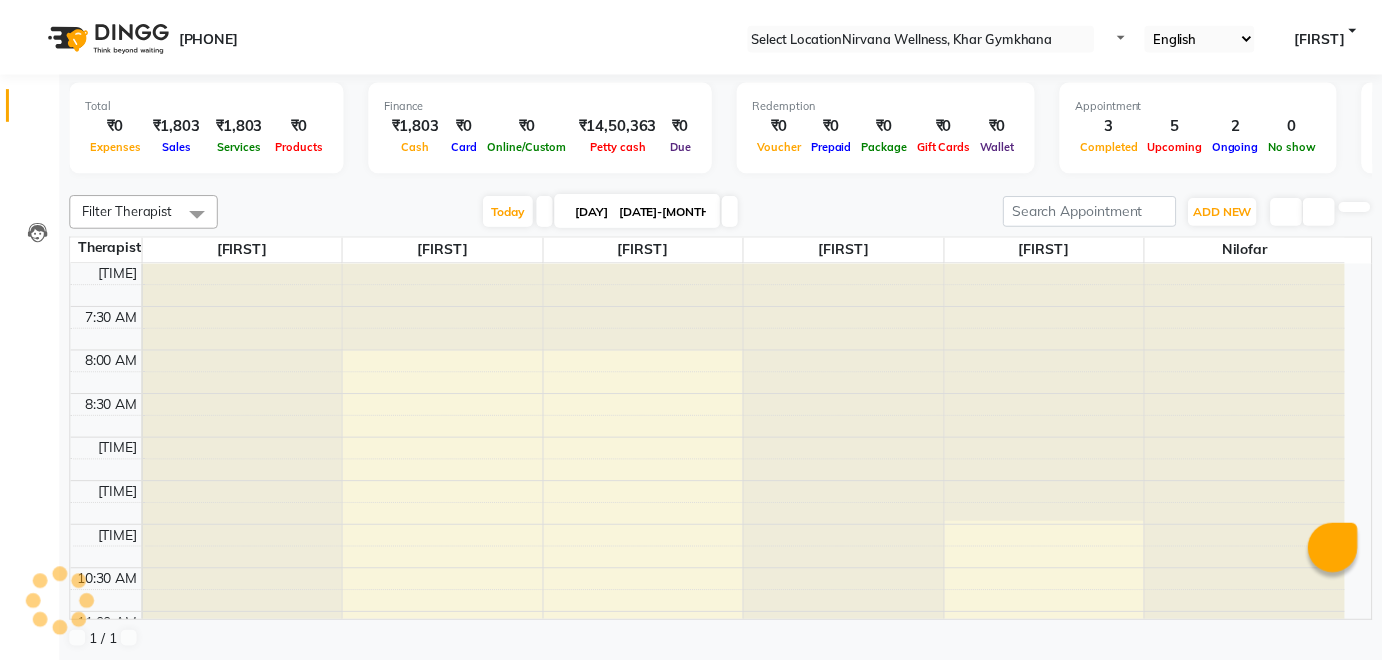 scroll, scrollTop: 0, scrollLeft: 0, axis: both 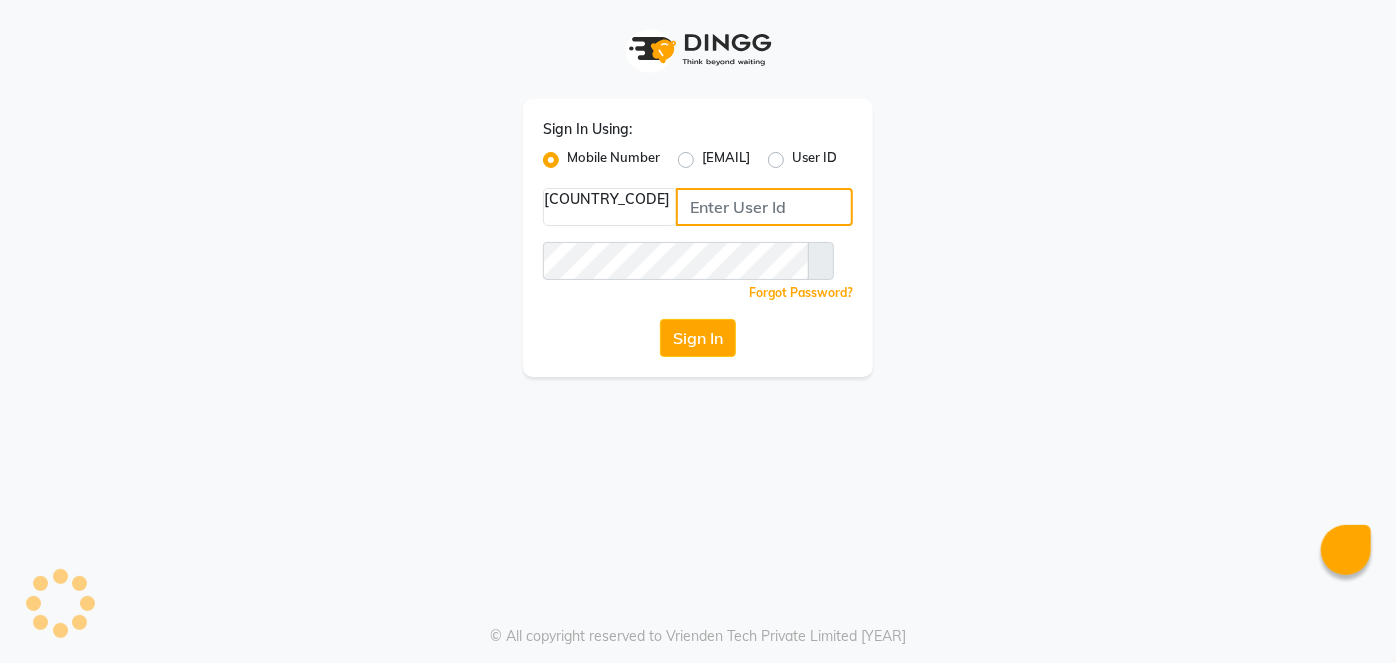 type on "[PHONE]" 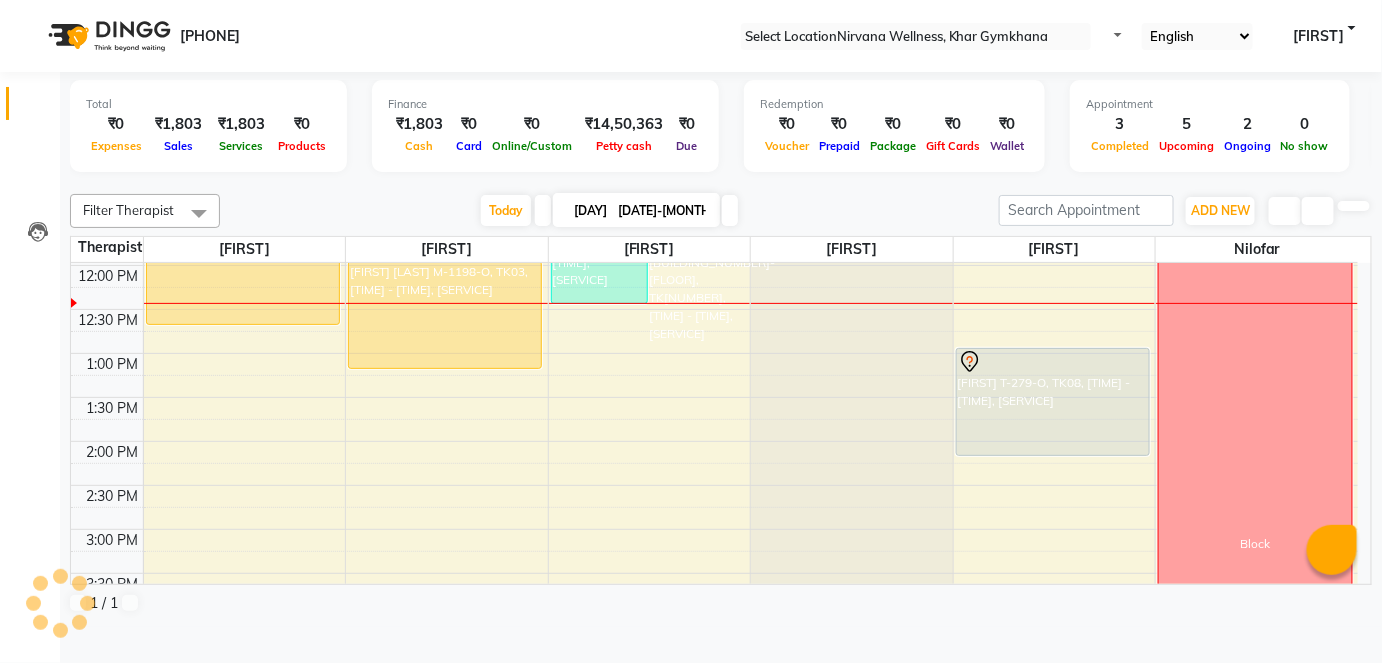 scroll, scrollTop: 0, scrollLeft: 0, axis: both 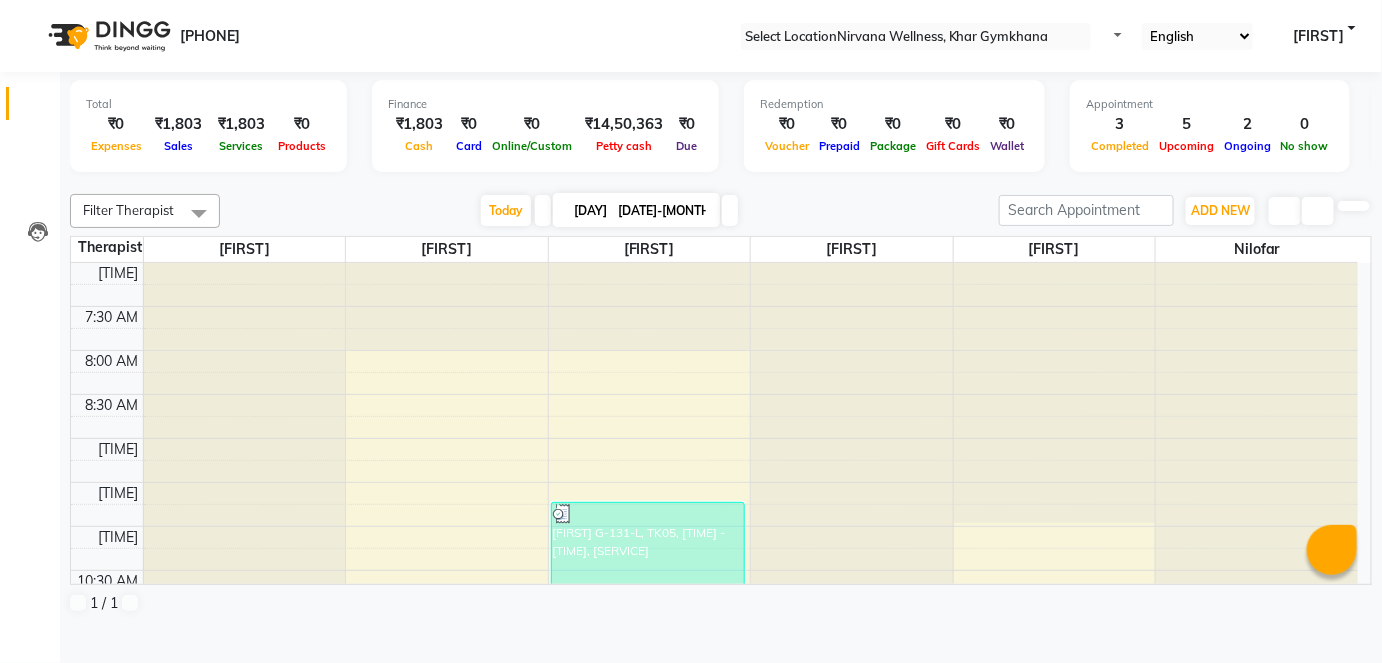 click at bounding box center [730, 210] 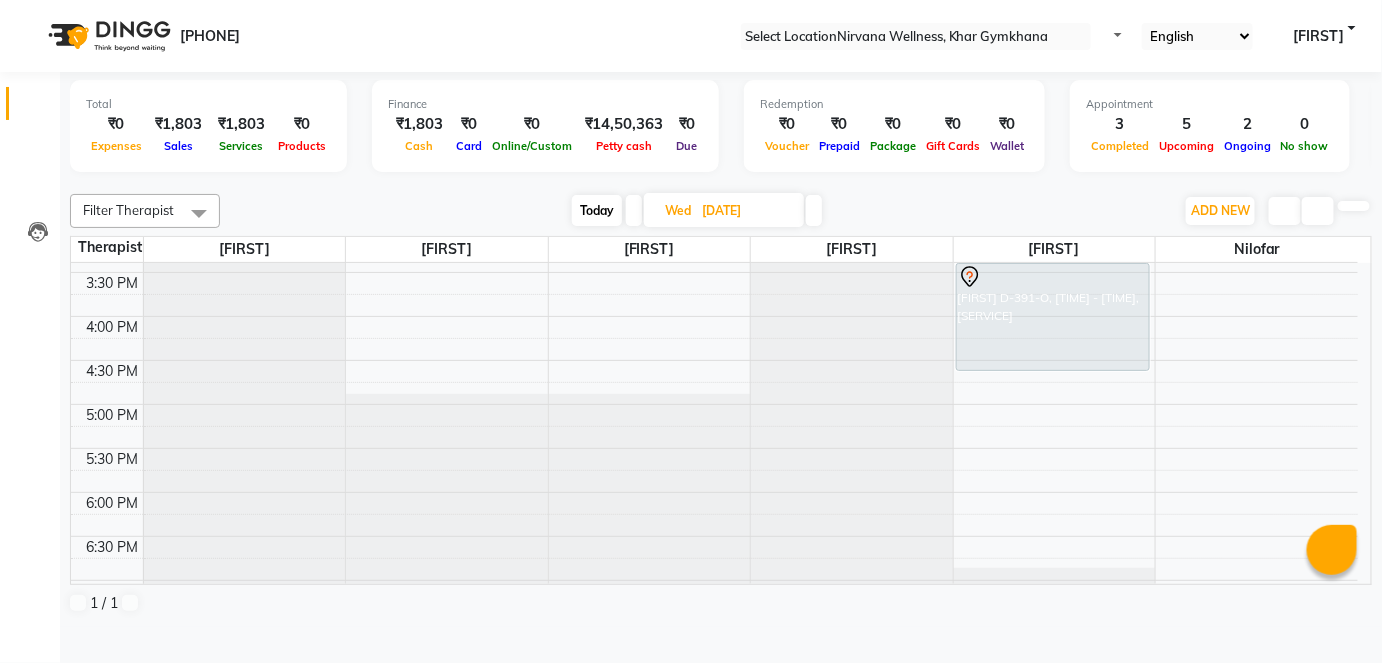 scroll, scrollTop: 709, scrollLeft: 0, axis: vertical 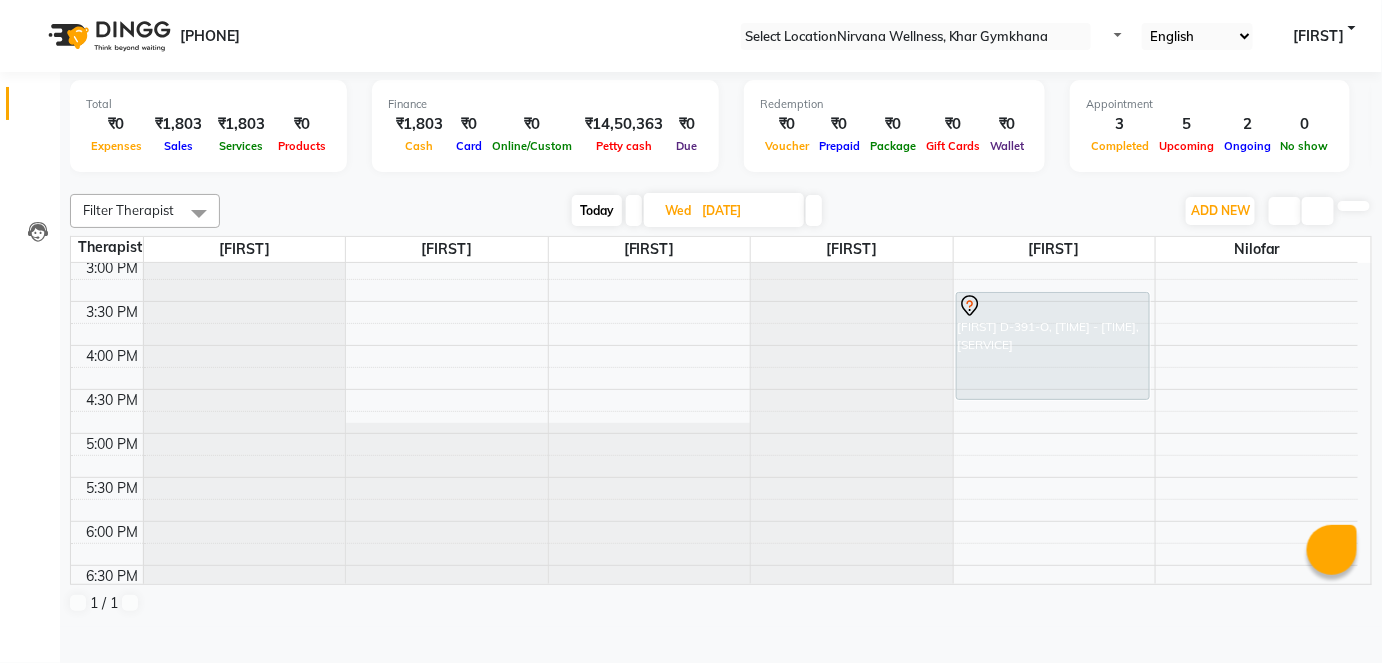 click on "Wed" at bounding box center [678, 210] 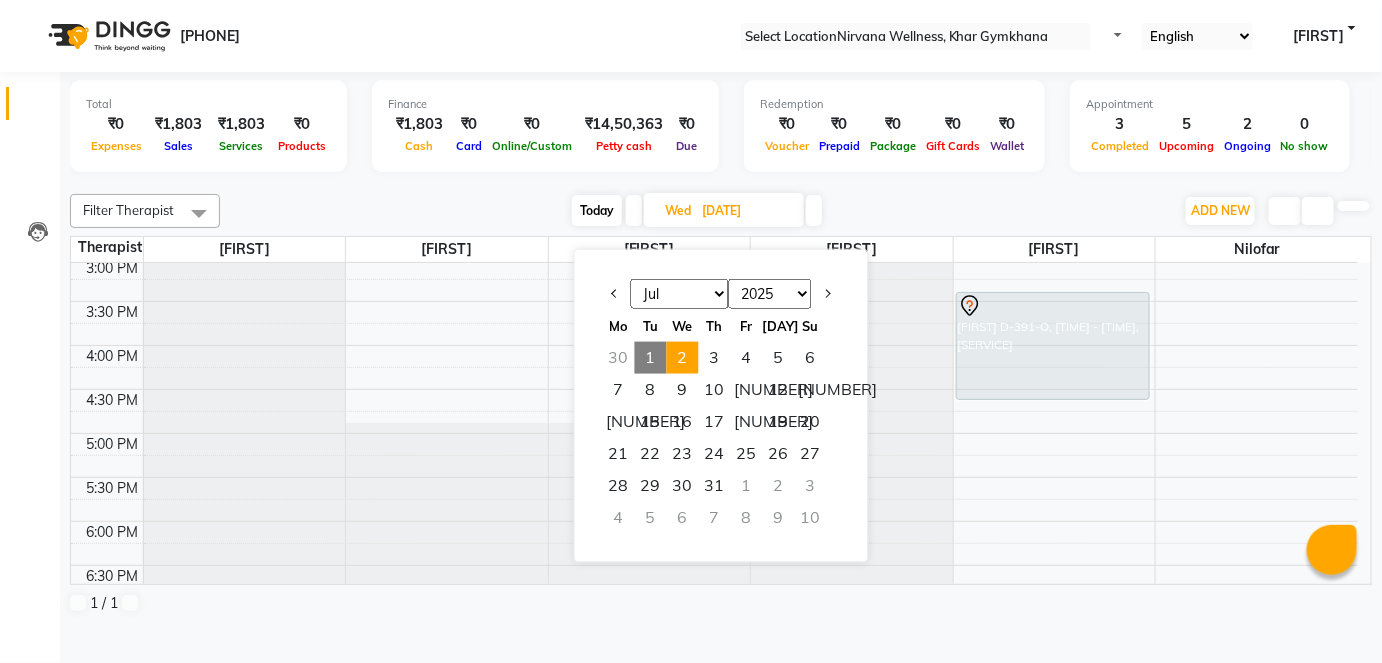click on "[MONTH] [MONTH] [MONTH] [MONTH] [MONTH] [MONTH] [MONTH] [MONTH] [MONTH] [MONTH] [MONTH] [MONTH]" at bounding box center (680, 294) 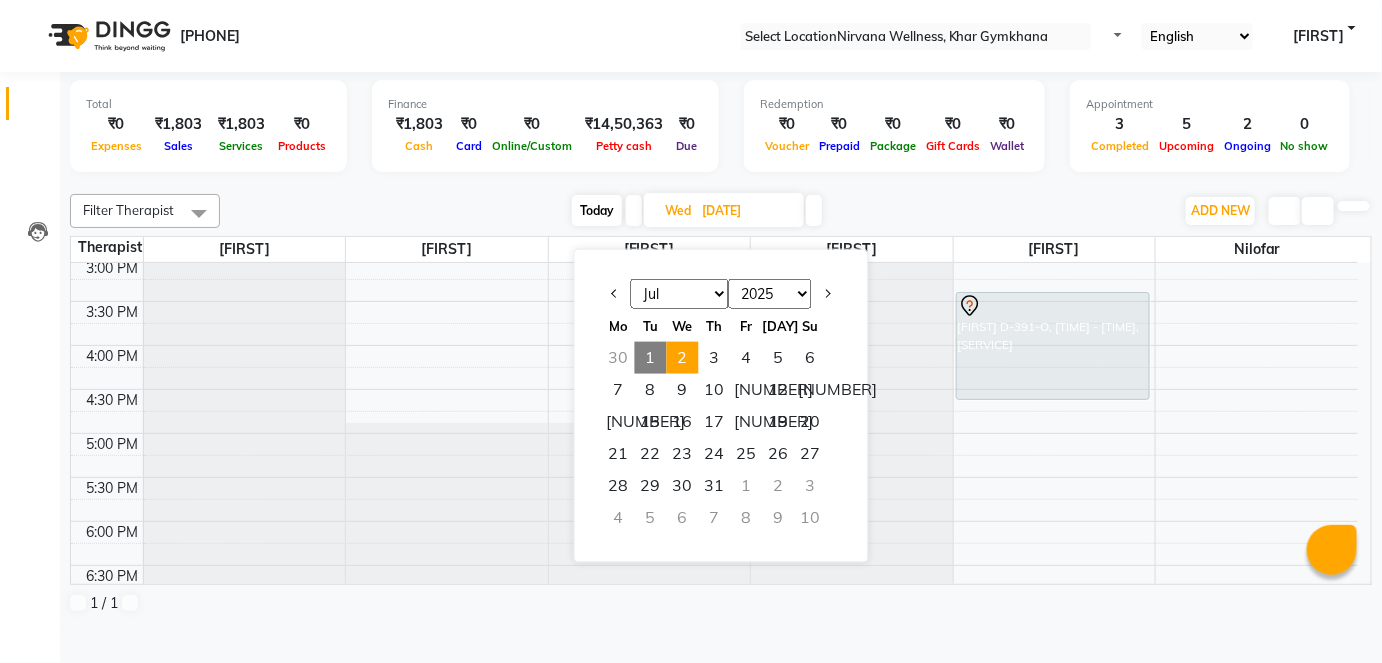 select on "6" 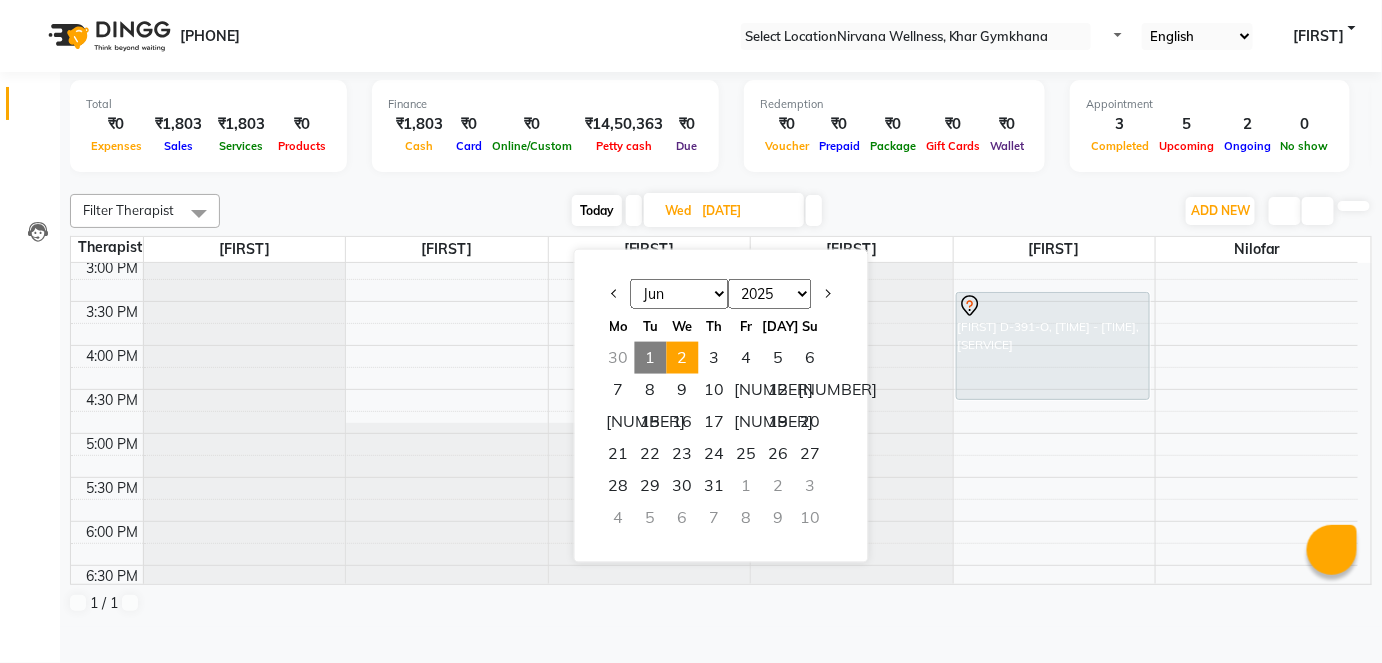 click on "[MONTH] [MONTH] [MONTH] [MONTH] [MONTH] [MONTH] [MONTH] [MONTH] [MONTH] [MONTH] [MONTH] [MONTH]" at bounding box center (680, 294) 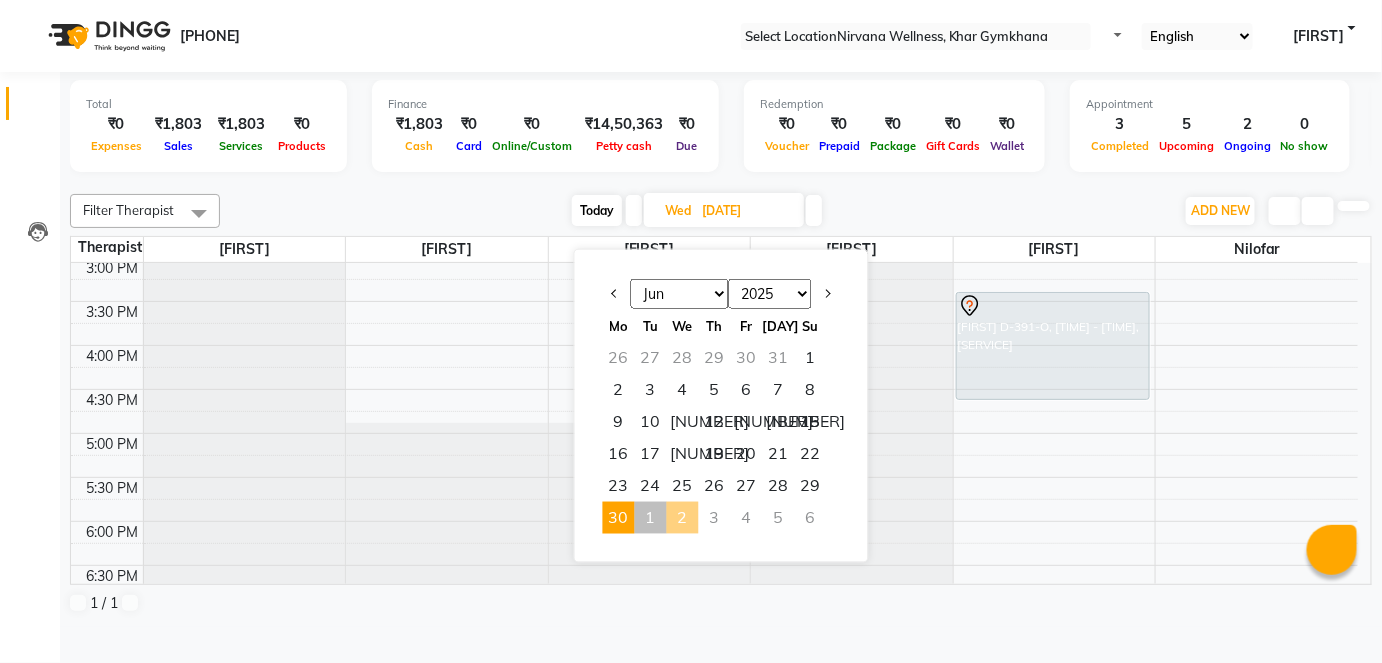 click on "30" at bounding box center (619, 518) 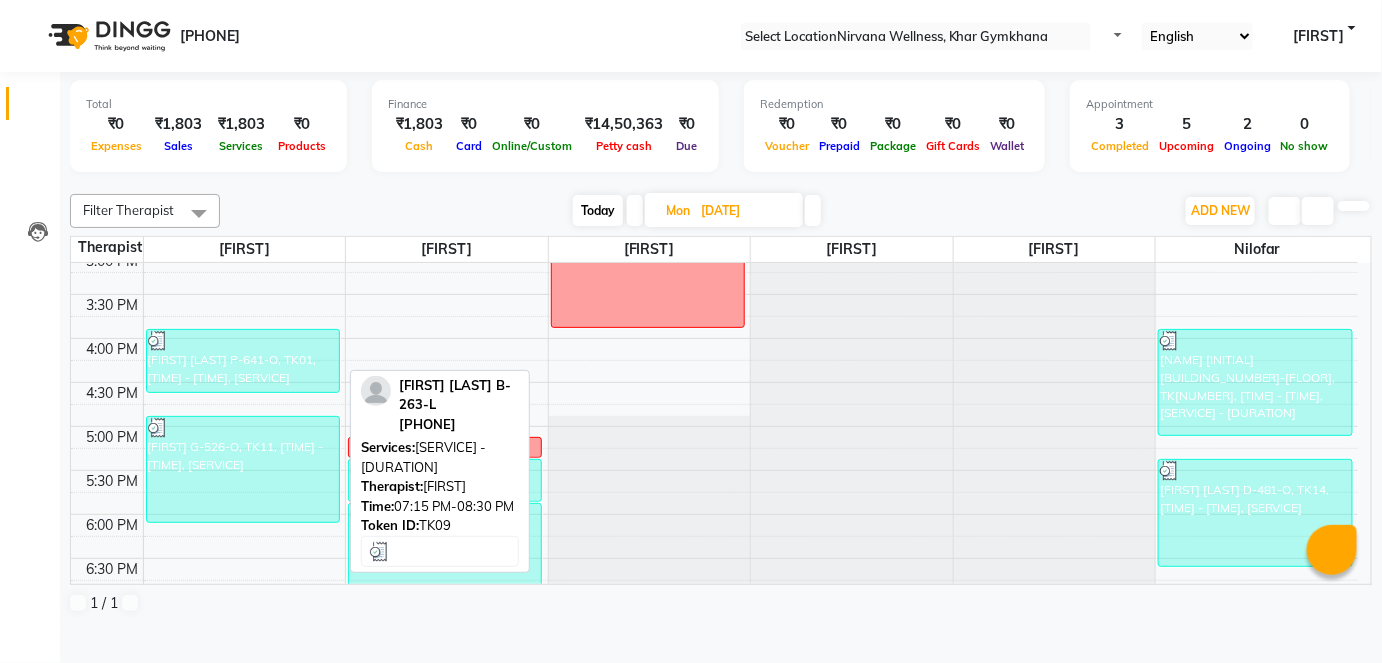 scroll, scrollTop: 709, scrollLeft: 0, axis: vertical 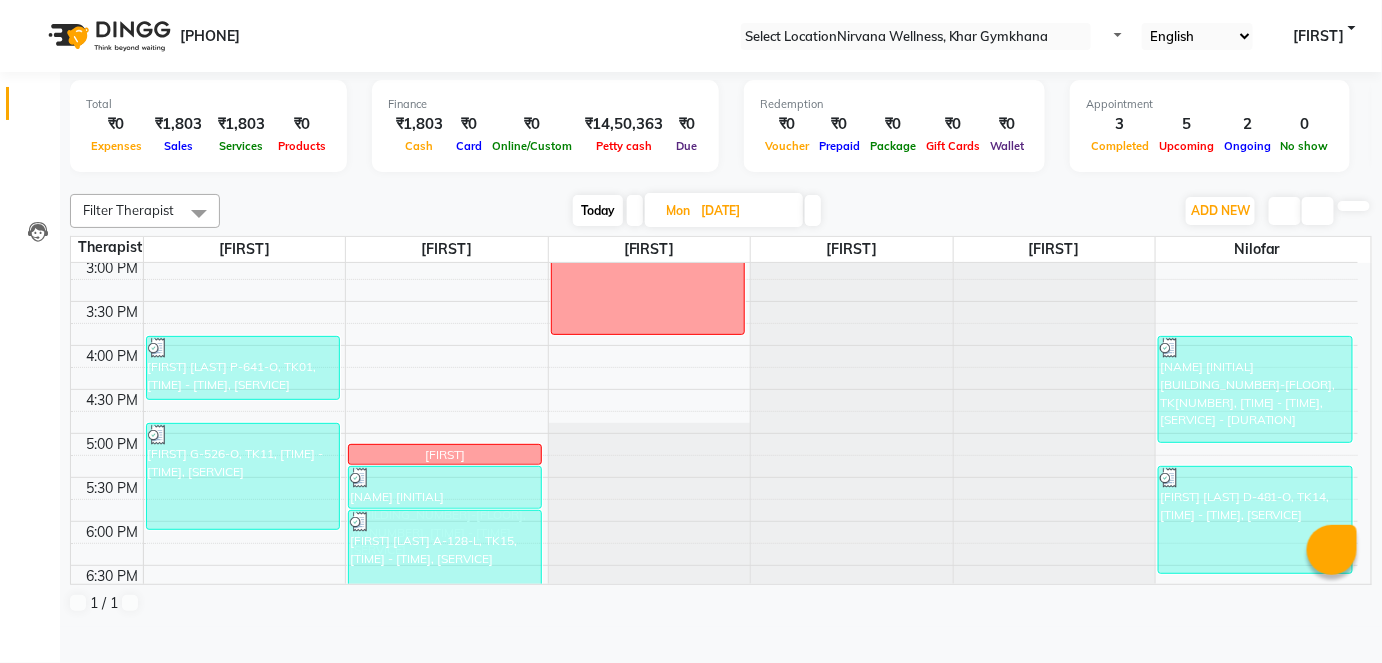 click on "[DAY] [DATE]-[MONTH]-[YEAR]" at bounding box center (724, 210) 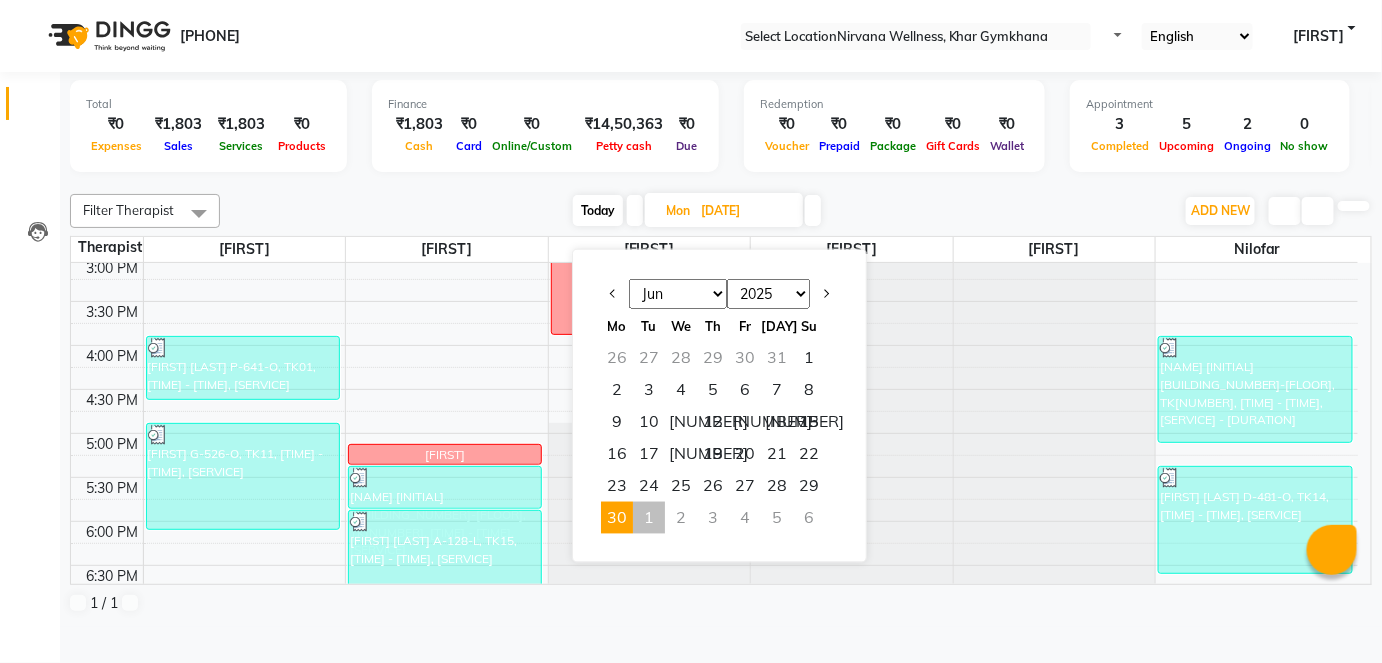 click on "30" at bounding box center (617, 518) 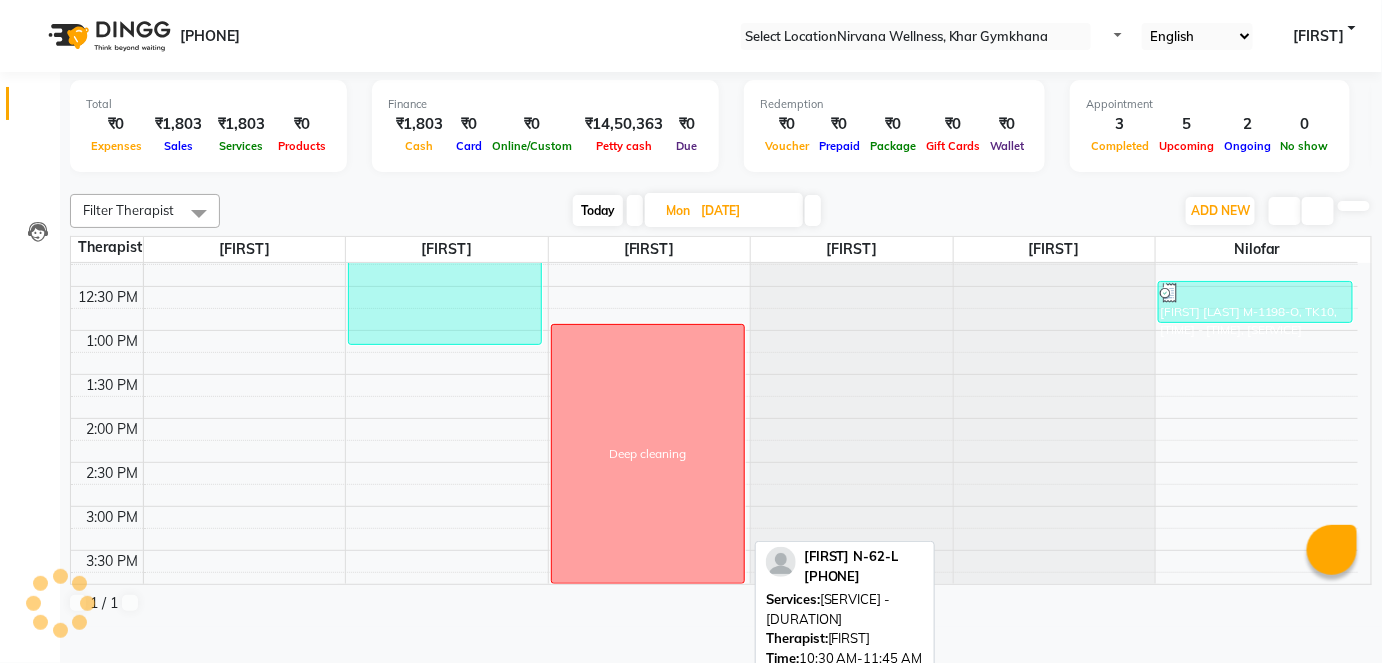 scroll, scrollTop: 254, scrollLeft: 0, axis: vertical 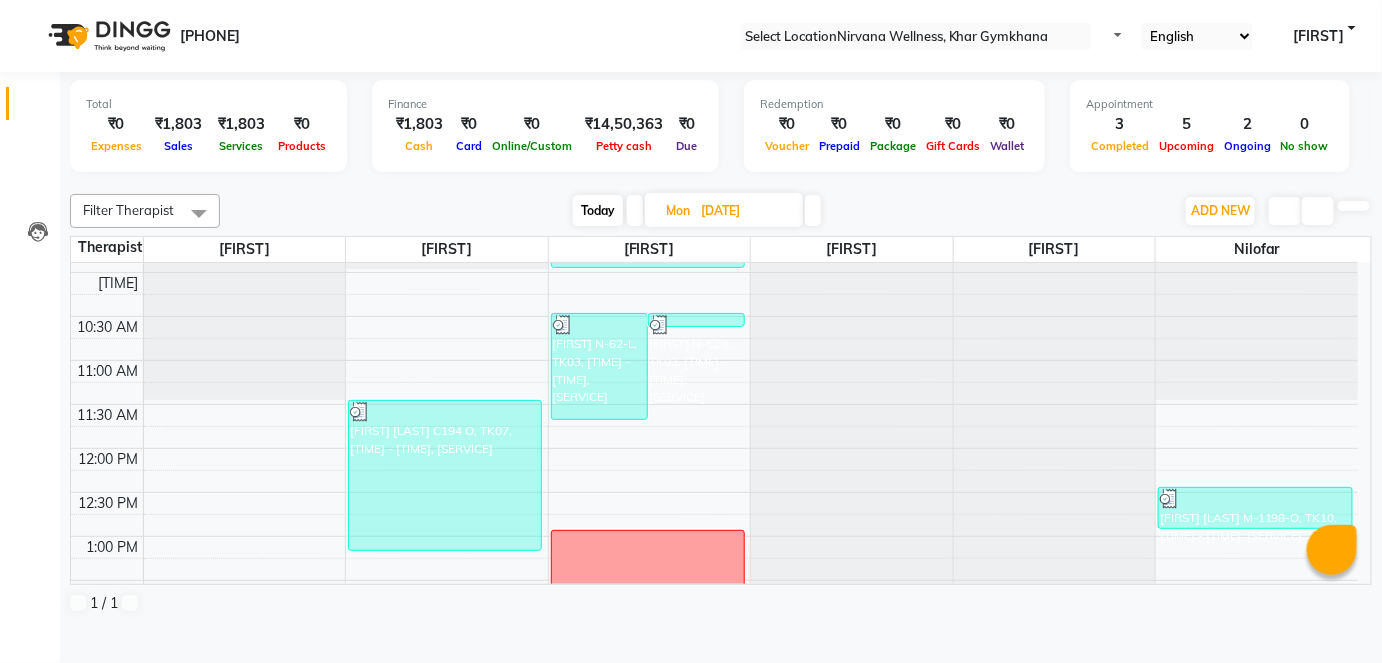 click on "Today" at bounding box center [598, 210] 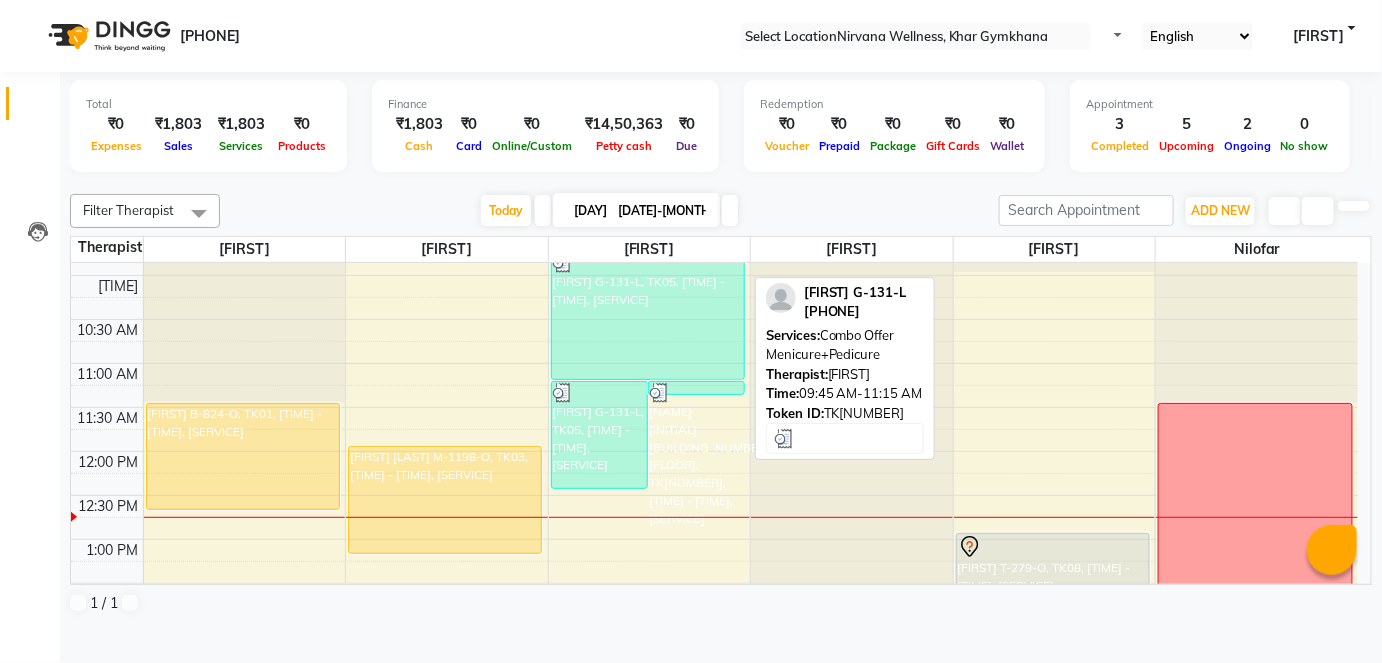 scroll, scrollTop: 250, scrollLeft: 0, axis: vertical 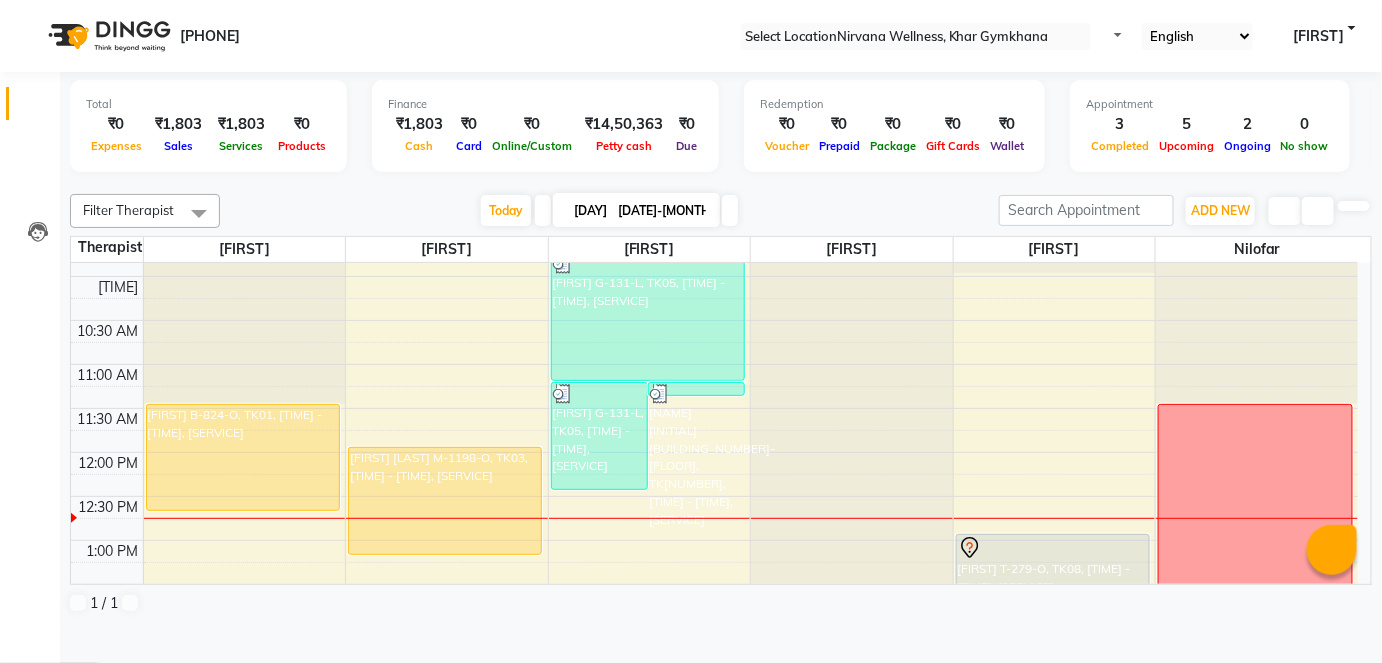 click on "Start Service" at bounding box center [50, 676] 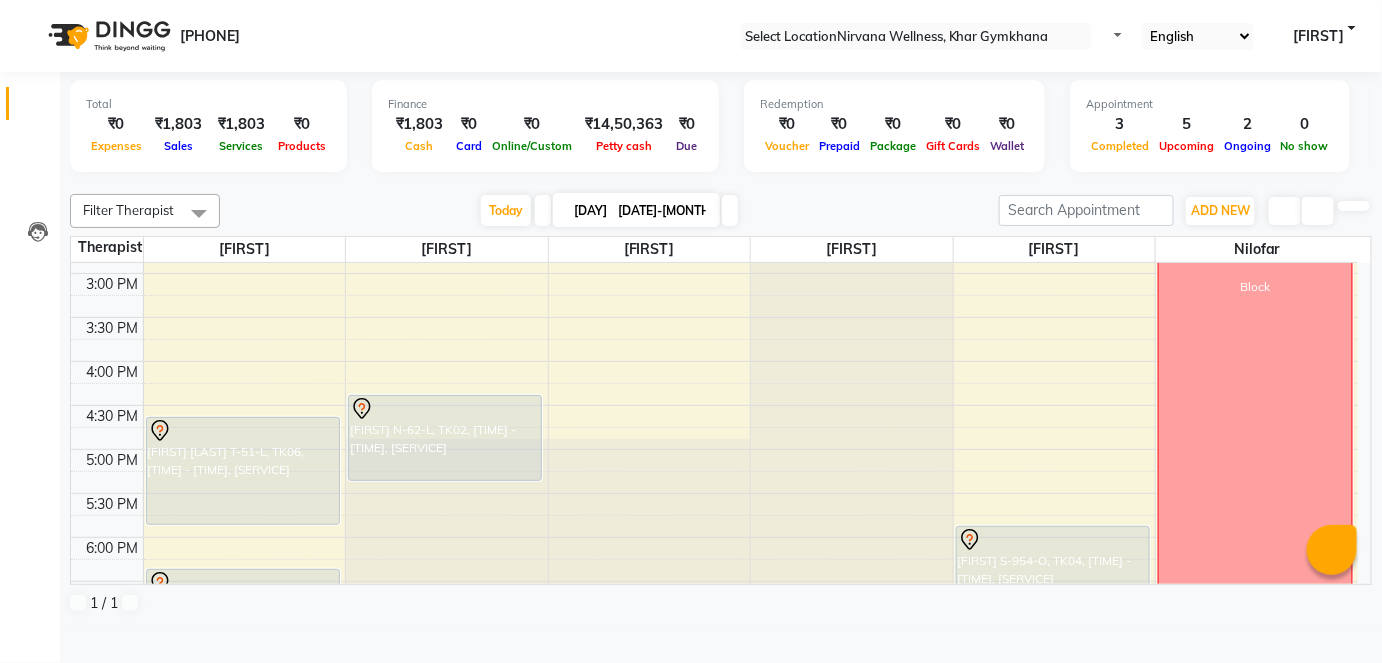 scroll, scrollTop: 704, scrollLeft: 0, axis: vertical 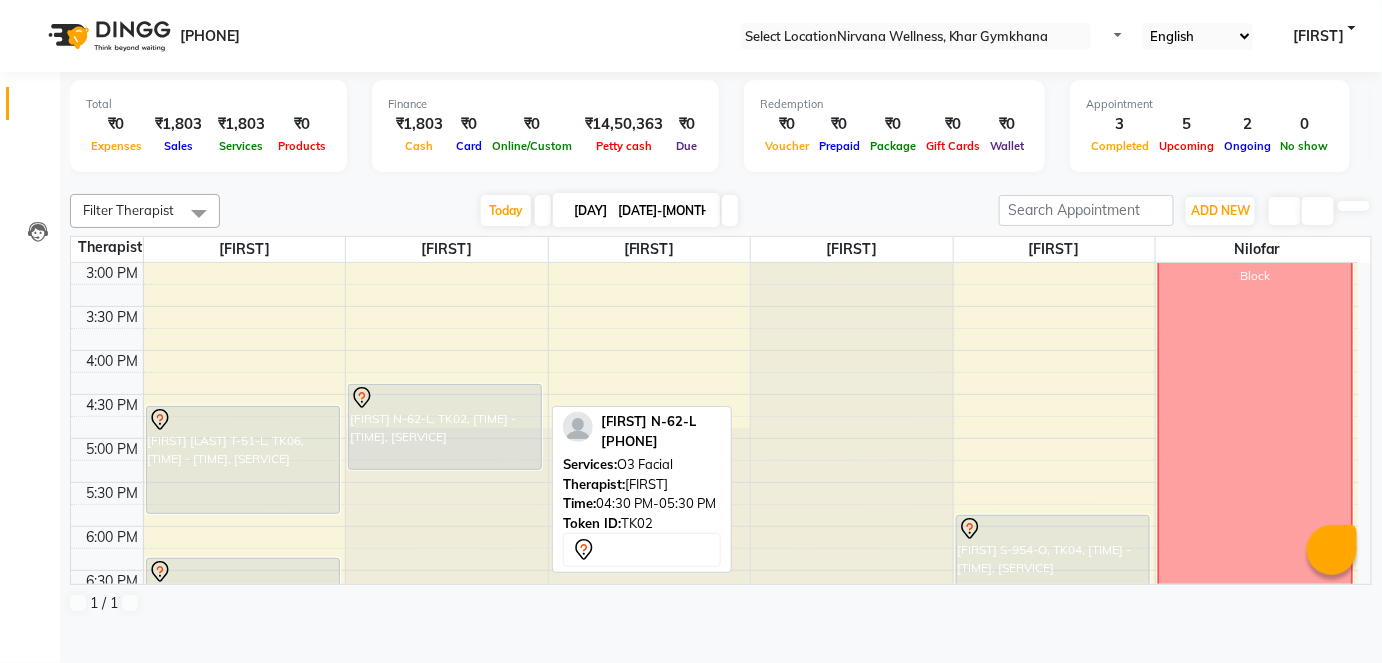 click on "[FIRST] N-62-L, TK02, [TIME] - [TIME], [SERVICE]" at bounding box center [243, 460] 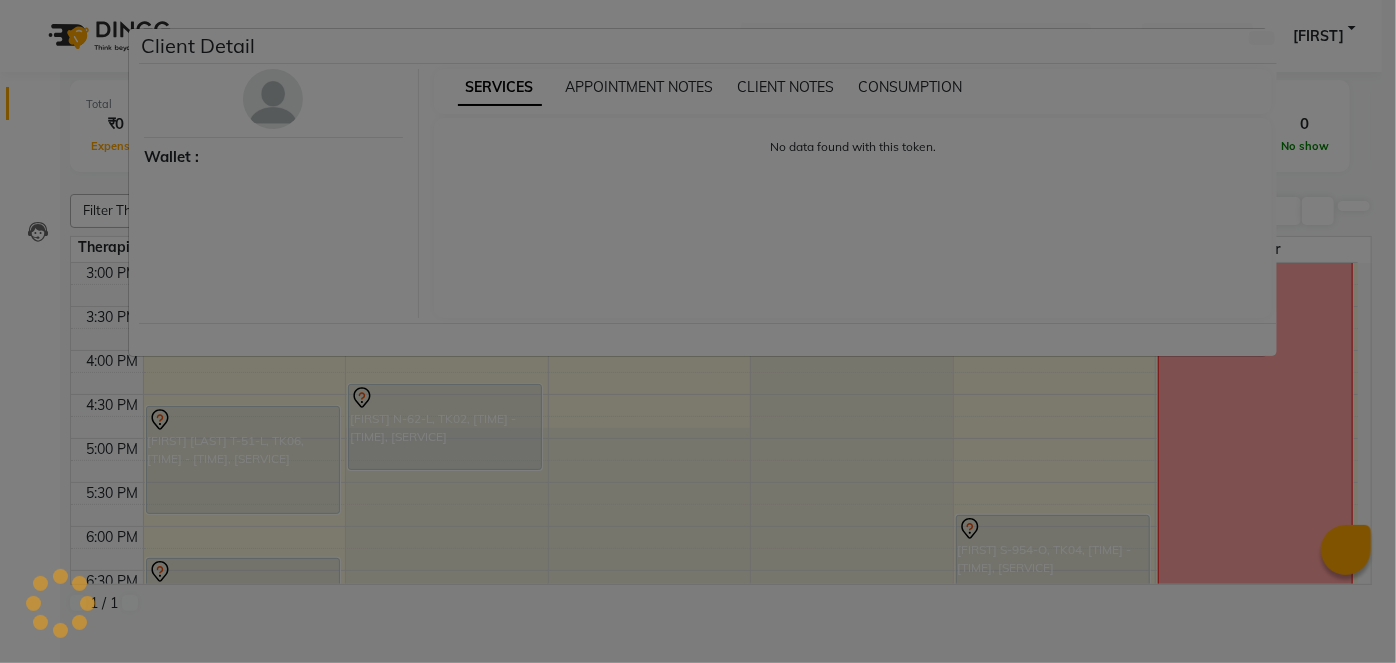 drag, startPoint x: 1250, startPoint y: 46, endPoint x: 1222, endPoint y: 62, distance: 32.24903 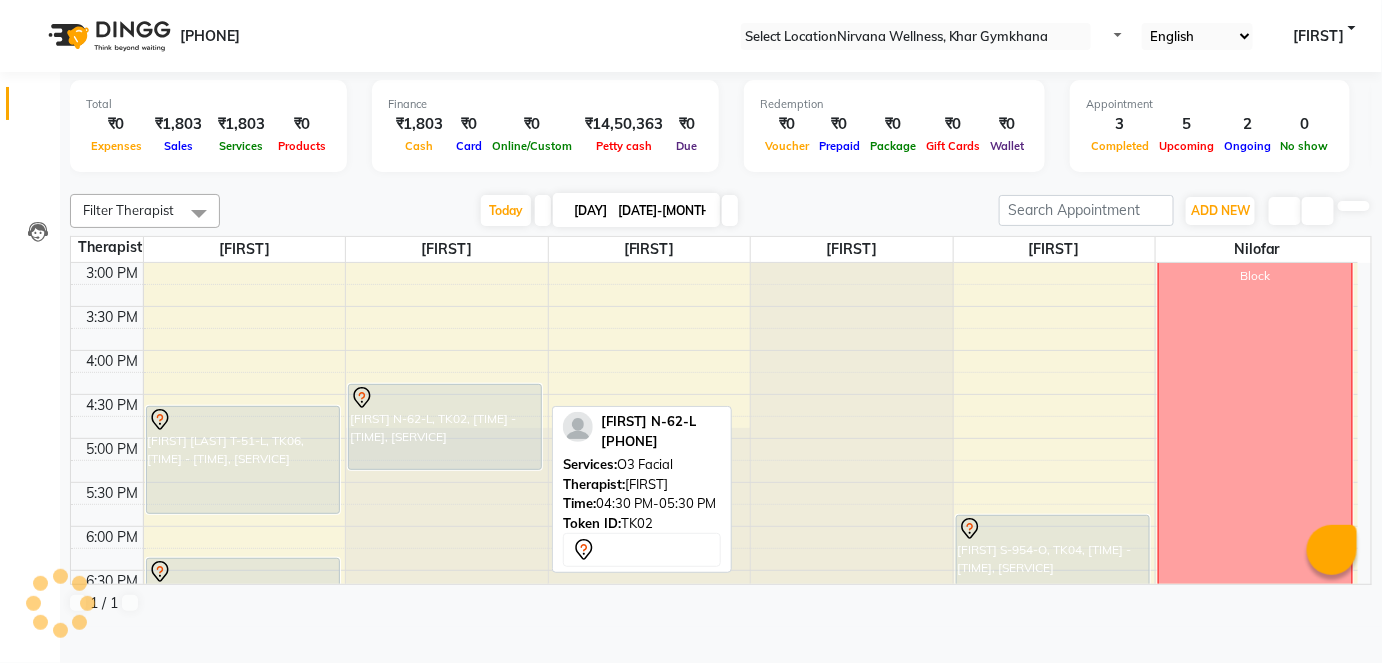 click on "[FIRST] N-62-L, TK02, [TIME] - [TIME], [SERVICE]" at bounding box center [243, 460] 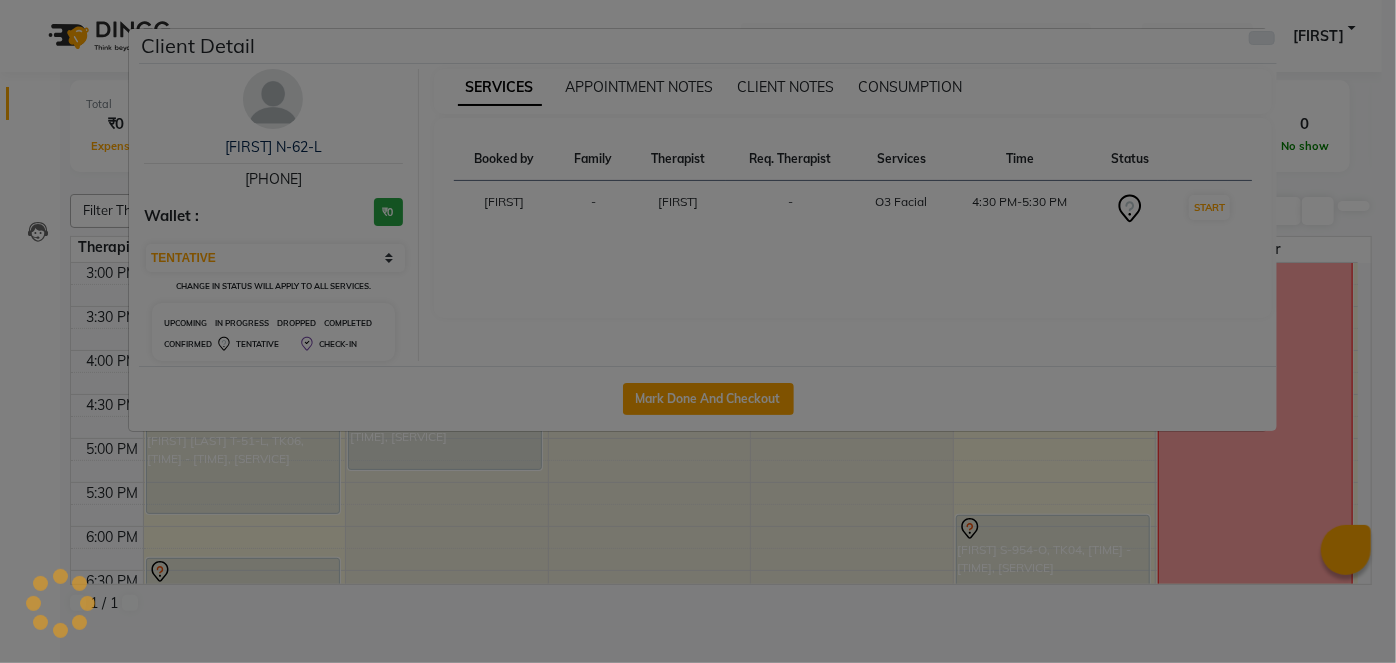 click at bounding box center (1262, 38) 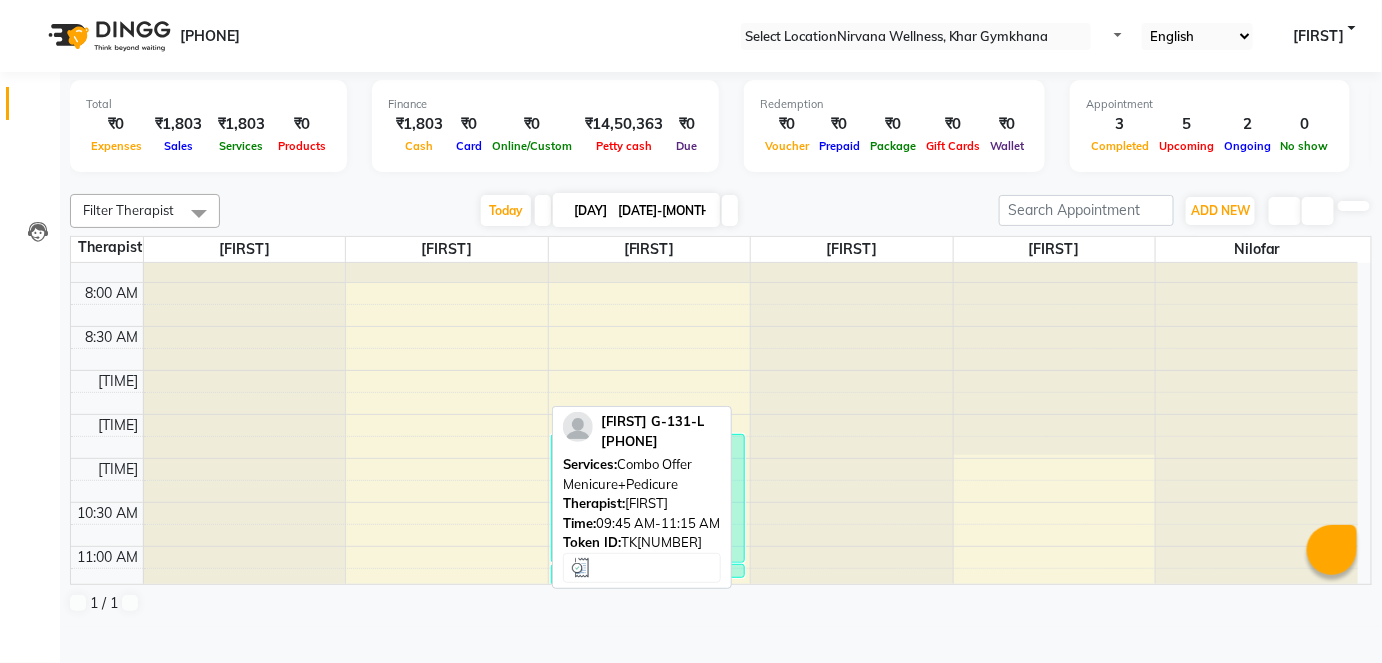 scroll, scrollTop: 0, scrollLeft: 0, axis: both 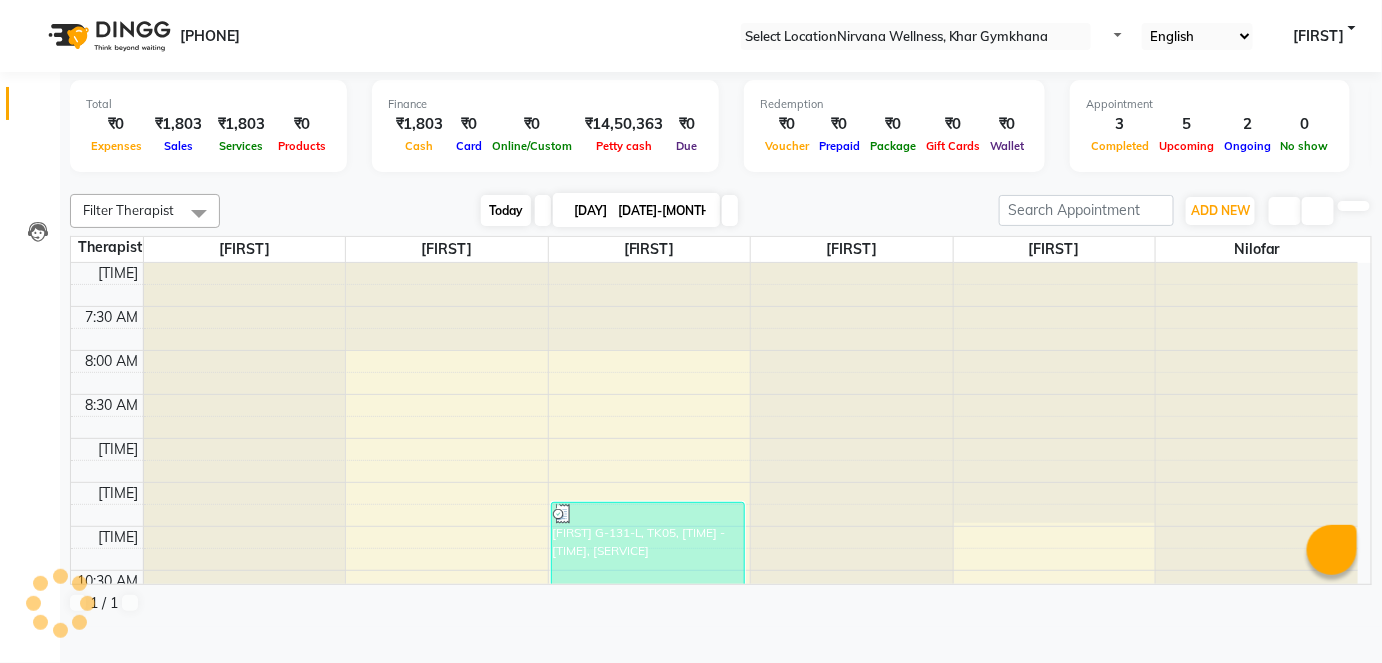 click on "Today" at bounding box center [506, 210] 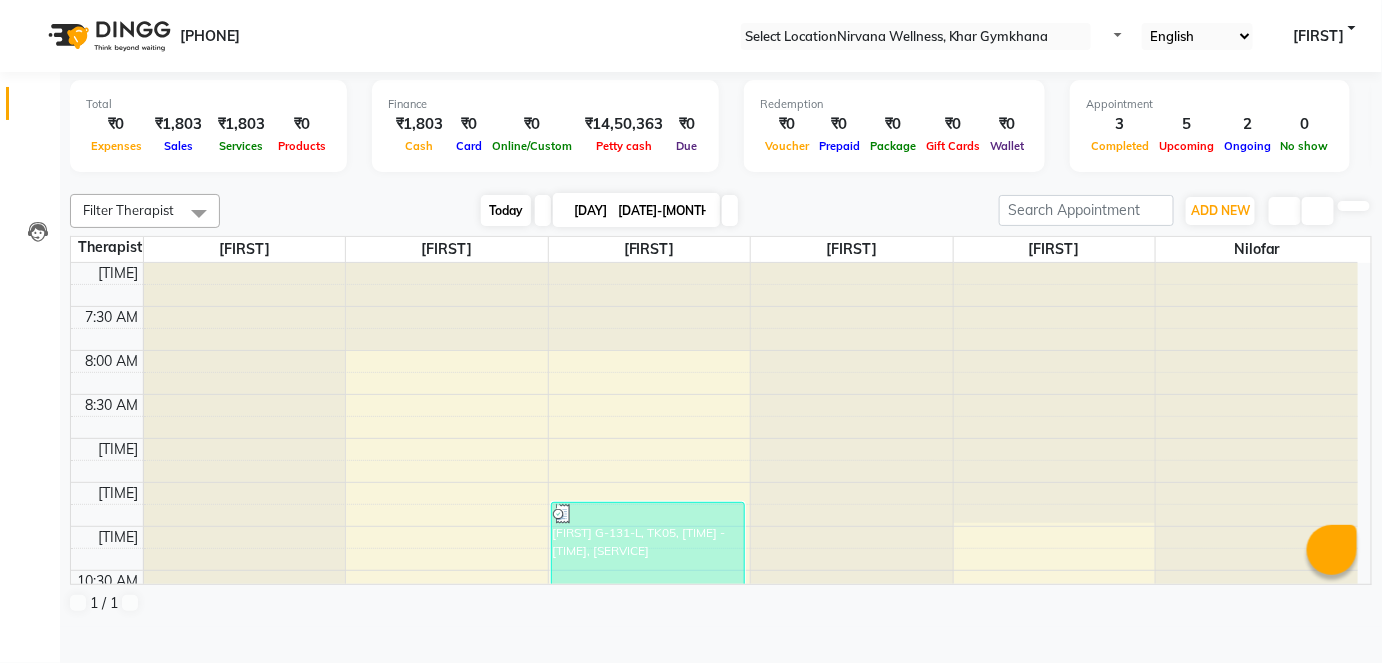 click on "Today" at bounding box center [506, 210] 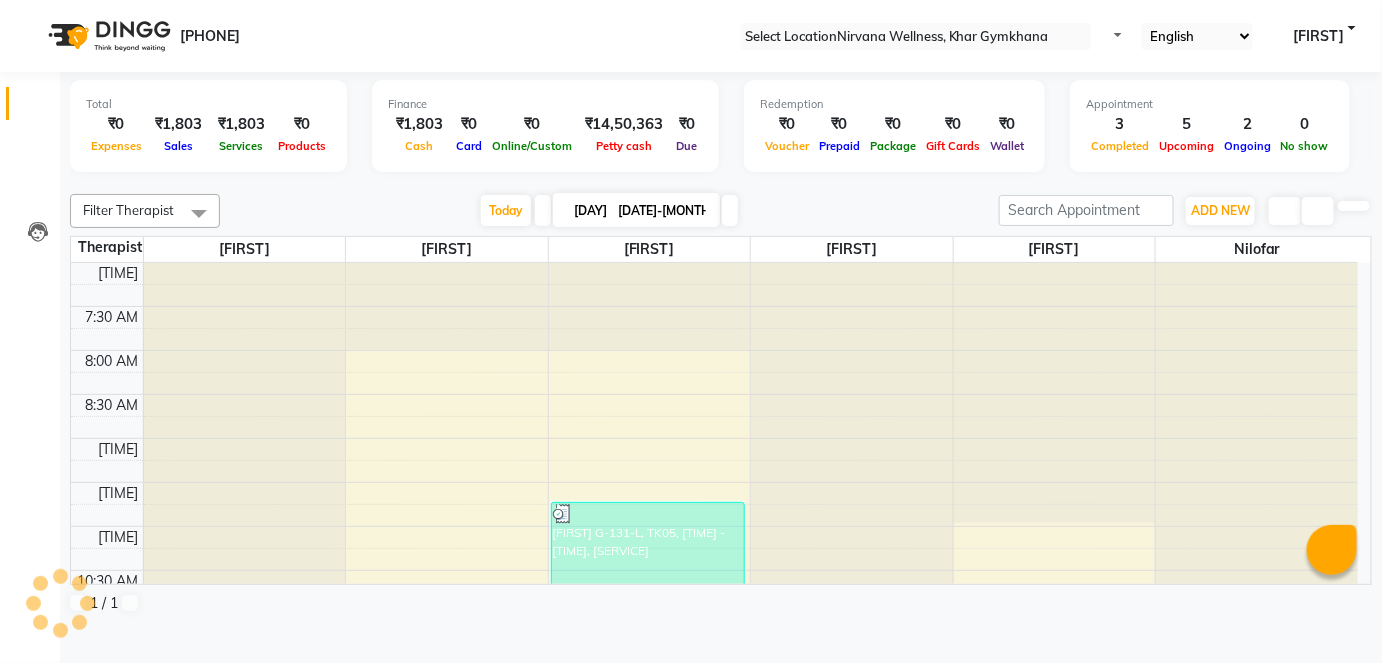 scroll, scrollTop: 522, scrollLeft: 0, axis: vertical 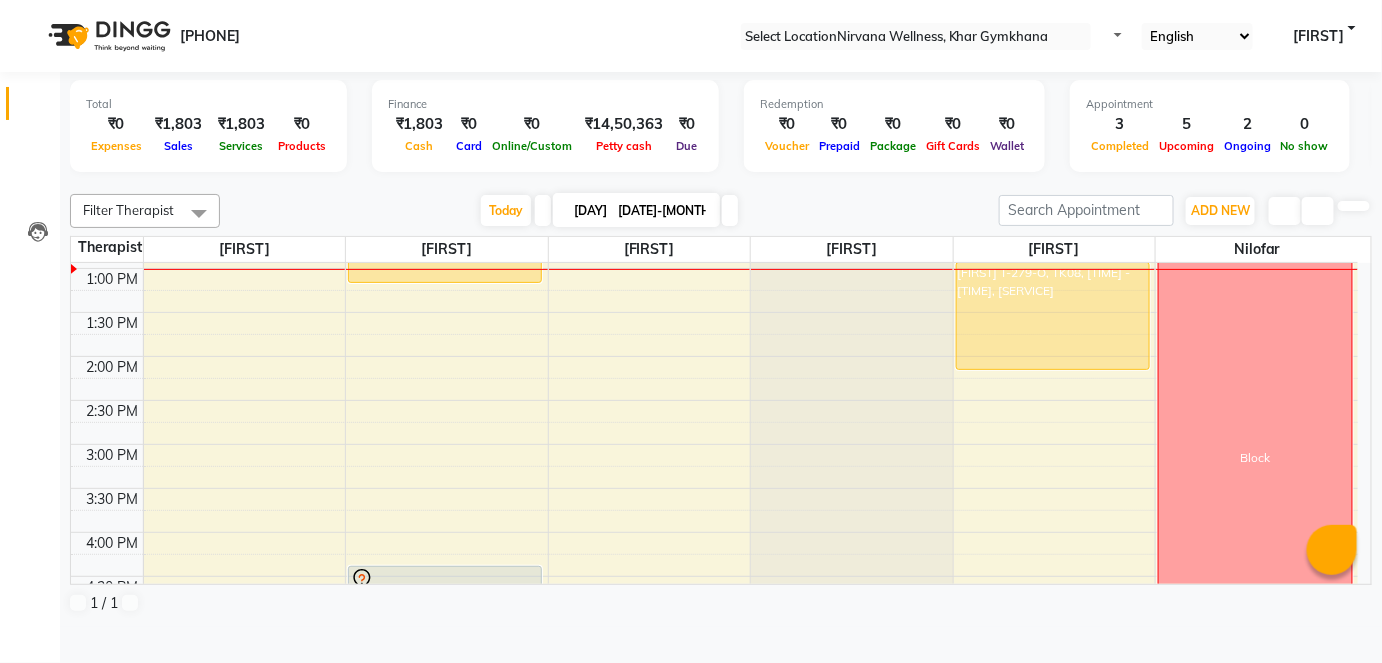 click at bounding box center (543, 210) 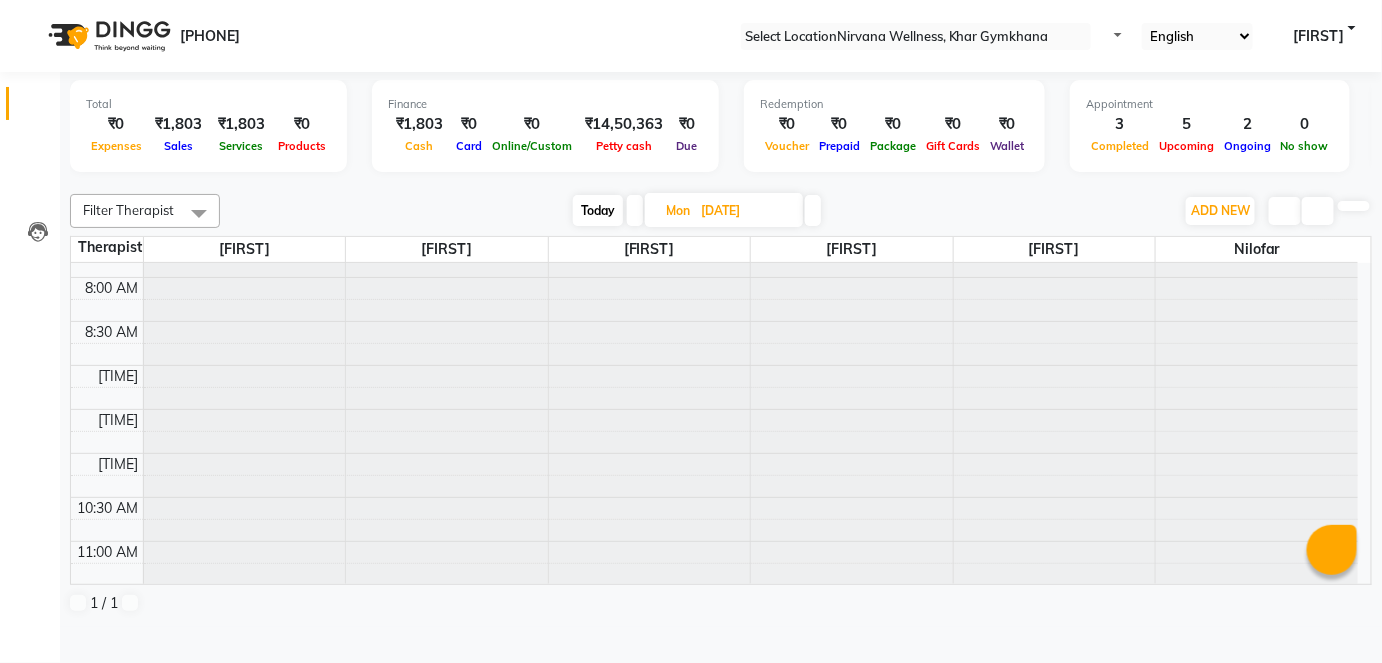 scroll, scrollTop: 0, scrollLeft: 0, axis: both 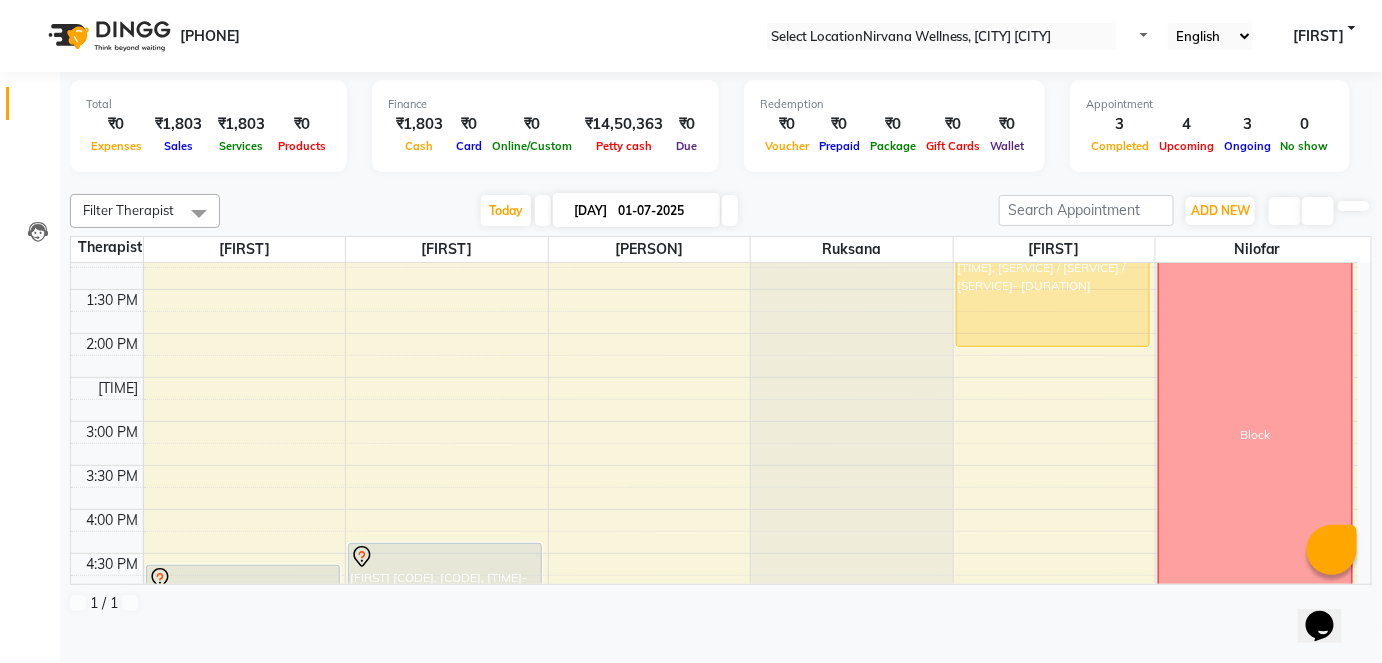click on "Tue 01-07-2025" at bounding box center (636, 210) 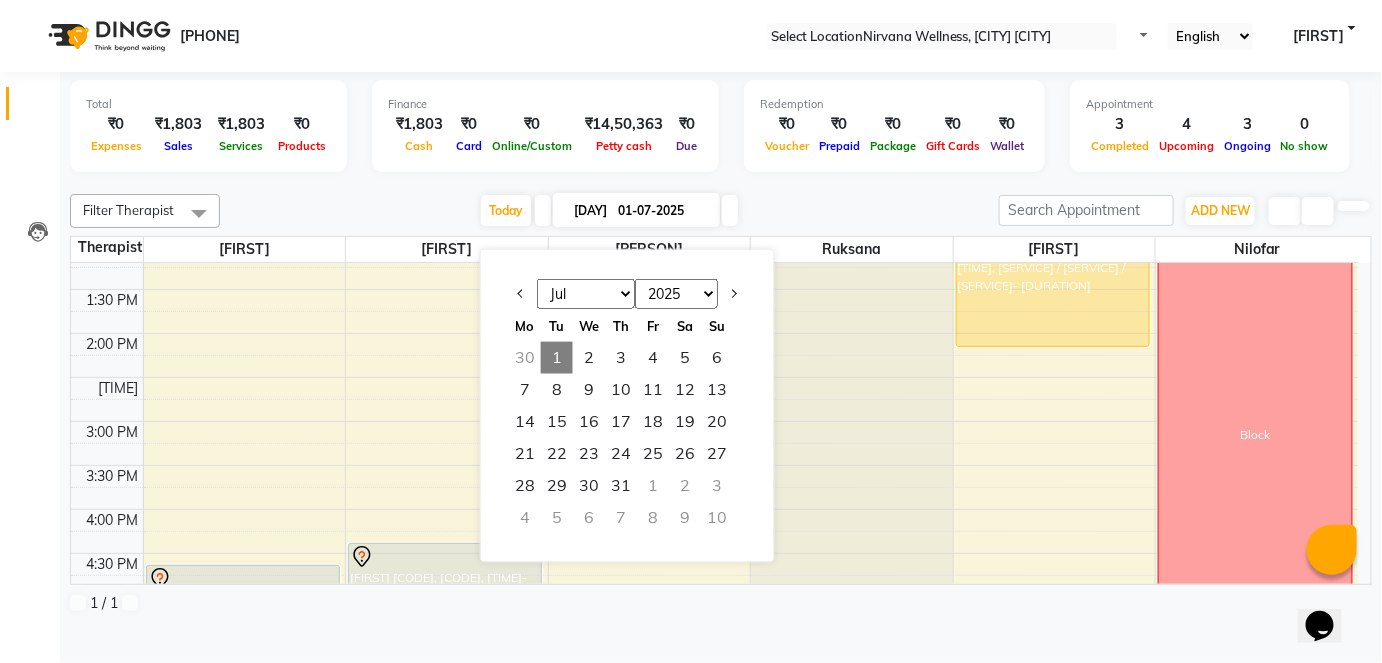 click on "[MONTH] [MONTH] [MONTH] [MONTH] [MONTH] [MONTH] [MONTH] [MONTH] [MONTH] [MONTH] [MONTH] [MONTH]" at bounding box center (586, 294) 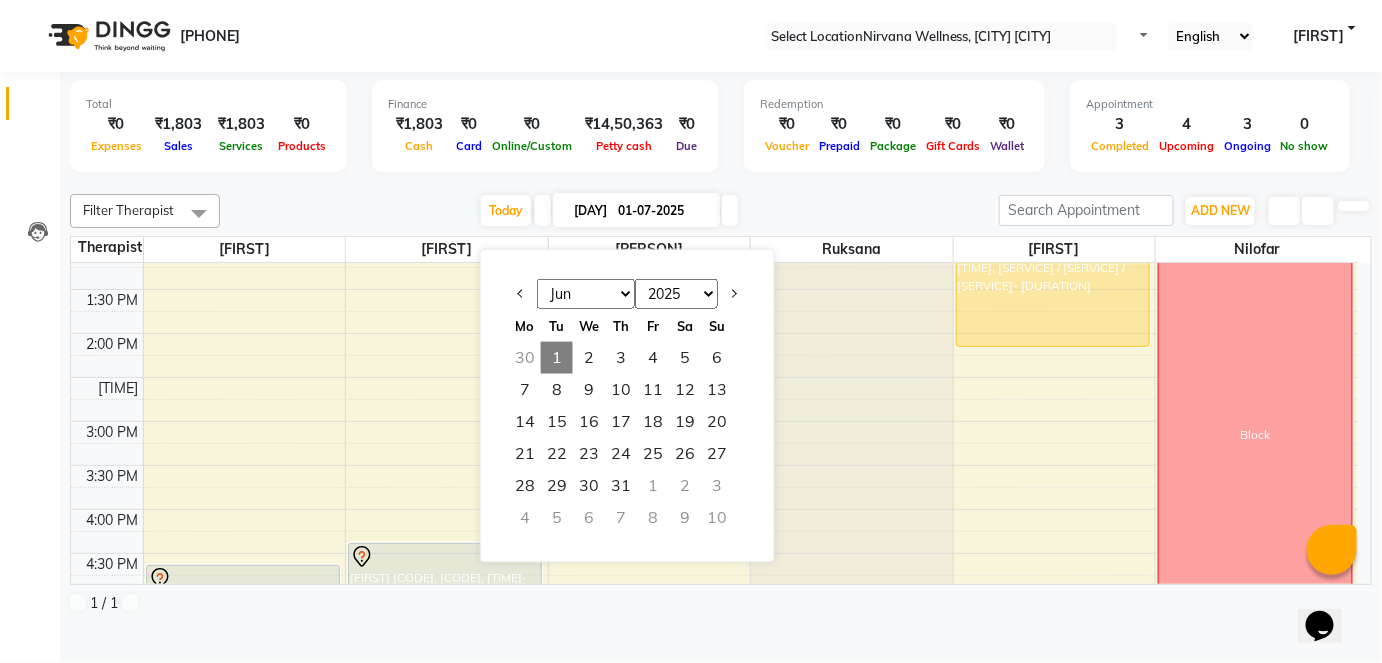 click on "[MONTH] [MONTH] [MONTH] [MONTH] [MONTH] [MONTH] [MONTH] [MONTH] [MONTH] [MONTH] [MONTH] [MONTH]" at bounding box center [586, 294] 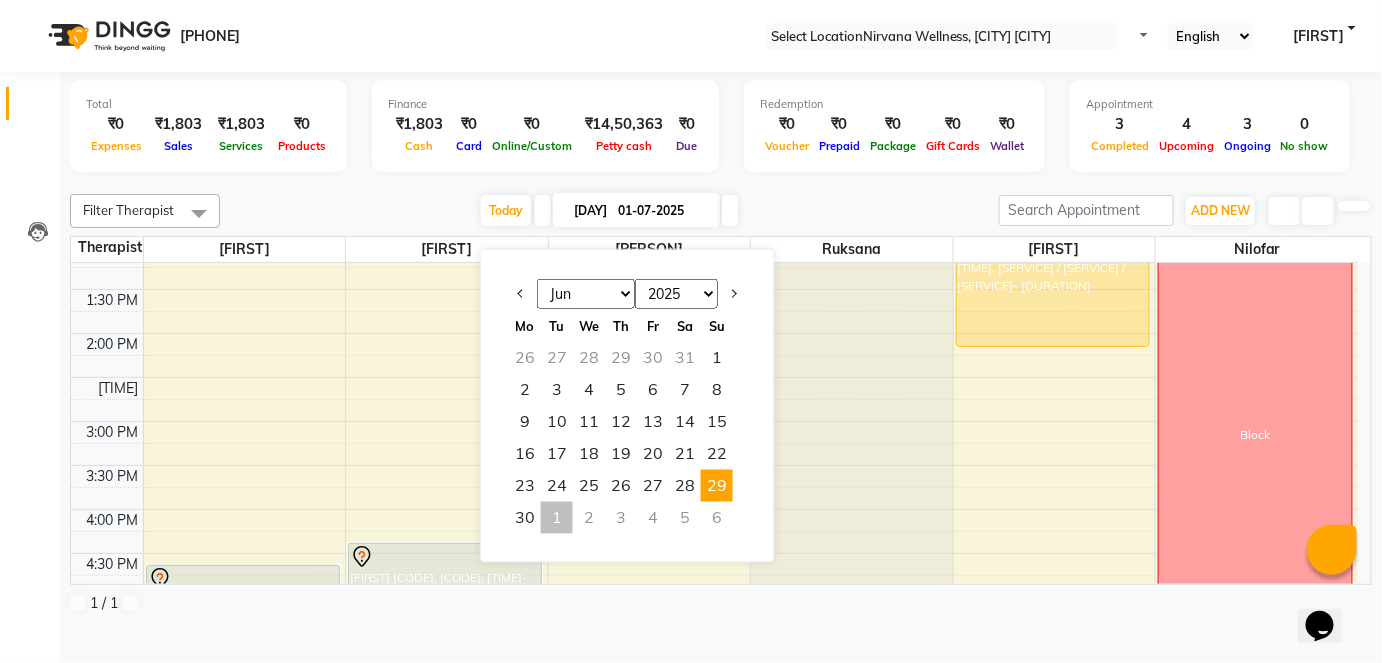 click on "29" at bounding box center (717, 486) 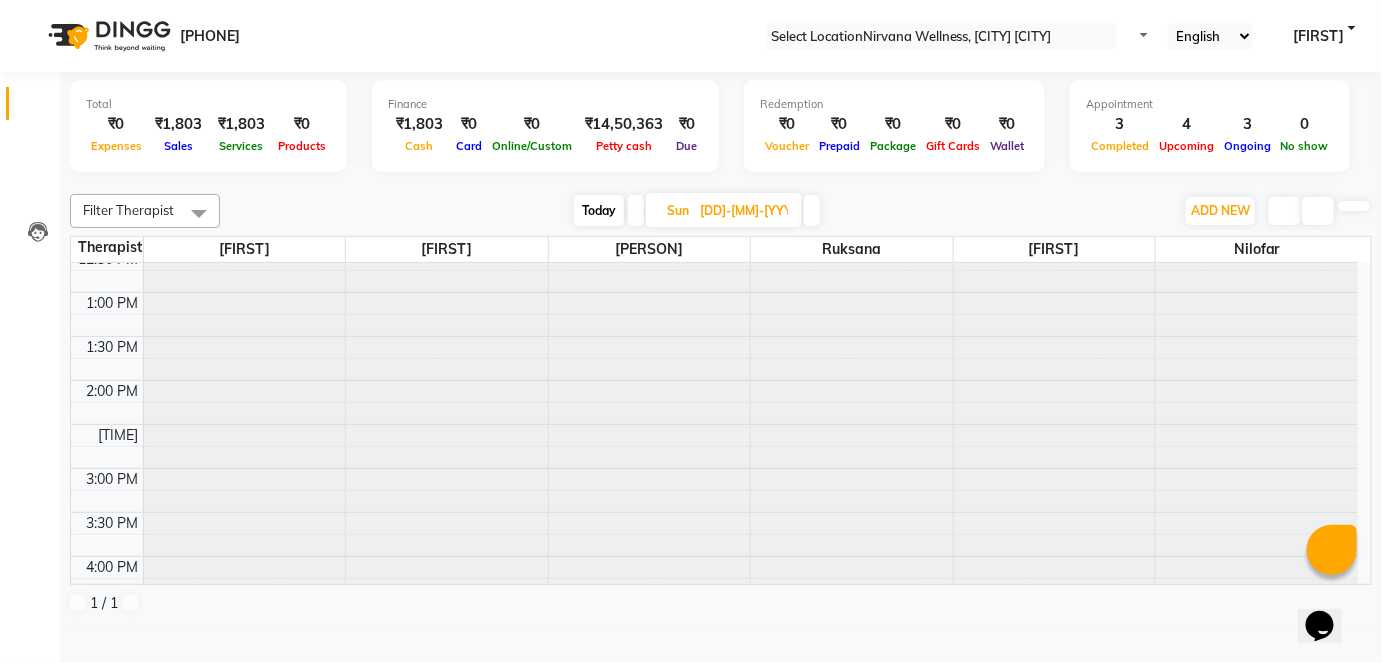 scroll, scrollTop: 454, scrollLeft: 0, axis: vertical 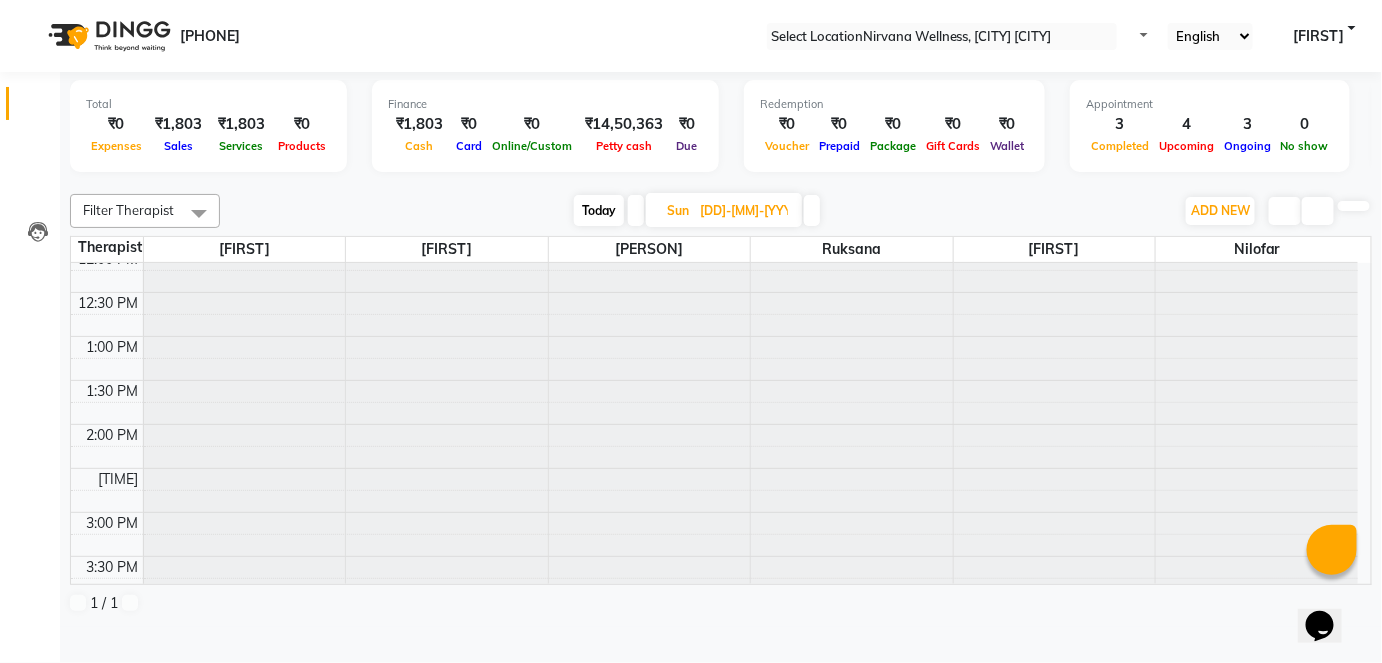 click on "Today  Sun 29-06-2025" at bounding box center [697, 211] 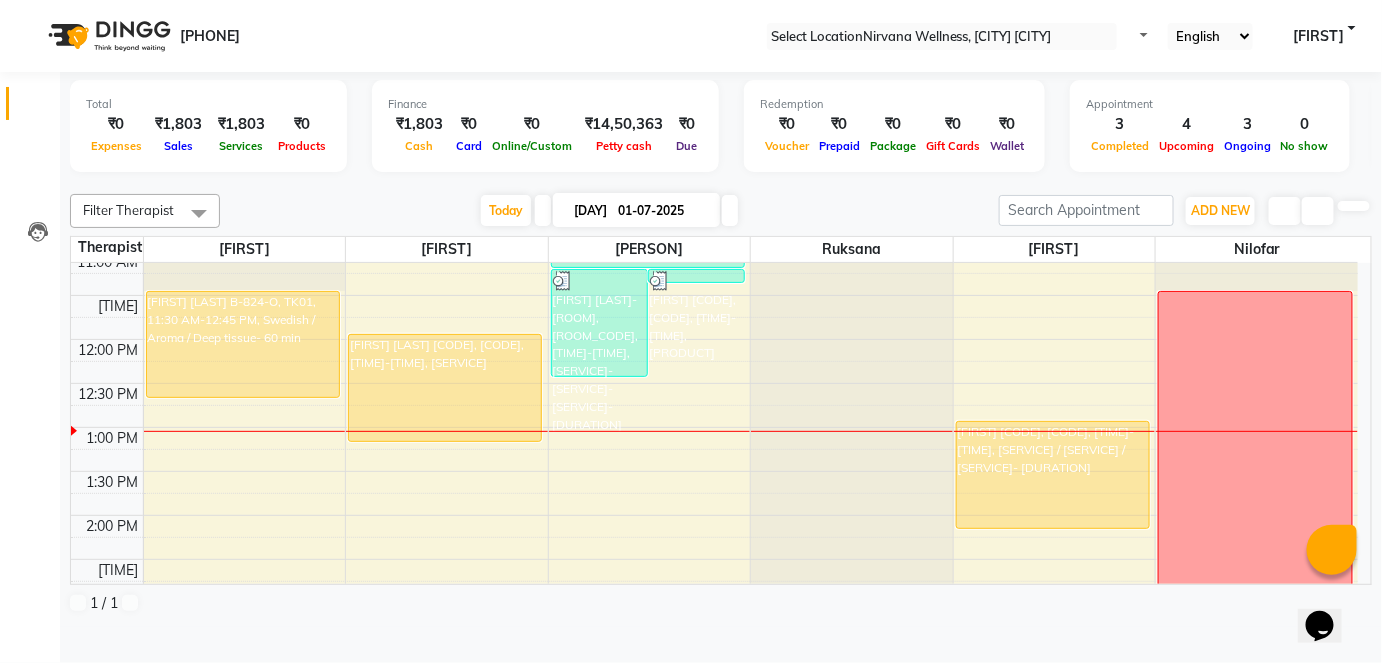 scroll, scrollTop: 181, scrollLeft: 0, axis: vertical 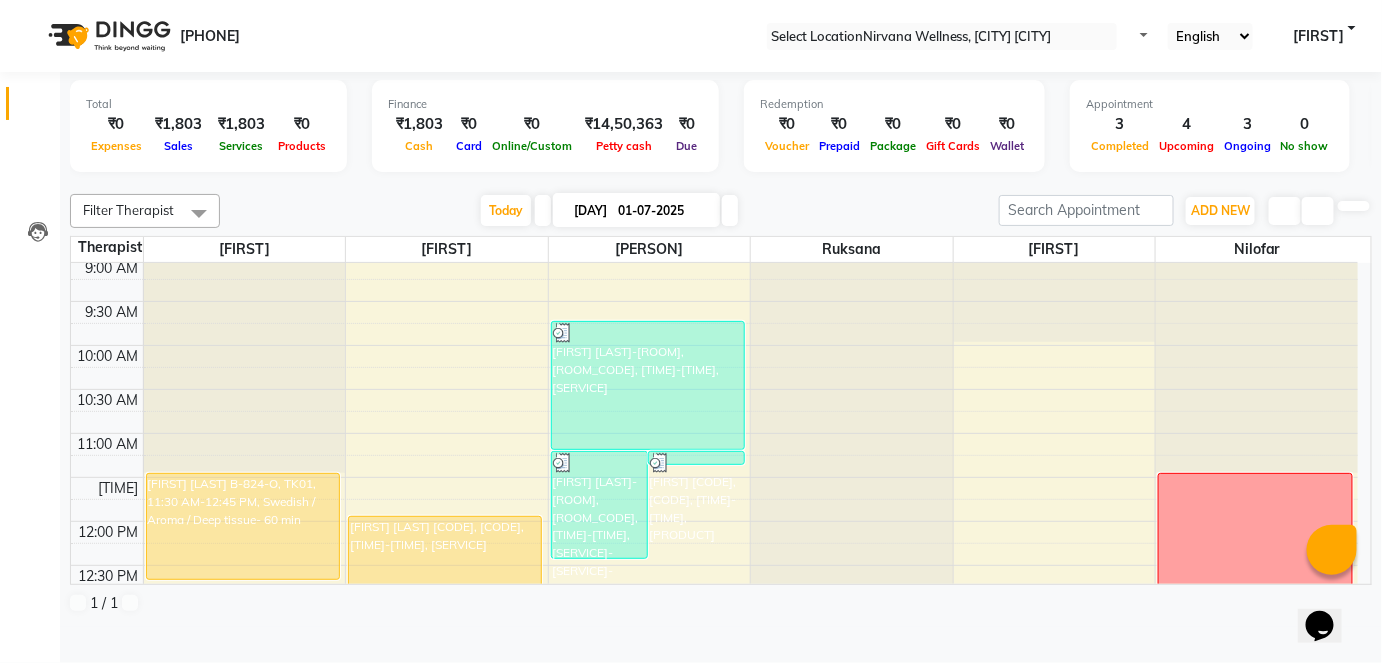 click on "[DATE]-[MONTH]-[YEAR]" at bounding box center [662, 211] 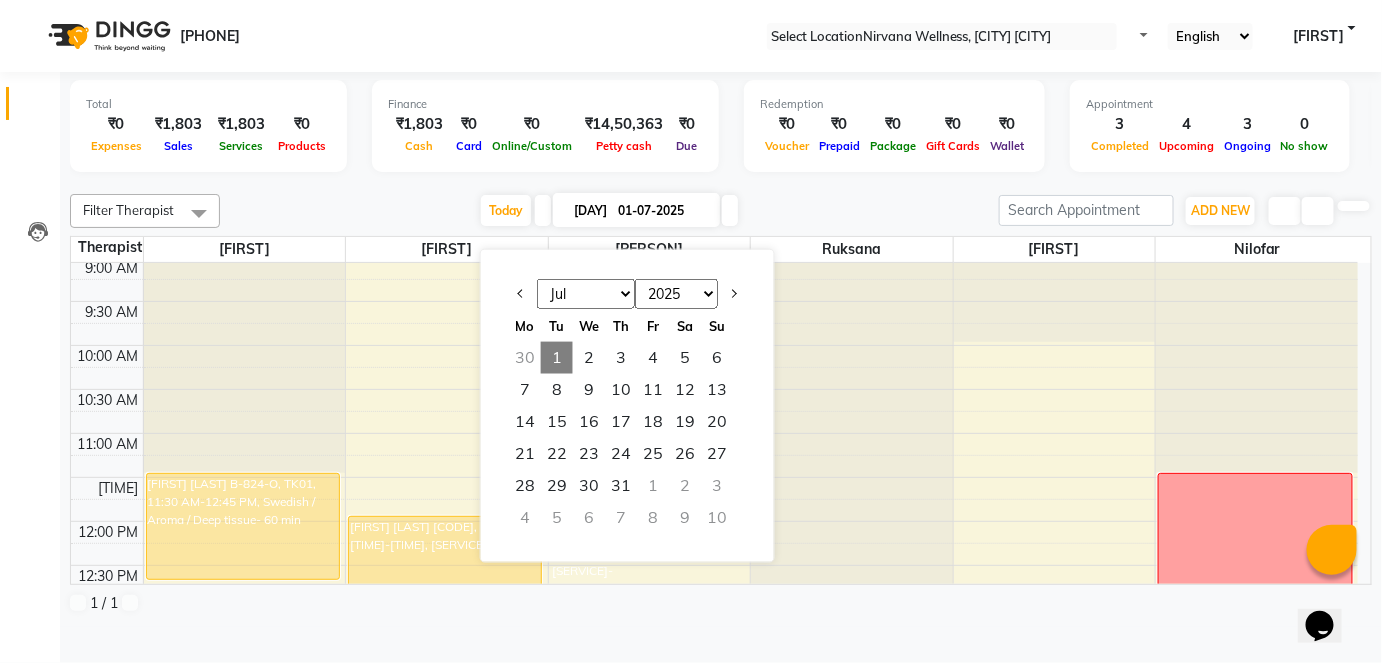 click on "30" at bounding box center [525, 358] 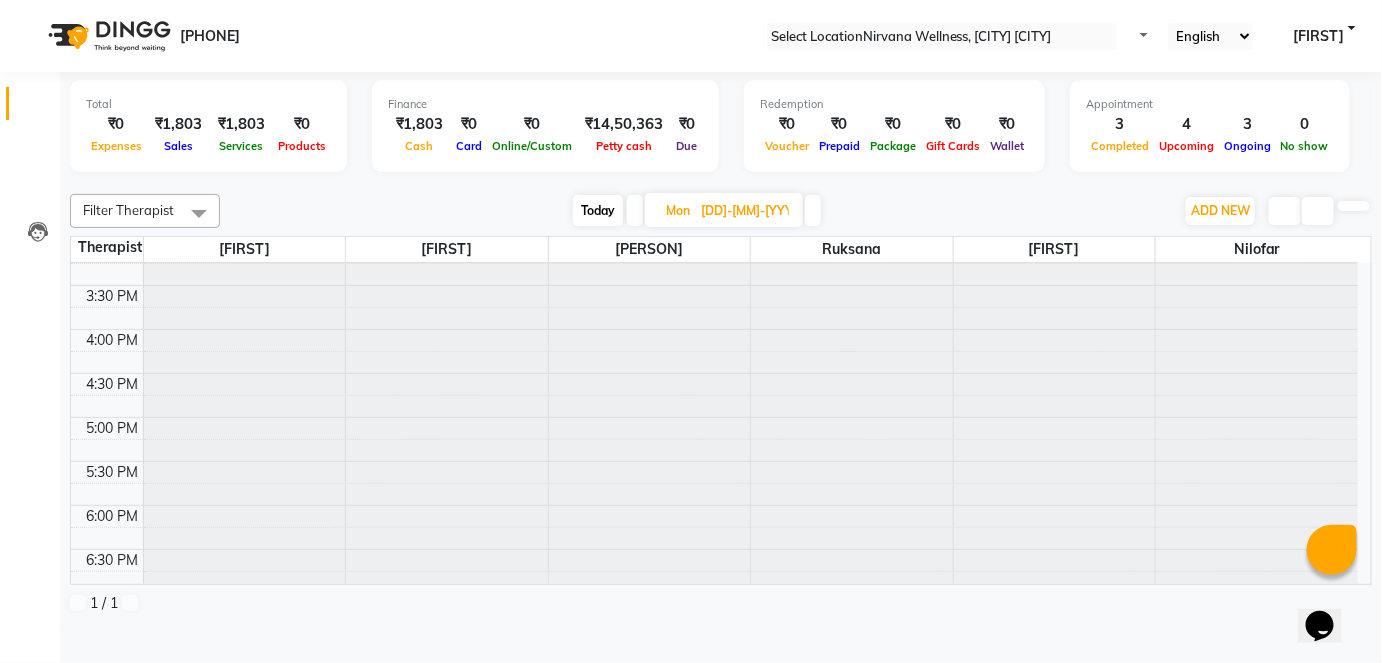 scroll, scrollTop: 727, scrollLeft: 0, axis: vertical 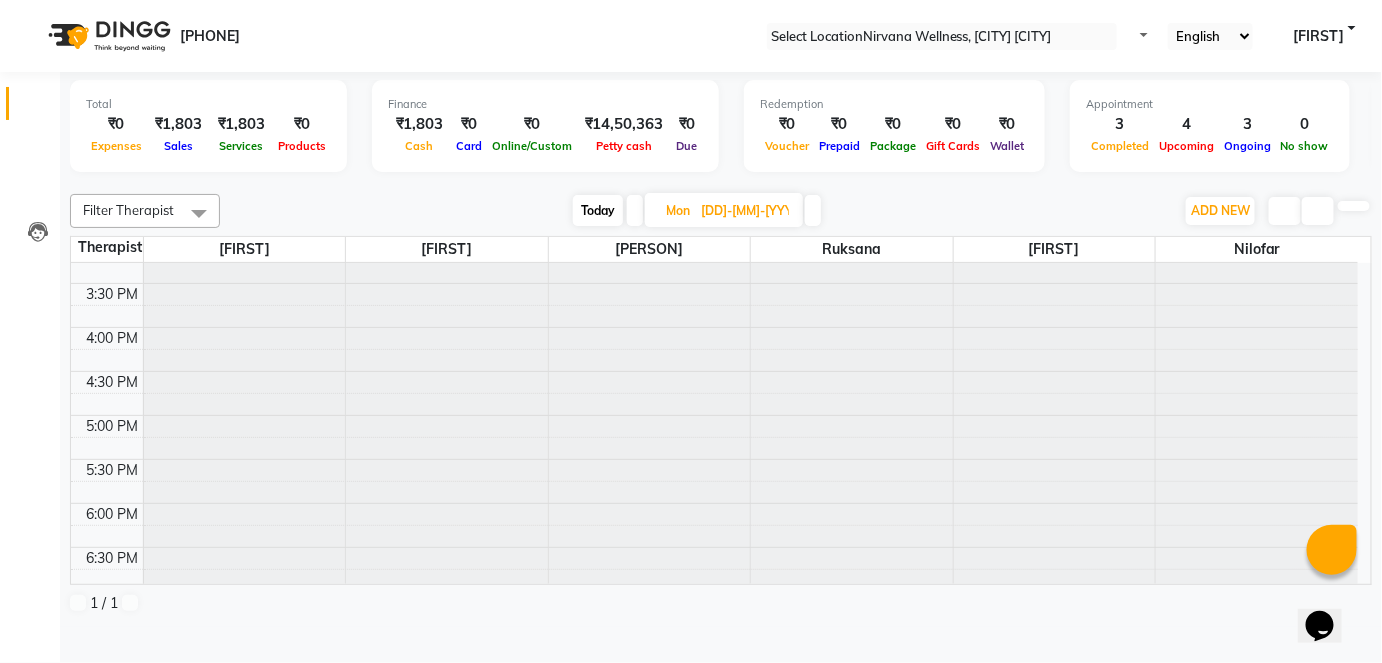 click on "[DATE]" at bounding box center (745, 211) 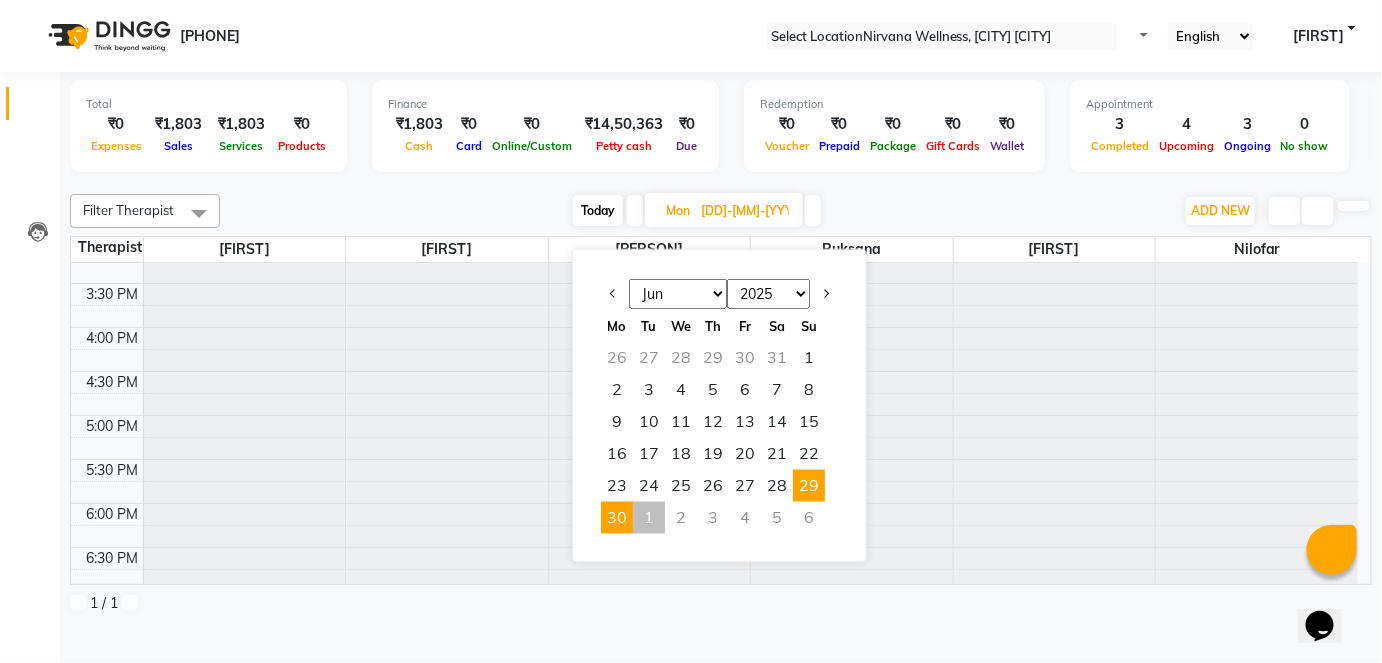 click on "29" at bounding box center (809, 486) 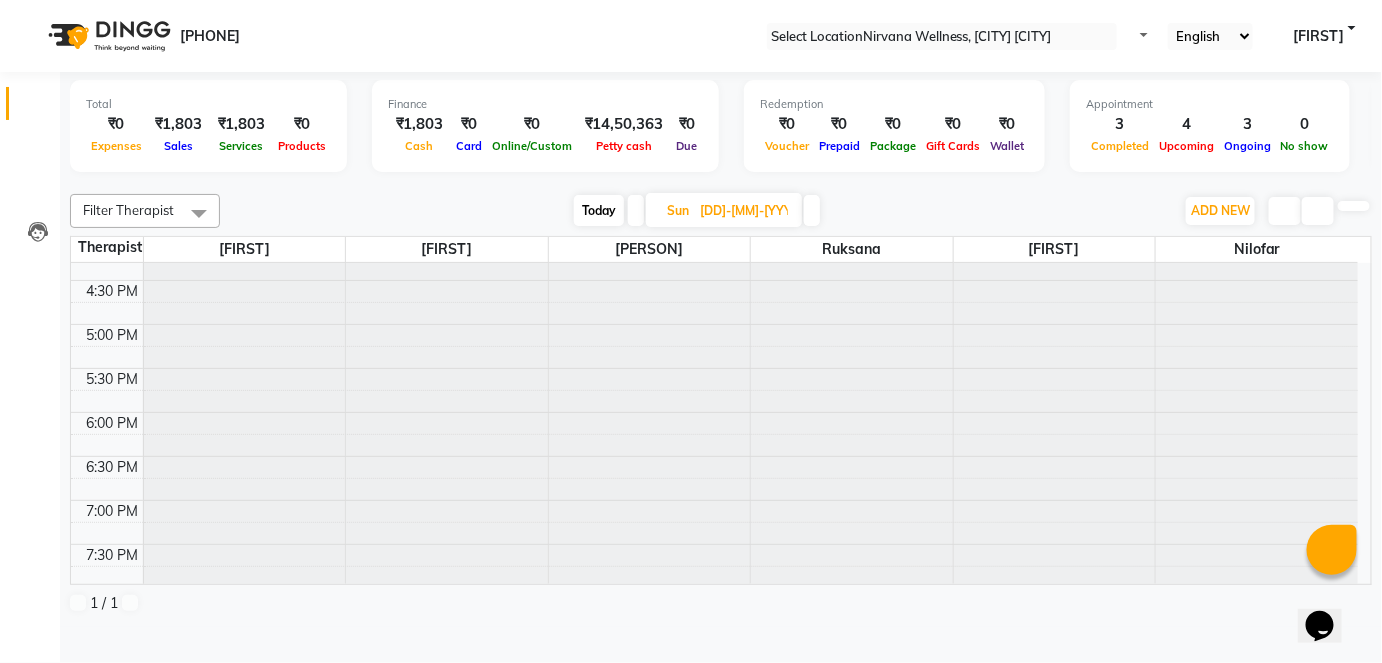 scroll, scrollTop: 1068, scrollLeft: 0, axis: vertical 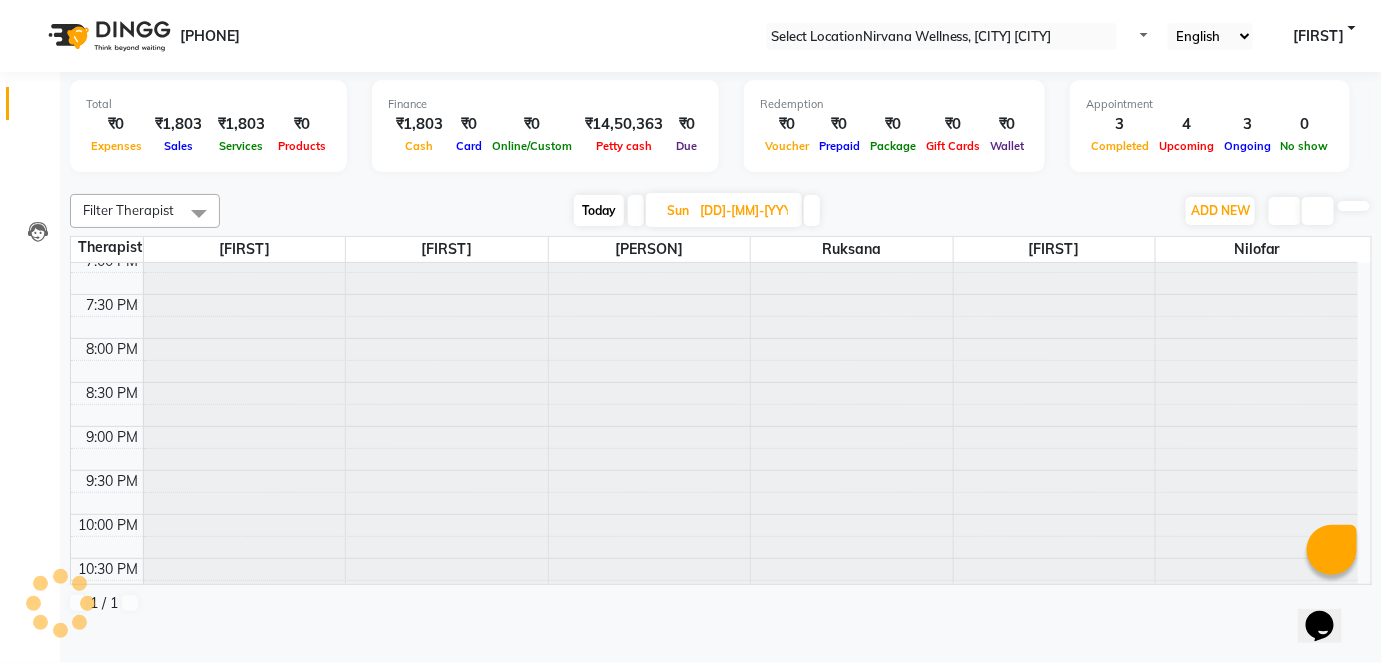 click on "Today" at bounding box center (599, 210) 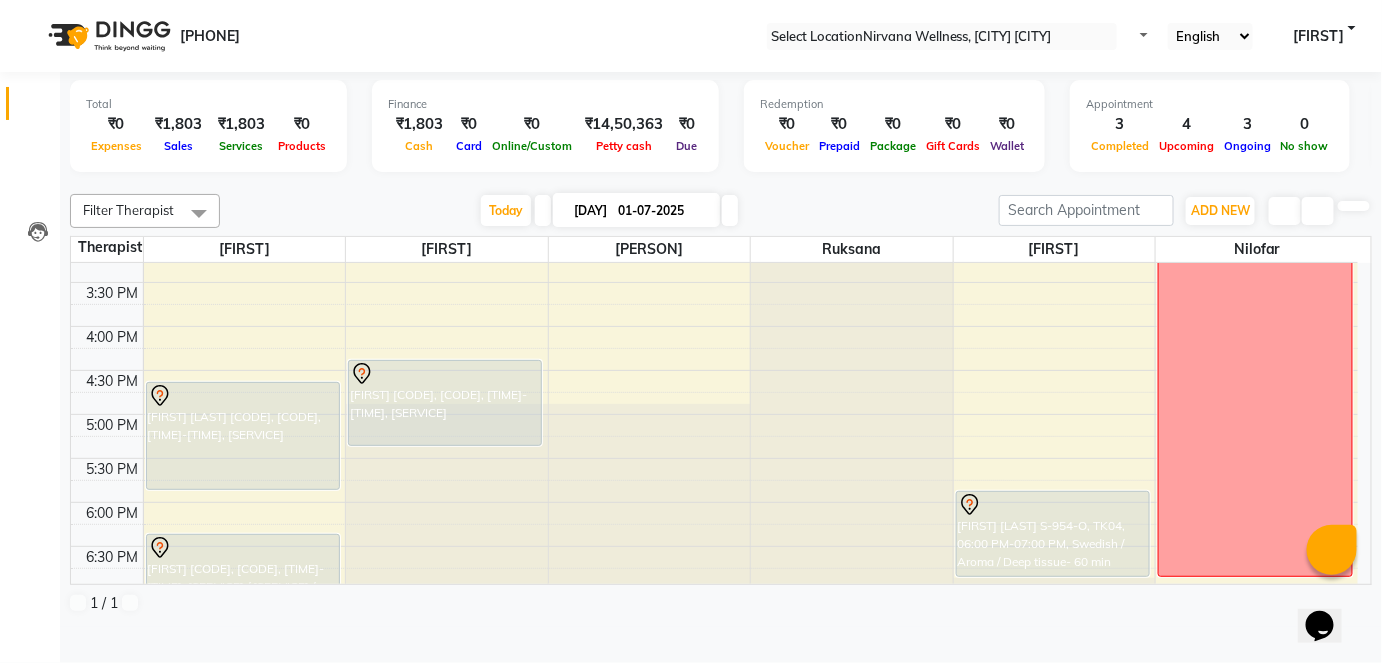 scroll, scrollTop: 727, scrollLeft: 0, axis: vertical 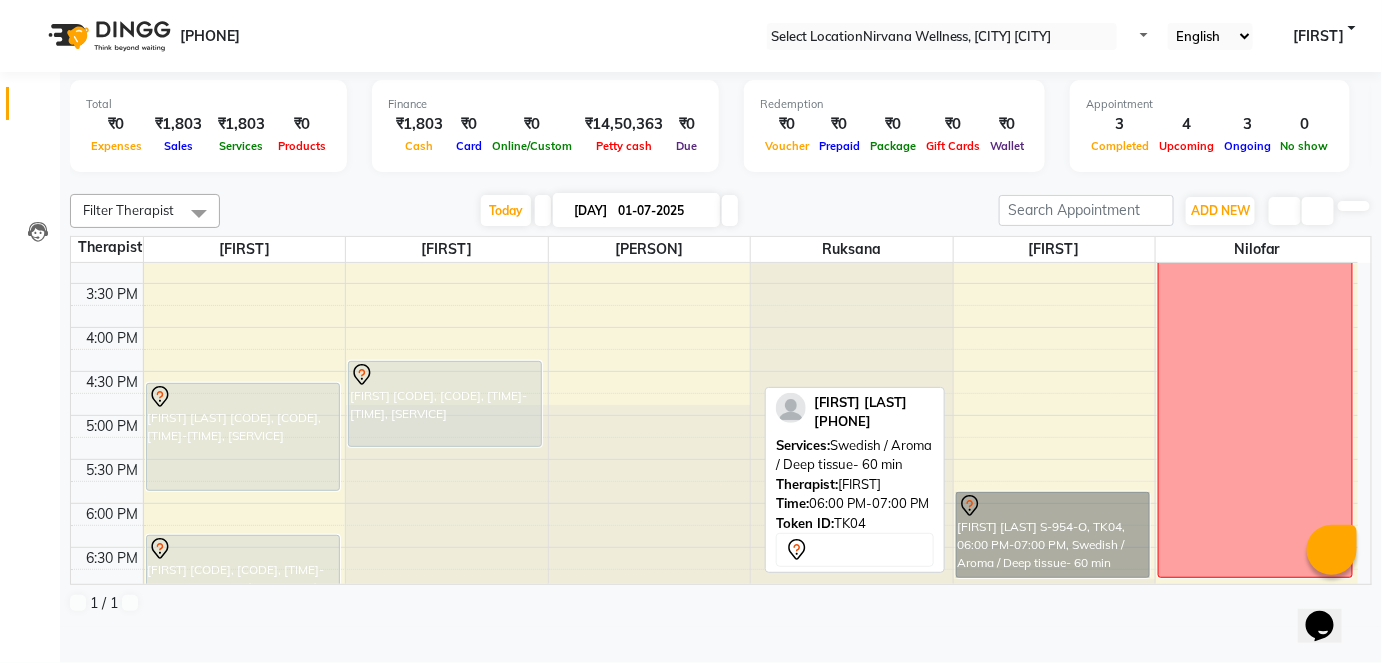 drag, startPoint x: 1087, startPoint y: 607, endPoint x: 1081, endPoint y: 563, distance: 44.407207 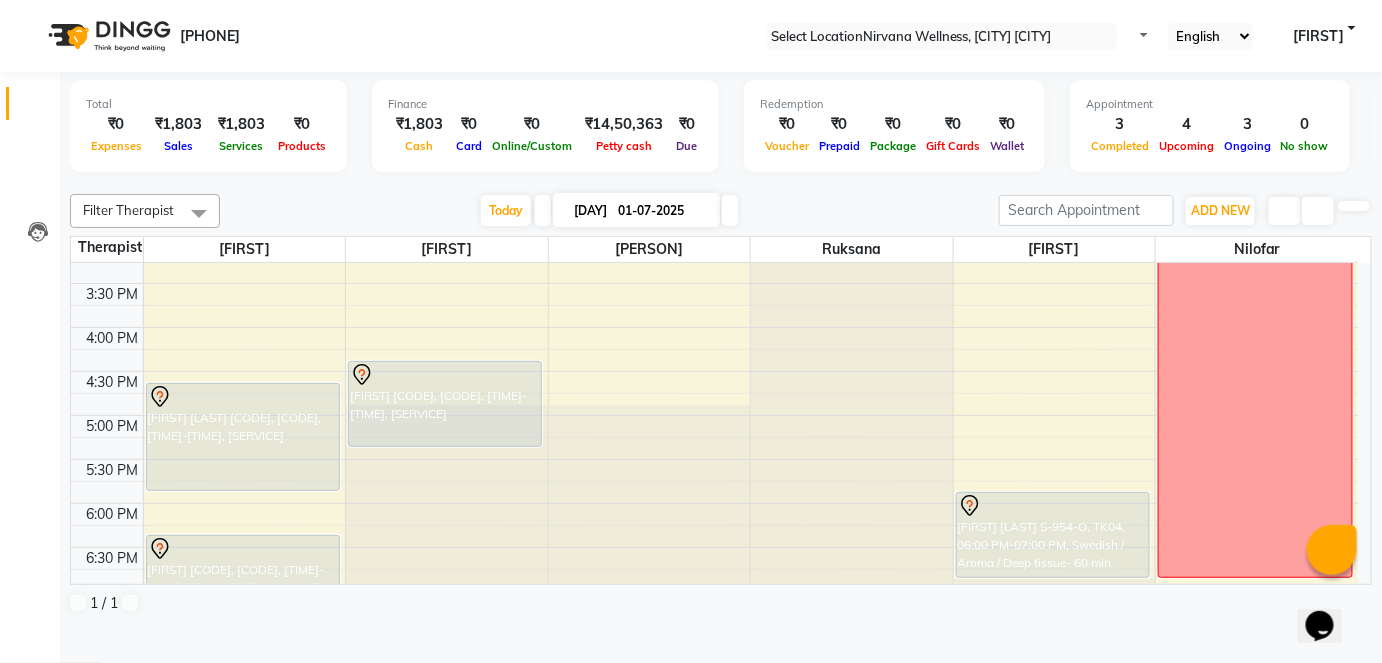 click on "Edit" at bounding box center [50, 676] 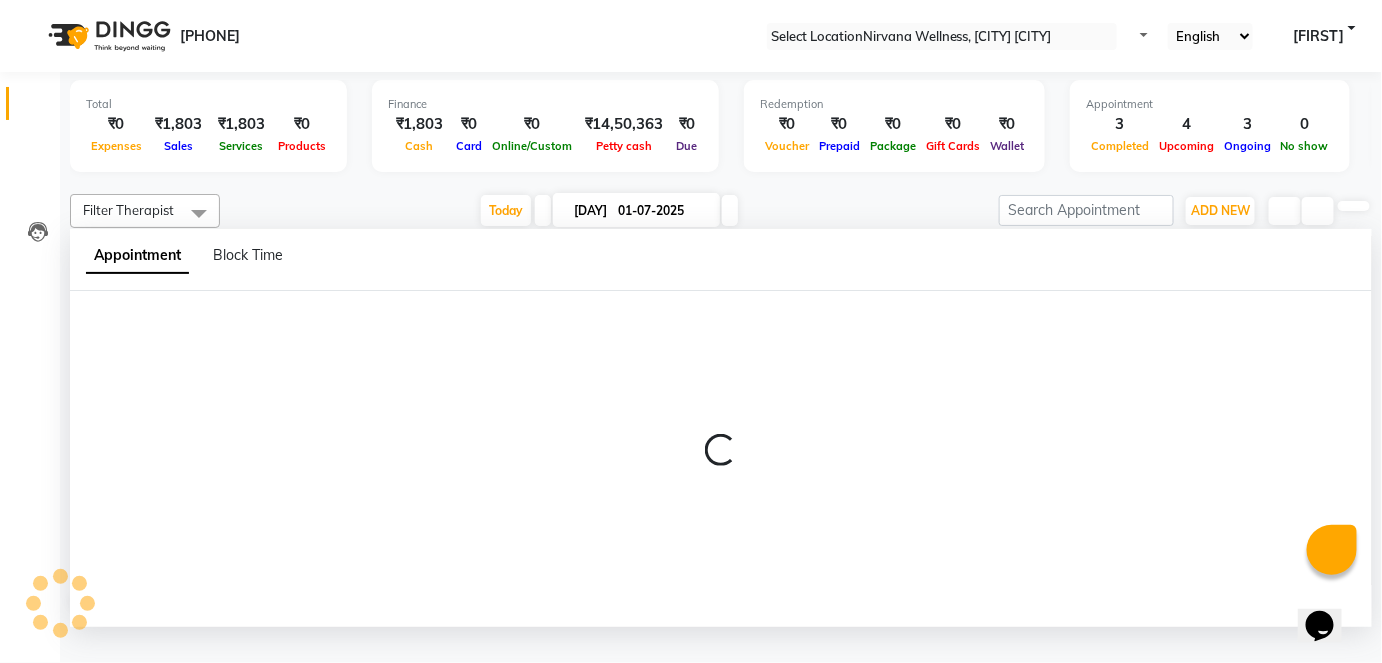 scroll, scrollTop: 0, scrollLeft: 0, axis: both 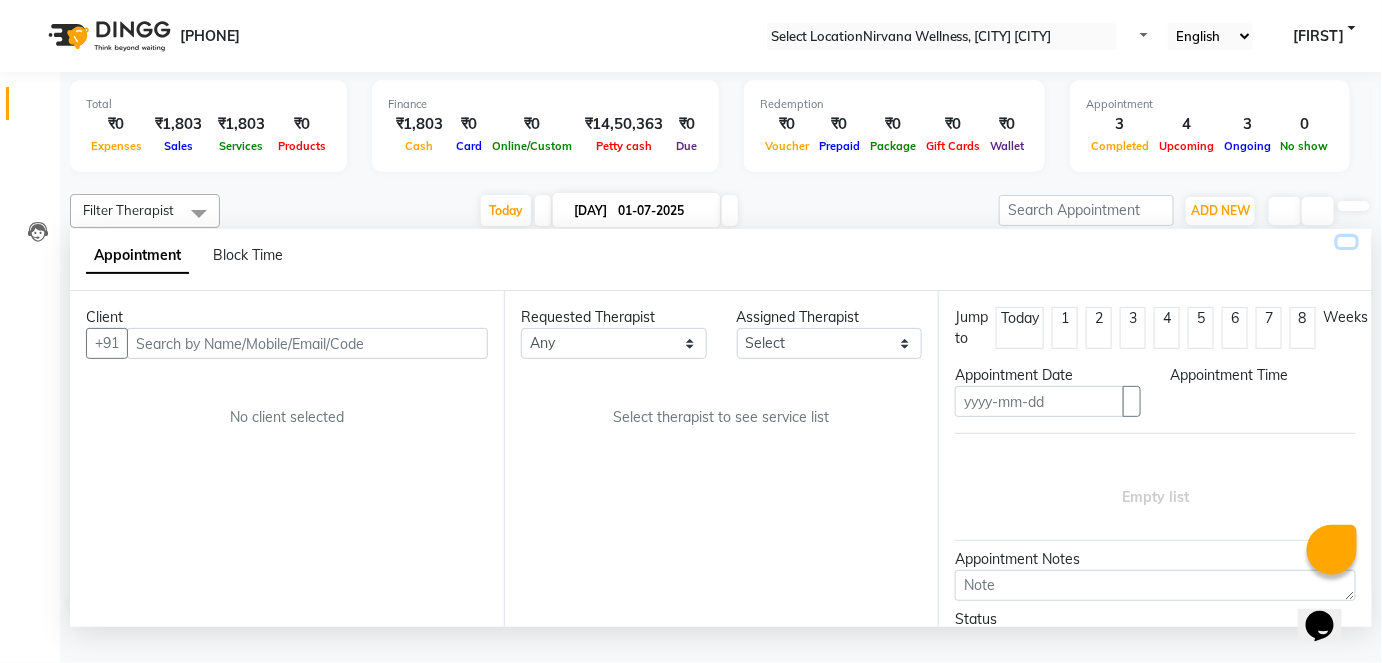 click at bounding box center [1347, 242] 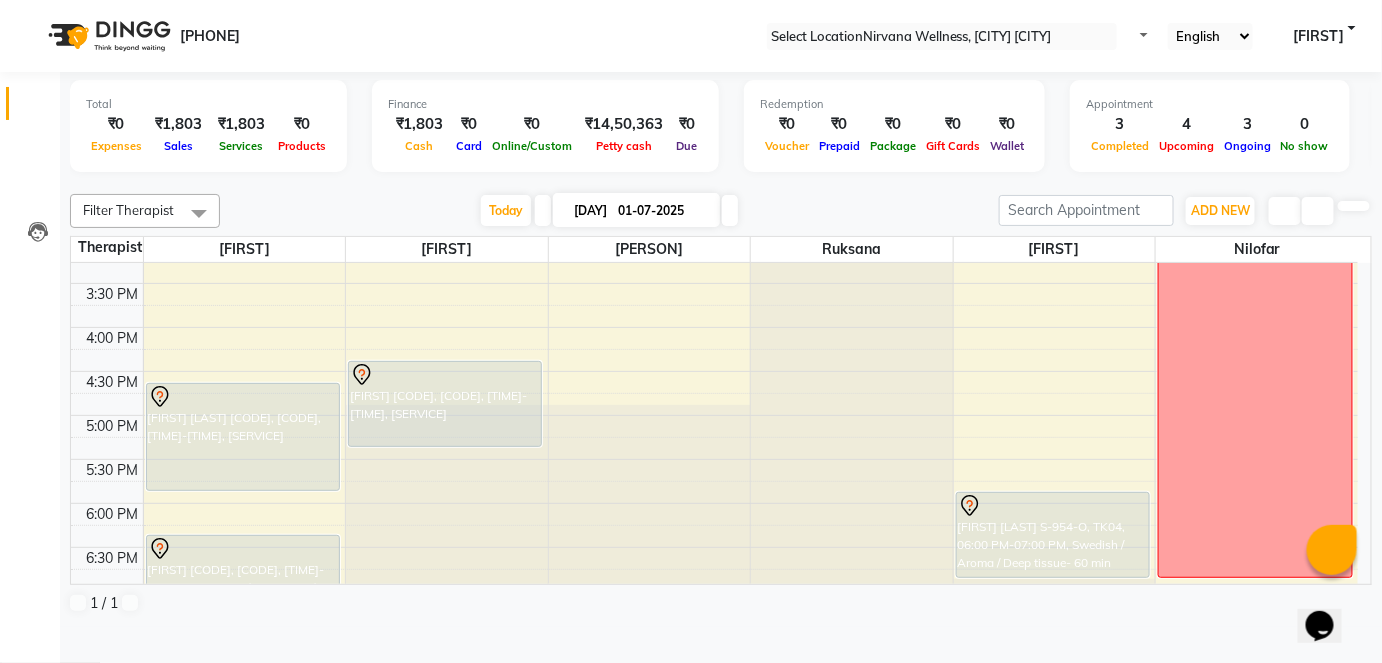 click on "Edit" at bounding box center [50, 676] 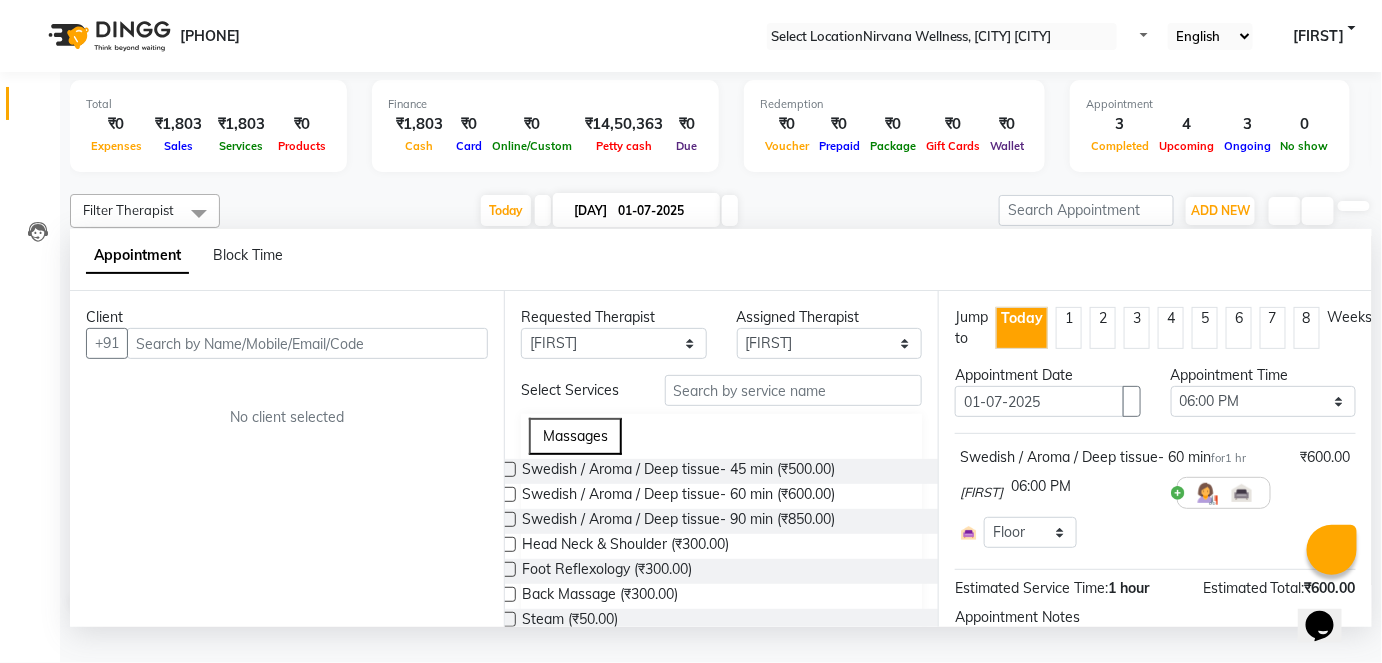 scroll, scrollTop: 522, scrollLeft: 0, axis: vertical 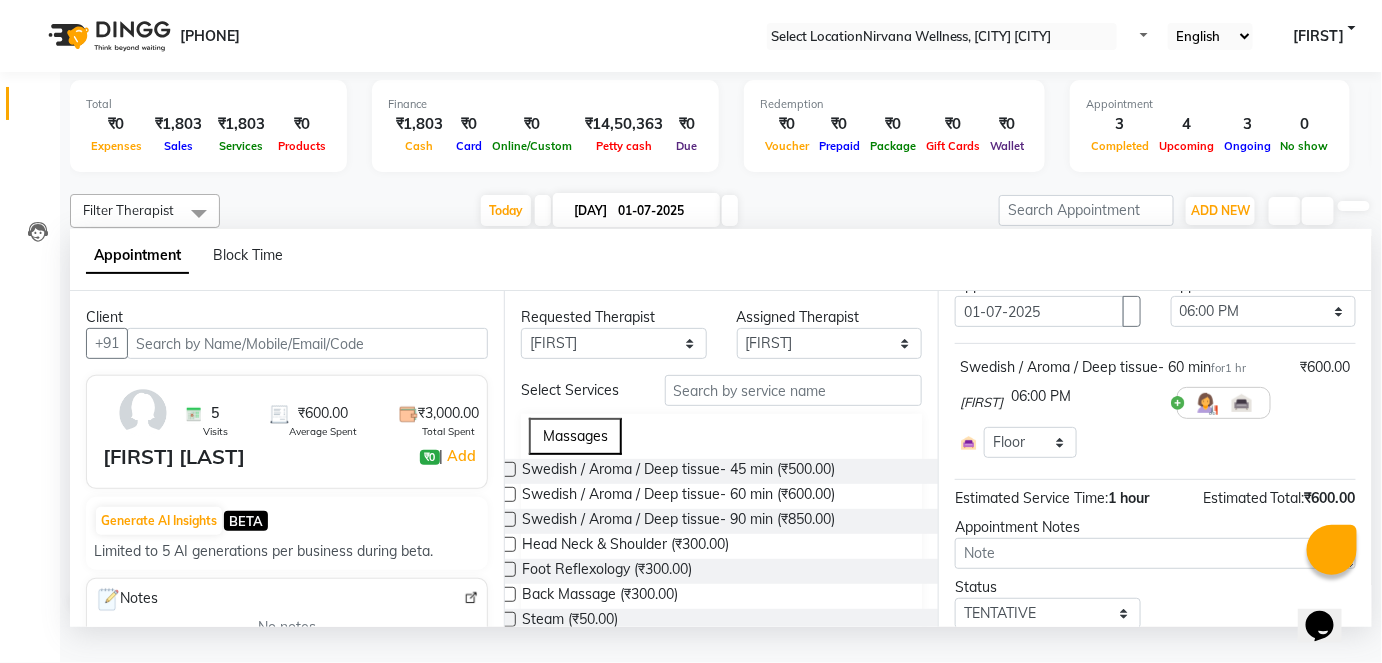 click on "Appointment Date 01-07-2025" at bounding box center [1048, 309] 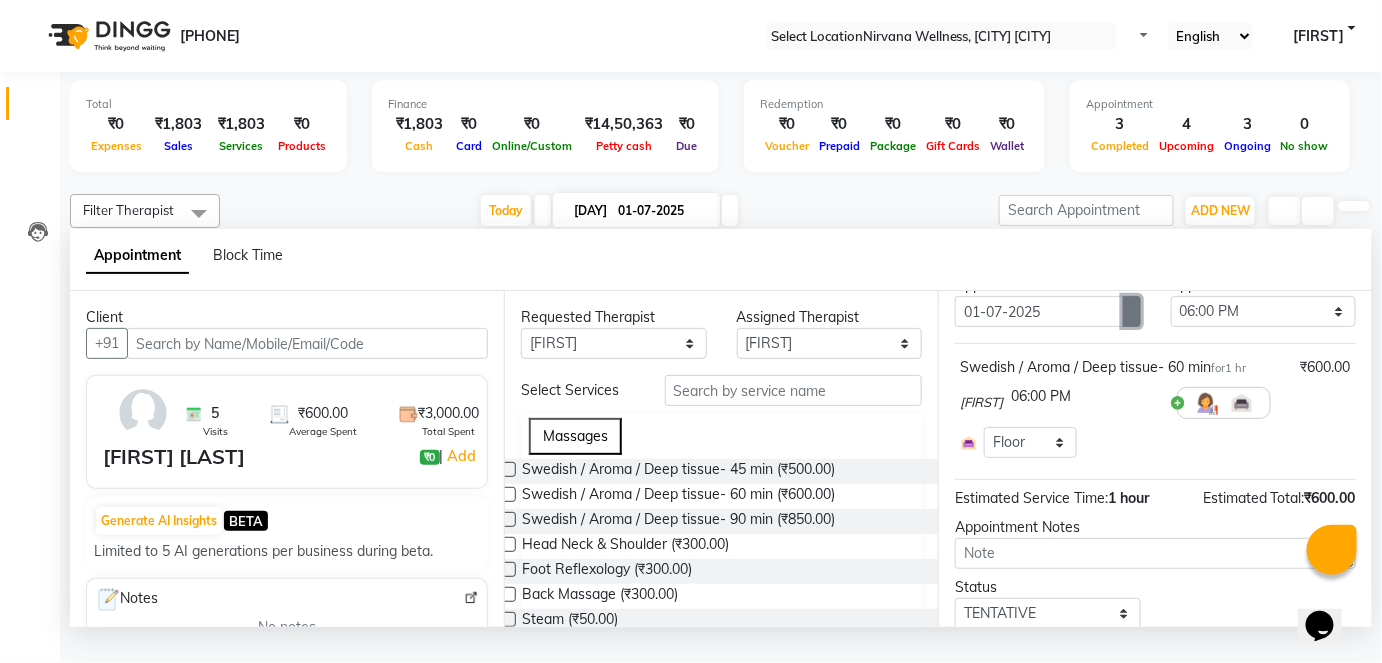 click at bounding box center (1132, 312) 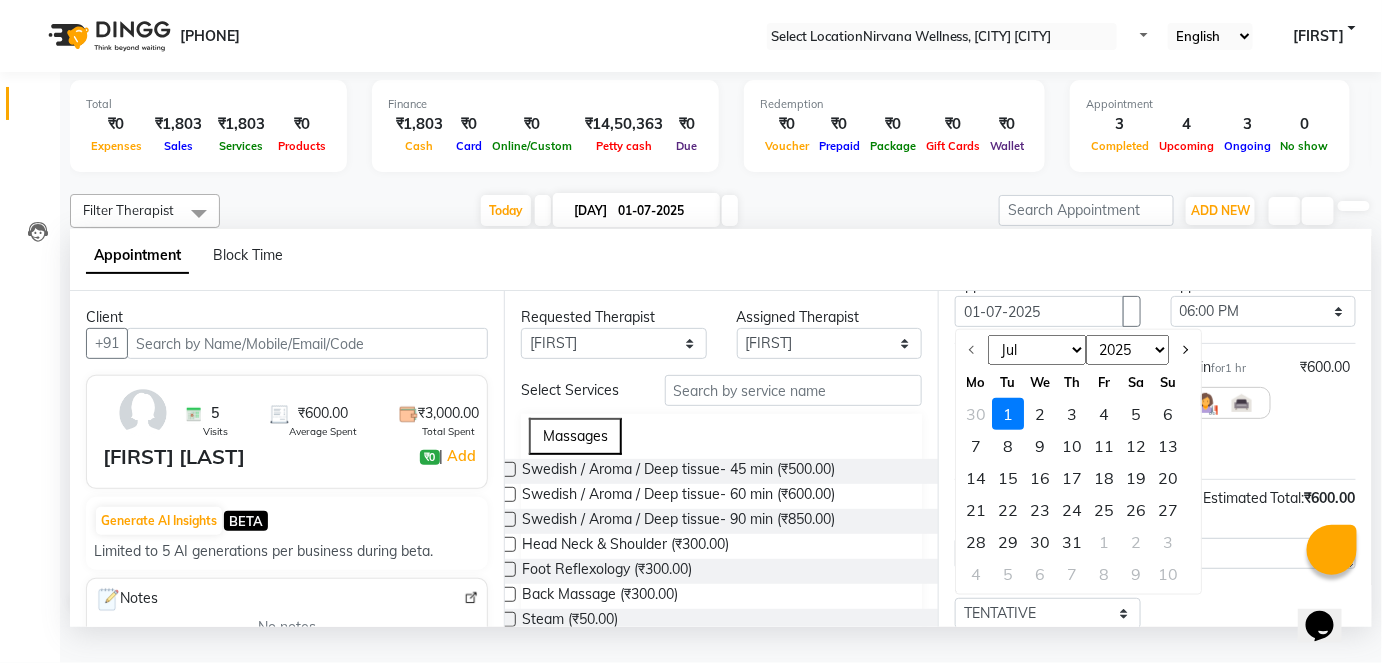 click on "2" at bounding box center (1040, 414) 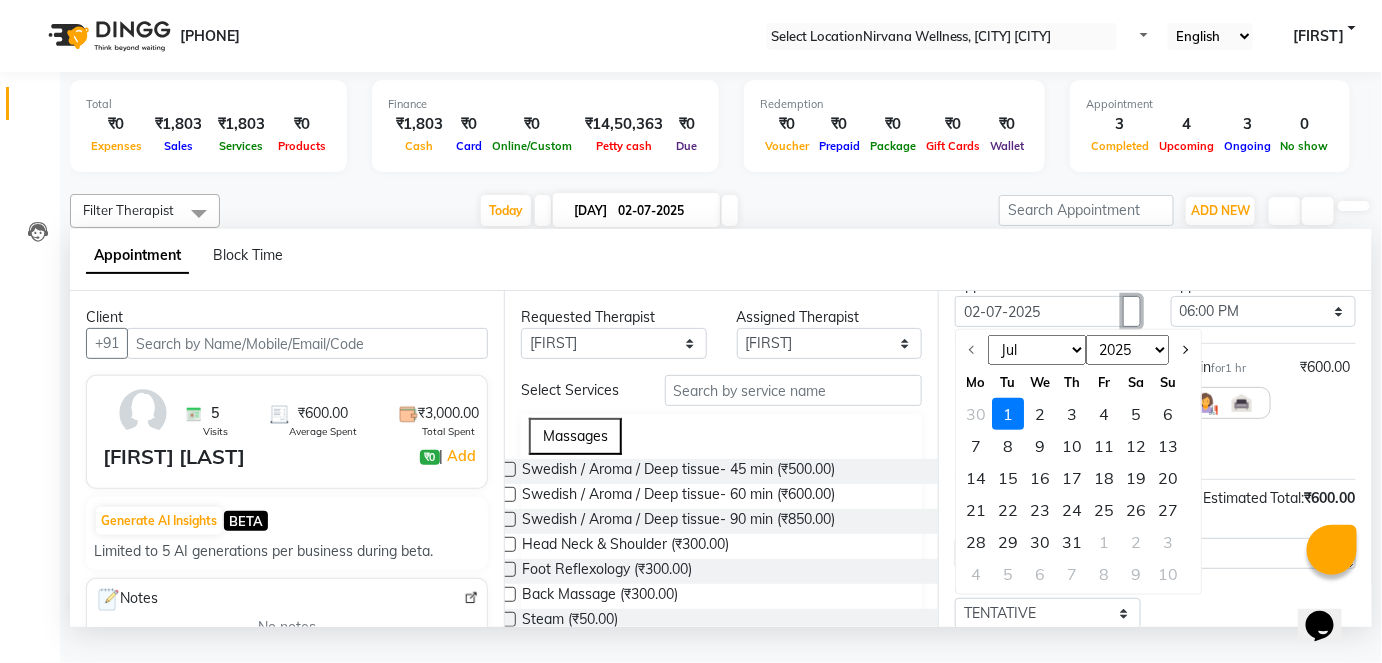 scroll, scrollTop: 0, scrollLeft: 0, axis: both 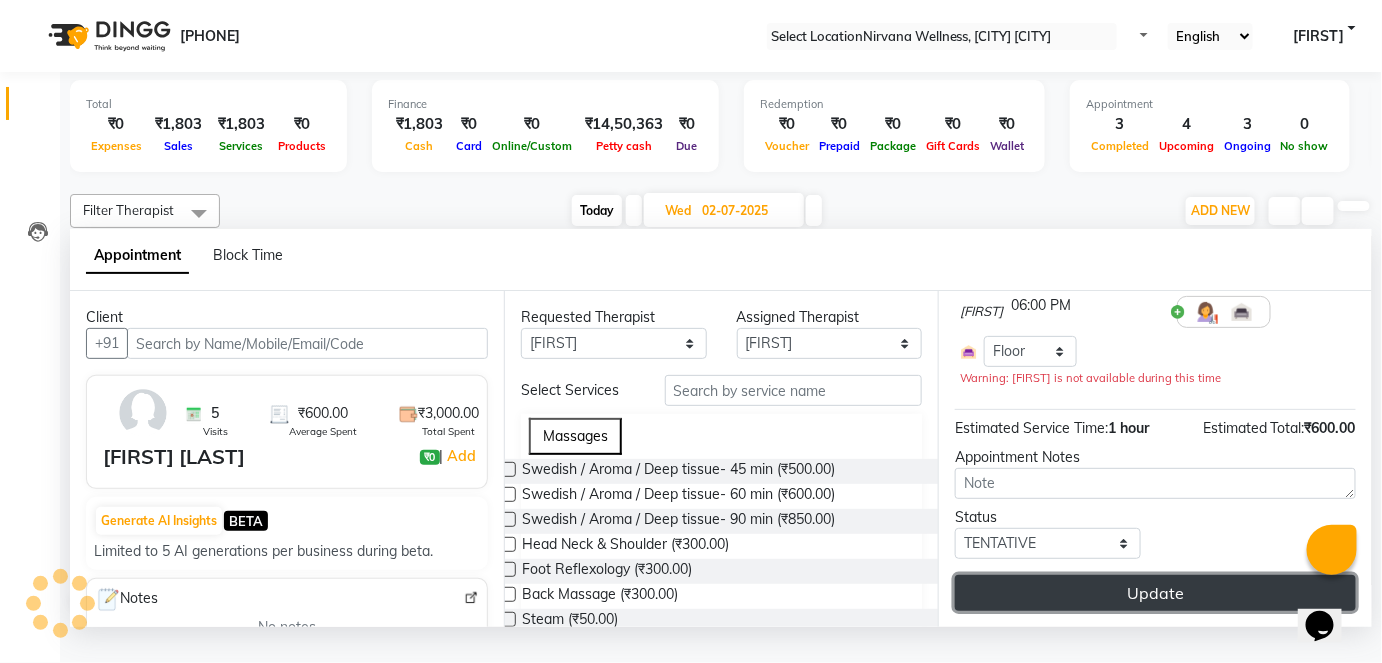 click on "Update" at bounding box center (1155, 593) 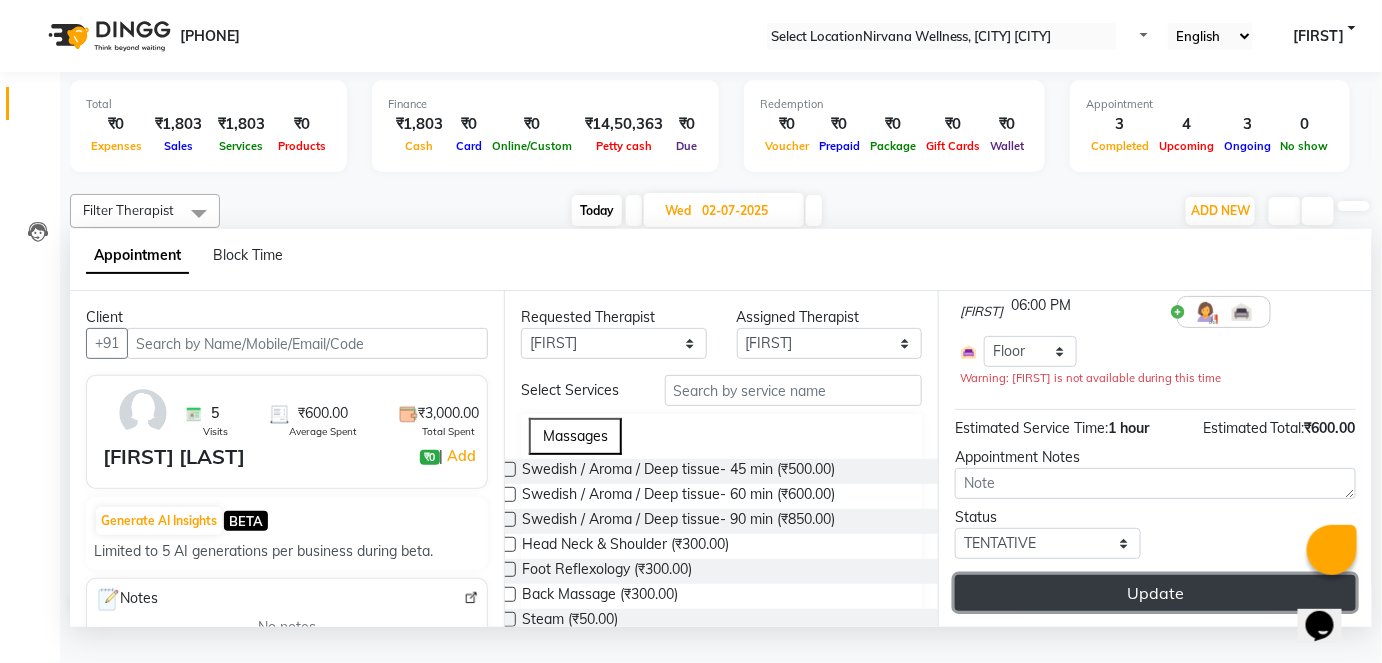 click on "Update" at bounding box center [1155, 593] 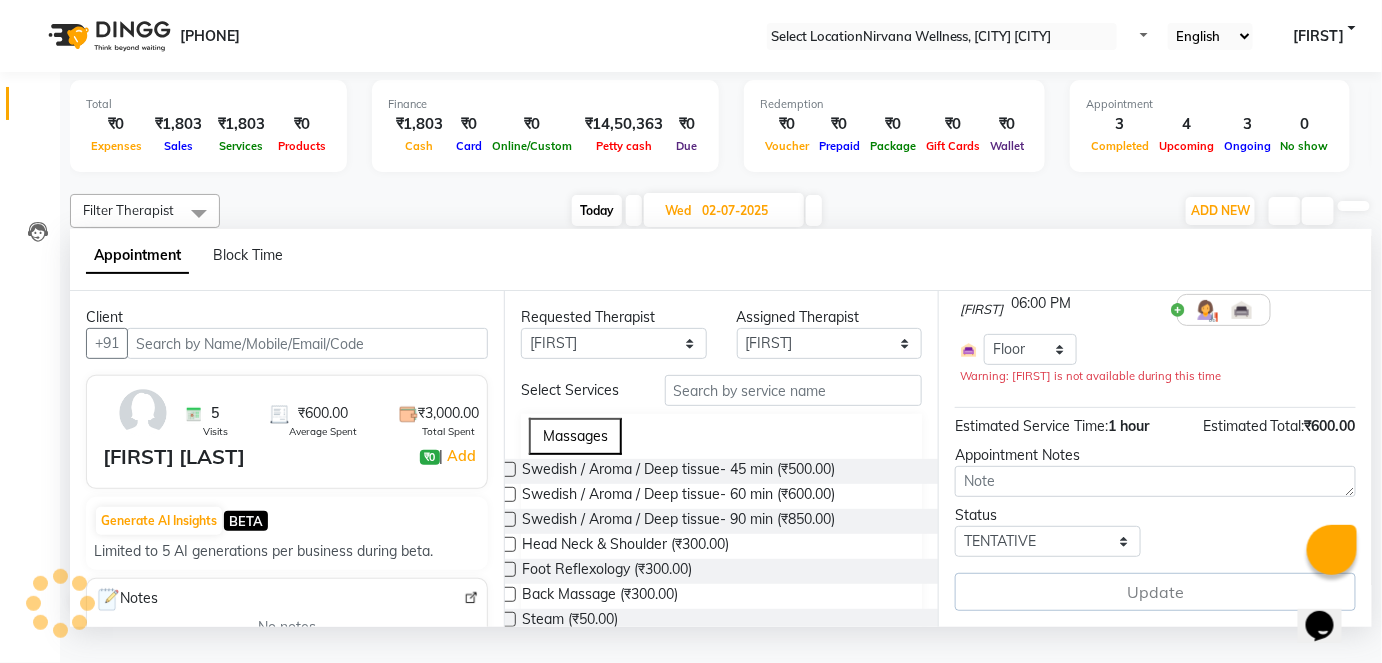 scroll, scrollTop: 106, scrollLeft: 0, axis: vertical 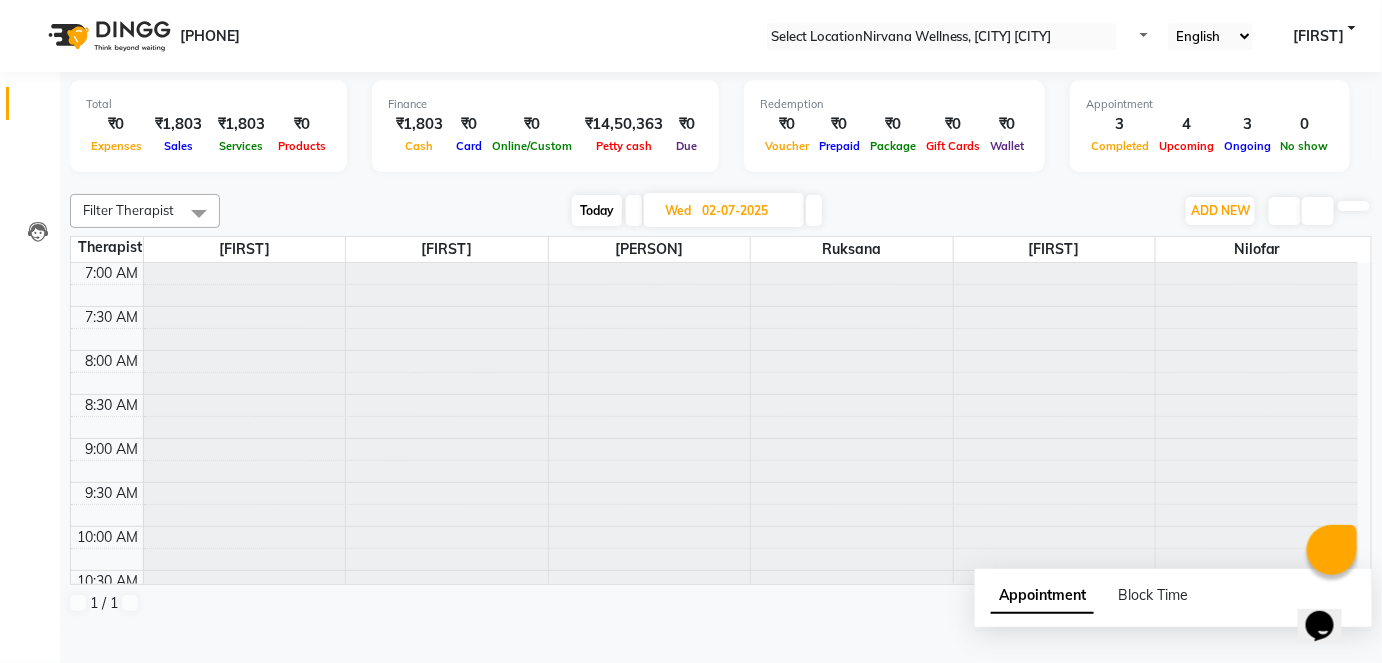 click on "Today" at bounding box center [597, 210] 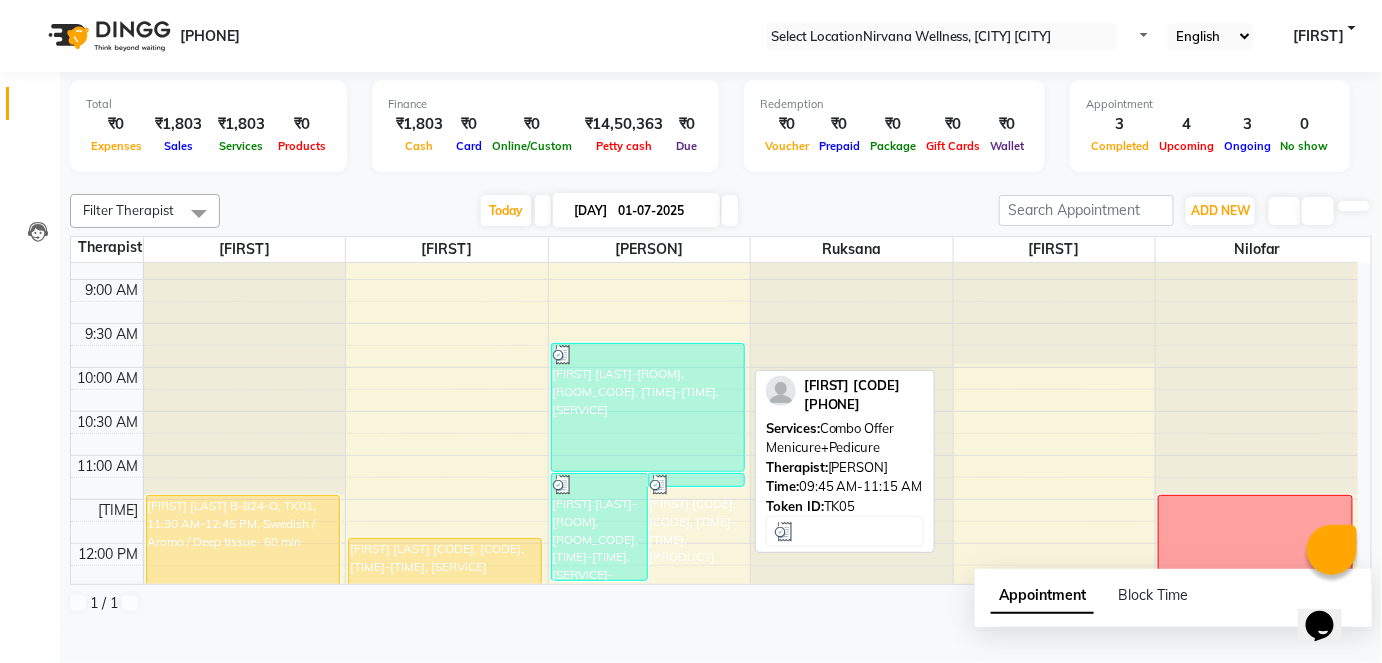 scroll, scrollTop: 250, scrollLeft: 0, axis: vertical 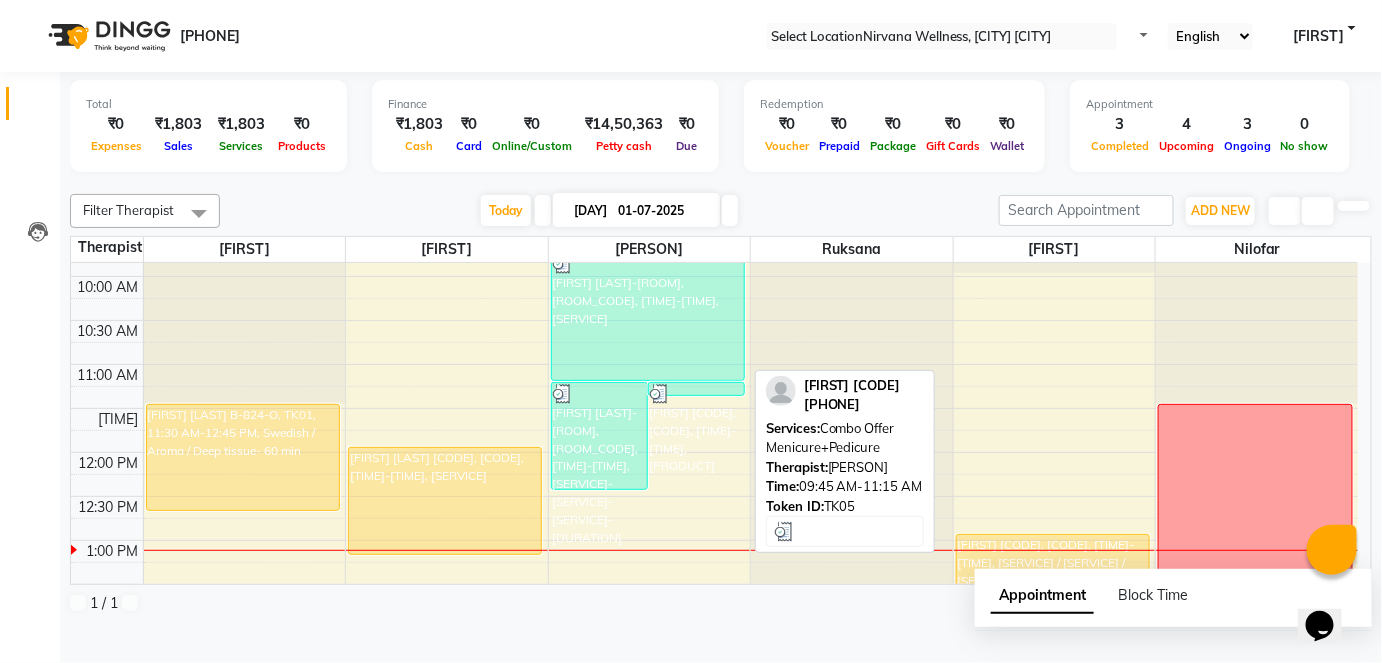 click on "[FIRST] G-131-L, TK05, [TIME] - [TIME], [SERVICE]" at bounding box center (243, 457) 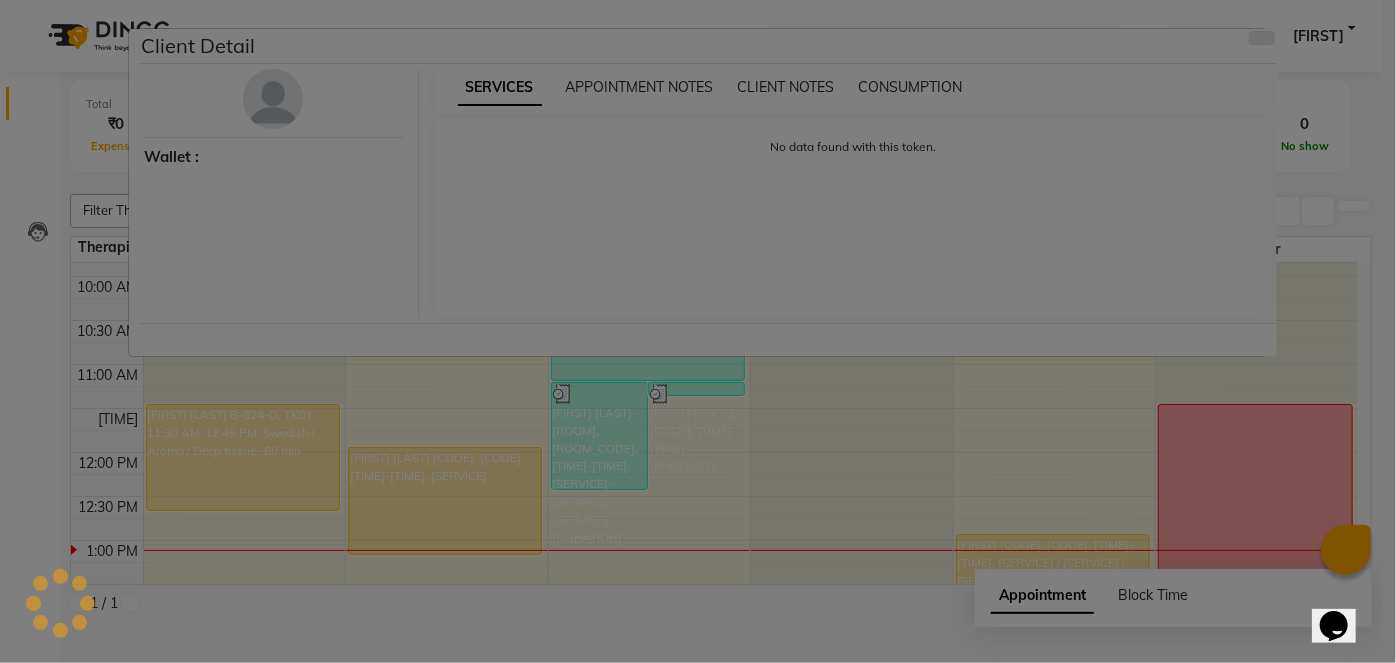 click at bounding box center (1262, 38) 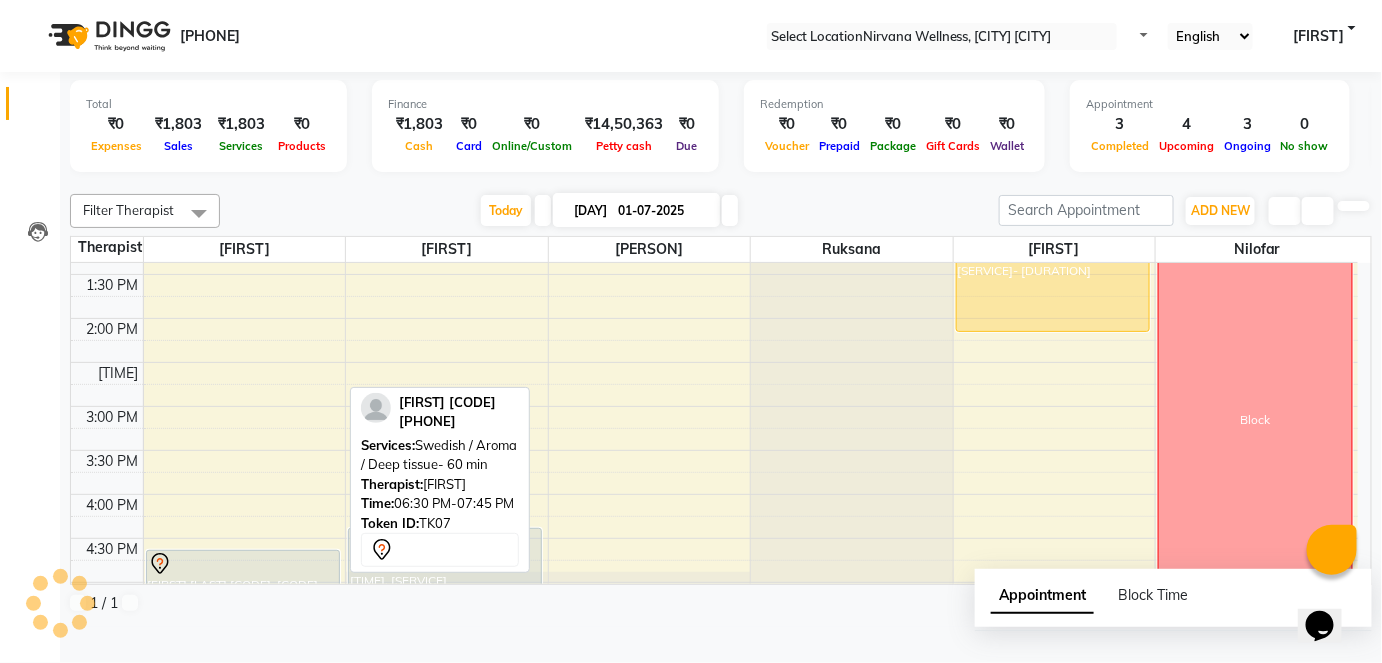 scroll, scrollTop: 363, scrollLeft: 0, axis: vertical 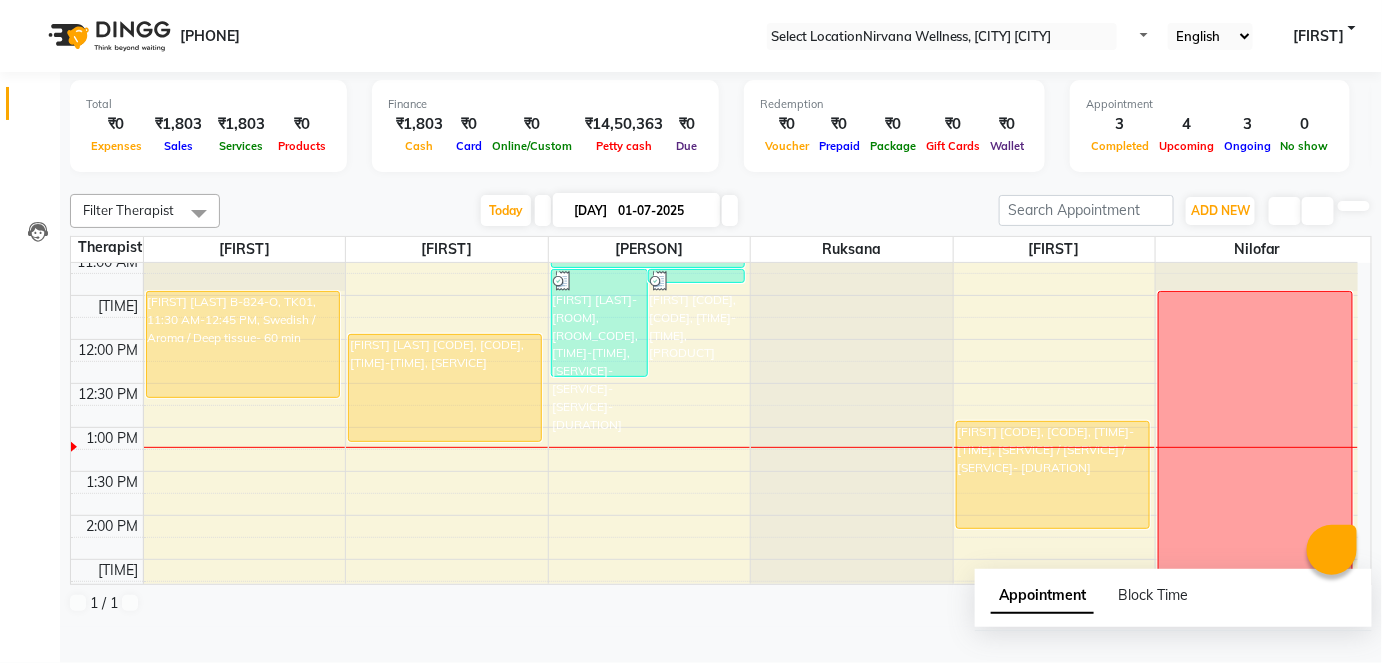 click on "Filter Therapist Select All Ishrat Jyoti Khushi Nilofar Ruksana  Suhani Today  Tue 01-07-2025 Toggle Dropdown Add Appointment Add Invoice Add Attendance Add Client Toggle Dropdown Add Appointment Add Invoice Add Attendance Add Client ADD NEW Toggle Dropdown Add Appointment Add Invoice Add Attendance Add Client Filter Therapist Select All Ishrat Jyoti Khushi Nilofar Ruksana  Suhani Group By  Staff View   Room View  View as Vertical  Vertical - Week View  Horizontal  Horizontal - Week View  List  Toggle Dropdown Calendar Settings Manage Tags   Arrange Therapists   Reset Therapists  Full Screen Appointment Form Zoom 100% Staff/Room Display Count 6 Therapist Ishrat Suhani Khushi Ruksana  Jyoti Nilofar 7:00 AM 7:30 AM 8:00 AM 8:30 AM 9:00 AM 9:30 AM 10:00 AM 10:30 AM 11:00 AM 11:30 AM 12:00 PM 12:30 PM 1:00 PM 1:30 PM 2:00 PM 2:30 PM 3:00 PM 3:30 PM 4:00 PM 4:30 PM 5:00 PM 5:30 PM 6:00 PM 6:30 PM 7:00 PM 7:30 PM 8:00 PM 8:30 PM 9:00 PM 9:30 PM 10:00 PM 10:30 PM" at bounding box center [721, 404] 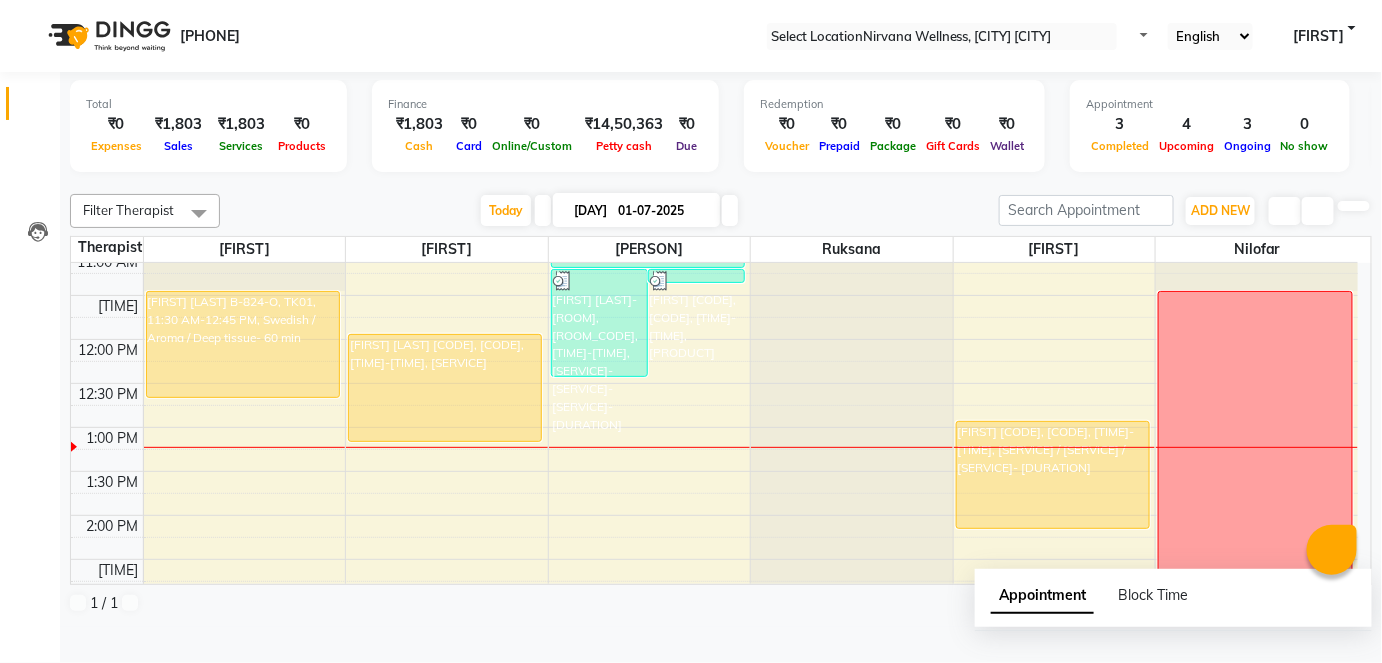 click on "[DATE]-[MONTH]-[YEAR]" at bounding box center (662, 211) 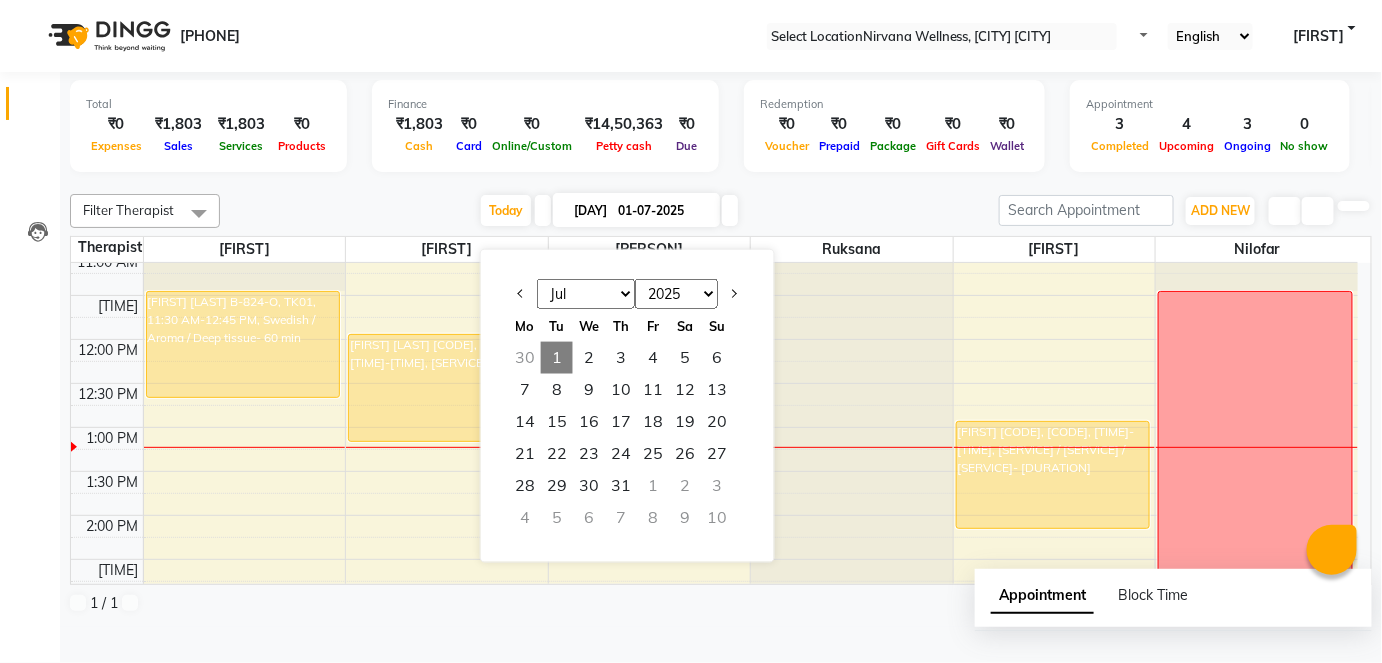 click on "[MONTH] [MONTH] [MONTH] [MONTH] [MONTH] [MONTH] [MONTH] [MONTH] [MONTH] [MONTH] [MONTH] [MONTH]" at bounding box center [586, 294] 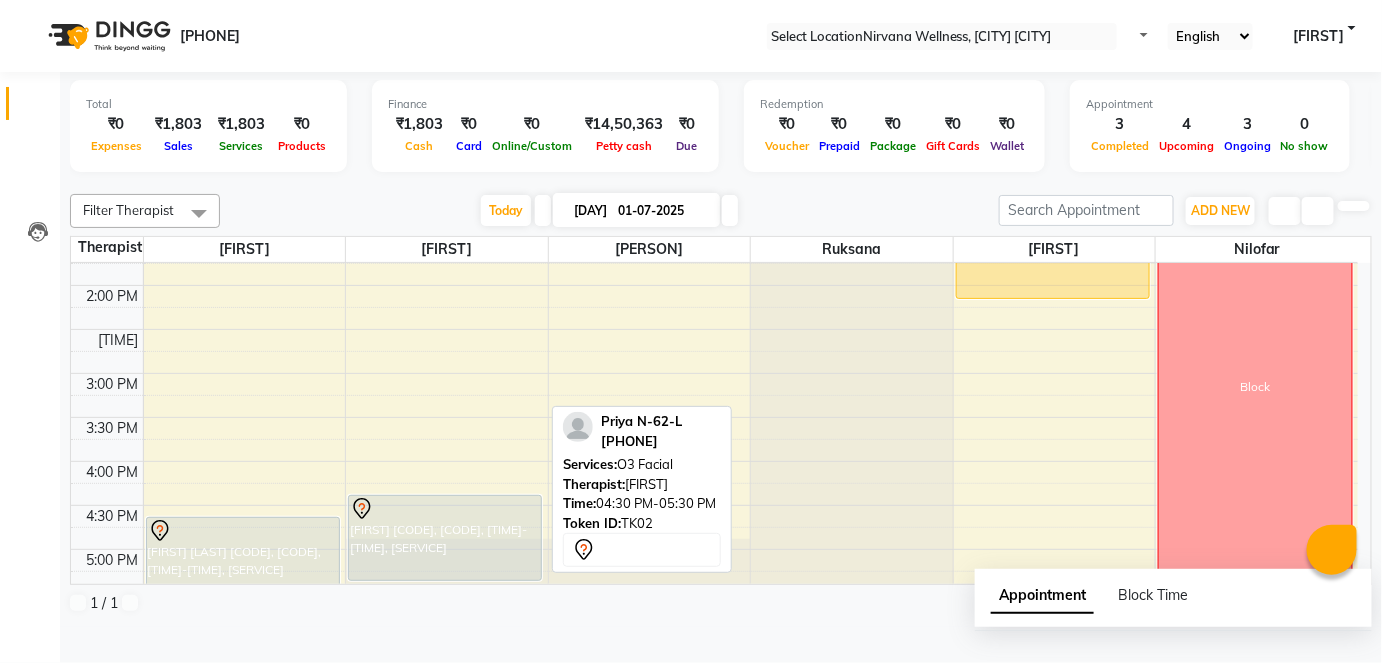 scroll, scrollTop: 636, scrollLeft: 0, axis: vertical 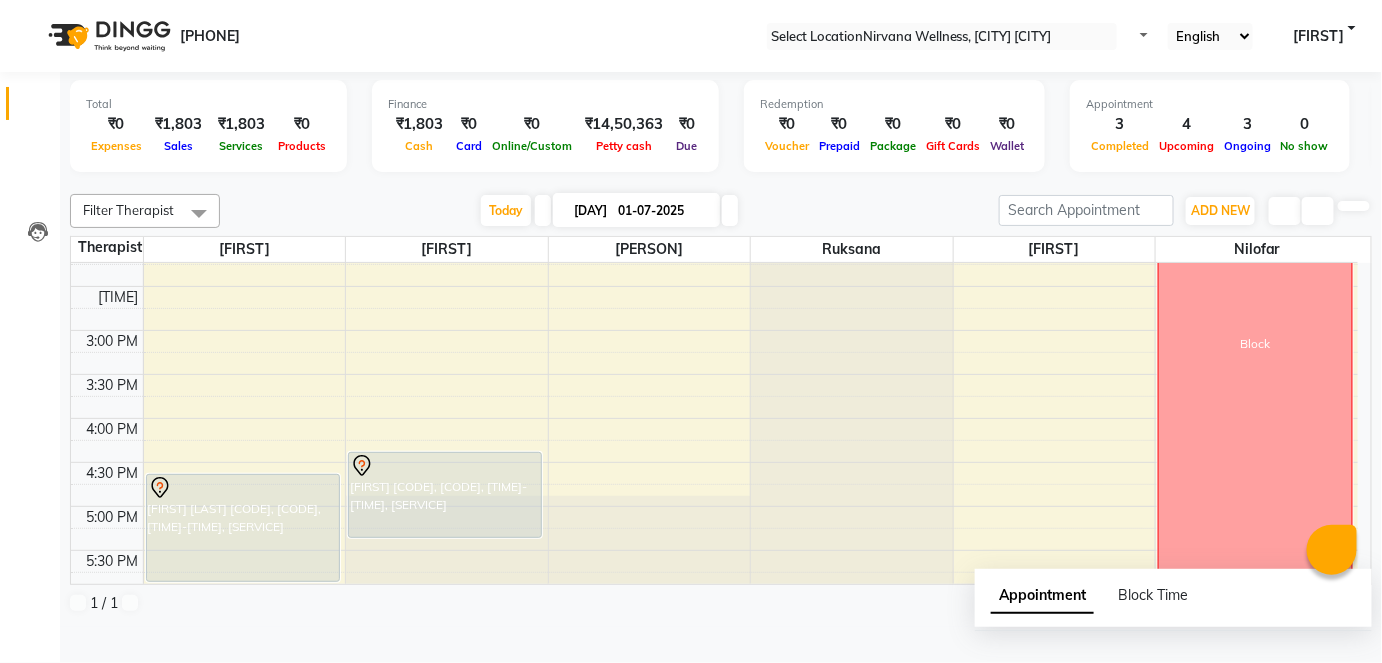 click on "7:00 AM 7:30 AM 8:00 AM 8:30 AM 9:00 AM 9:30 AM 10:00 AM 10:30 AM 11:00 AM 11:30 AM 12:00 PM 12:30 PM 1:00 PM 1:30 PM 2:00 PM 2:30 PM 3:00 PM 3:30 PM 4:00 PM 4:30 PM 5:00 PM 5:30 PM 6:00 PM 6:30 PM 7:00 PM 7:30 PM 8:00 PM 8:30 PM 9:00 PM 9:30 PM 10:00 PM 10:30 PM     Soniya B-824-O, TK01, 11:30 AM-12:45 PM, Swedish / Aroma / Deep tissue- 60 min             Shobha Thakkar T-51-L, TK06, 04:45 PM-06:00 PM, Swedish / Aroma / Deep tissue- 60 min             Megha M-75-L, TK07, 06:30 PM-07:45 PM, Swedish / Aroma / Deep tissue- 60 min    Saachi Mutreja M-1198-O, TK03, 12:00 PM-01:15 PM, Swedish / Aroma / Deep tissue- 60 min             Priya N-62-L, TK02, 04:30 PM-05:30 PM, O3 Facial     Smita G-131-L, TK05, 11:15 AM-12:30 PM, Swedish / Aroma / Deep tissue- 60 min     Smita G-131-L, TK05, 11:15 AM-11:16 AM, Wintergreen Oil/Aroma Oil     Smita G-131-L, TK05, 09:45 AM-11:15 AM, Combo Offer Menicure+Pedicure    Sanjana T-279-O, TK08, 01:00 PM-02:15 PM, Swedish / Aroma / Deep tissue- 60 min  Block" at bounding box center (714, 330) 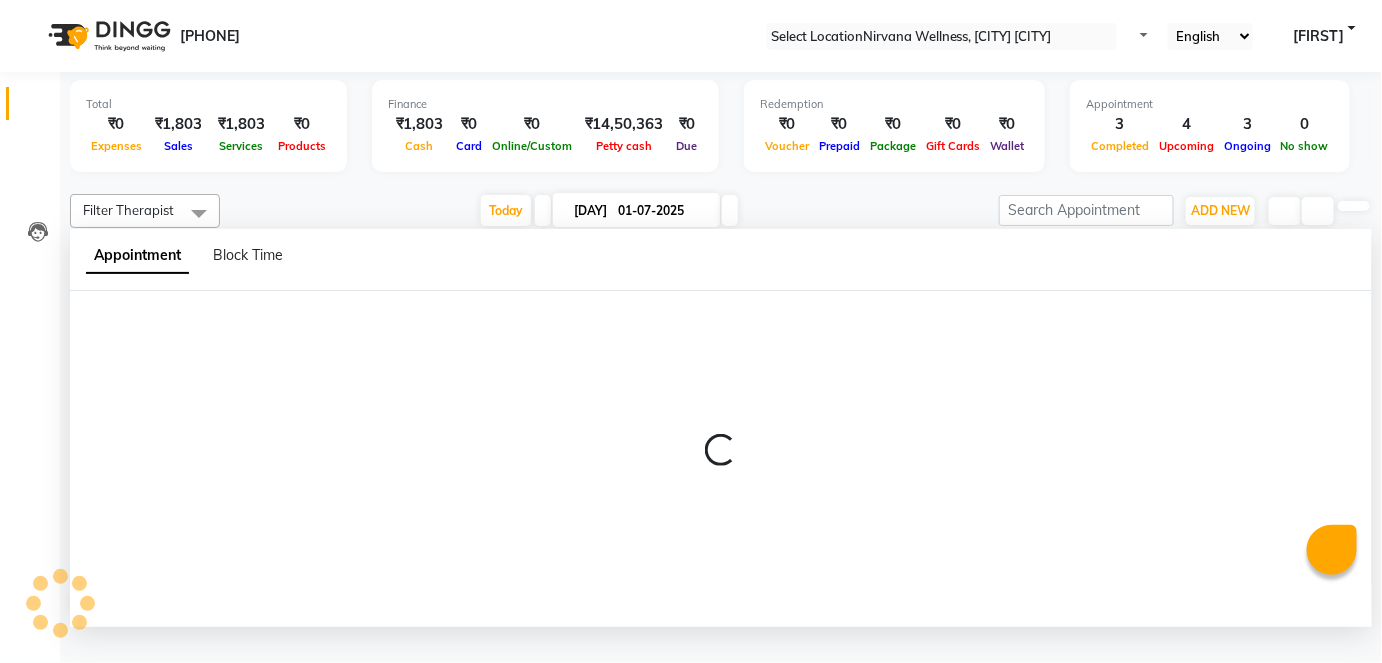 scroll, scrollTop: 0, scrollLeft: 0, axis: both 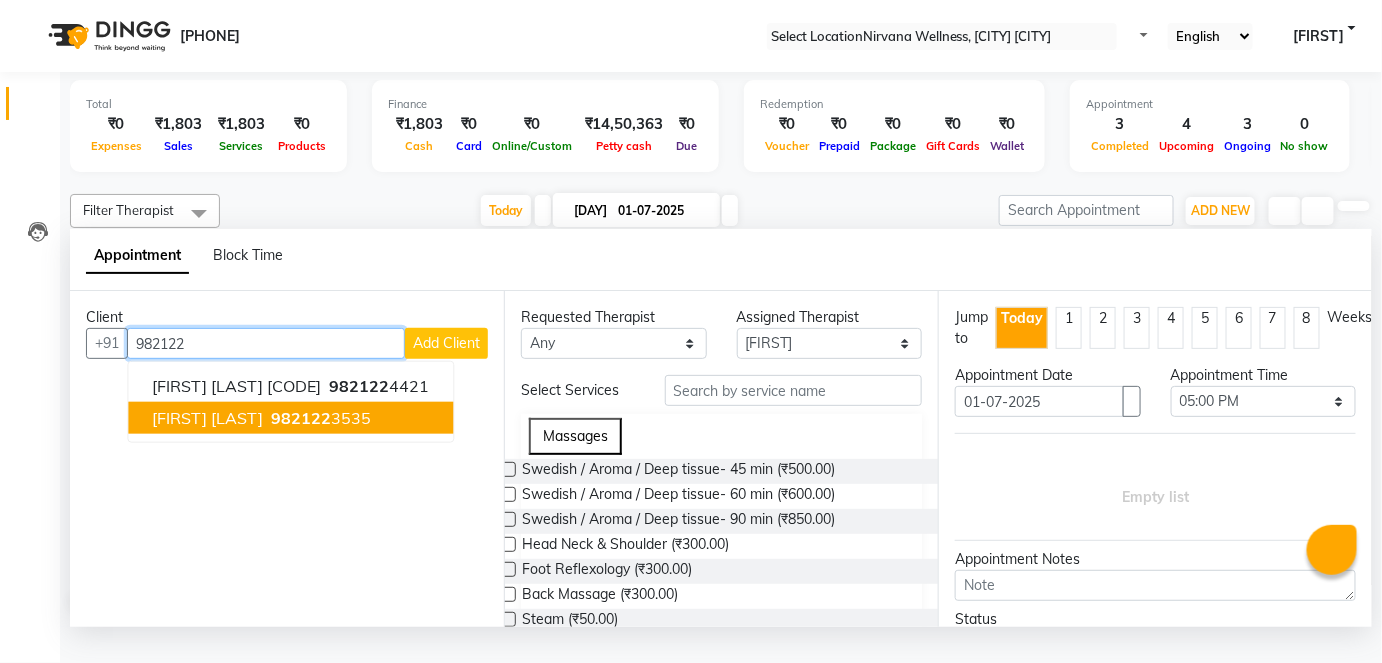 click on "Sunita Gwalani G-87-O" at bounding box center [207, 418] 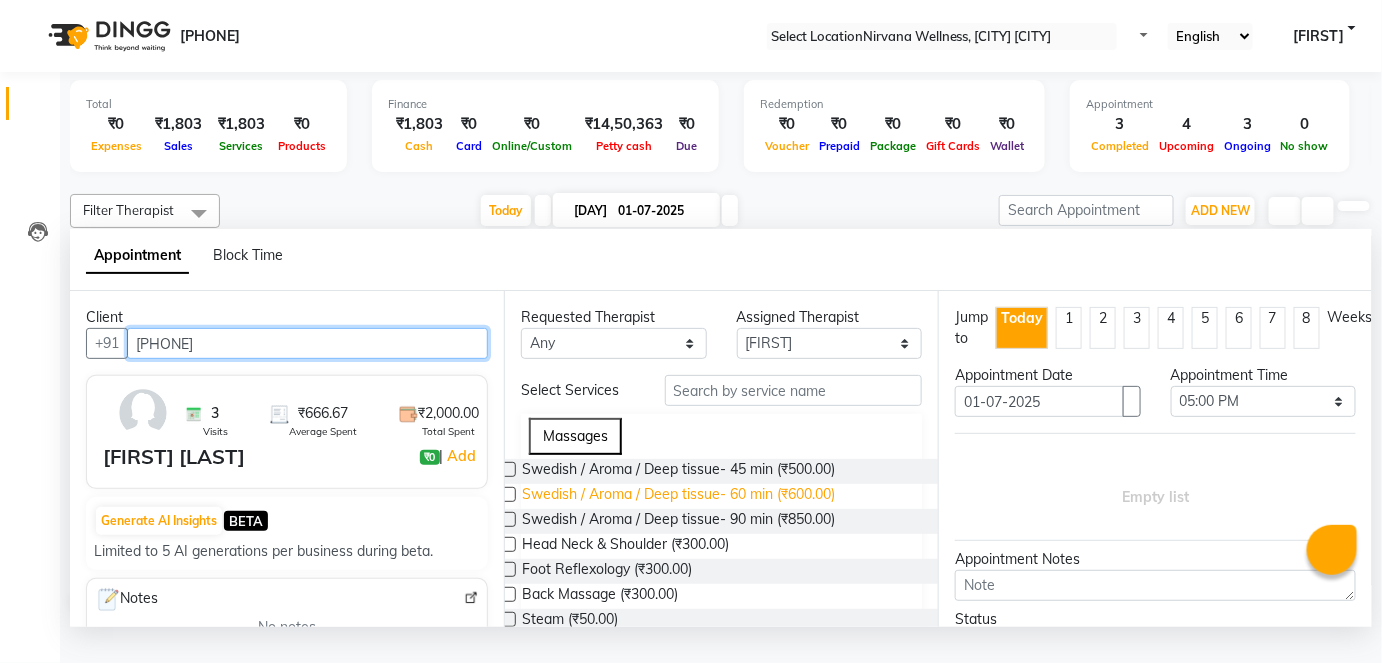 type on "9821223535" 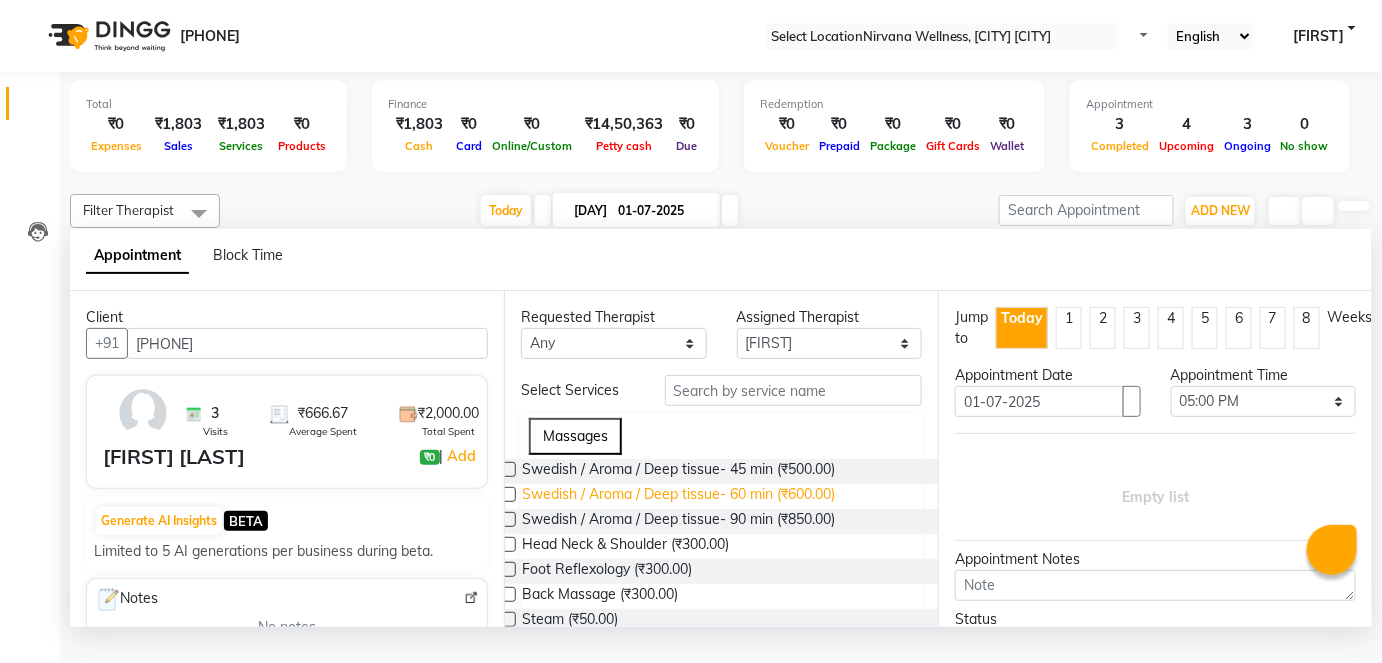 click on "Swedish / Aroma / Deep tissue- 60 min (₹600.00)" at bounding box center (678, 471) 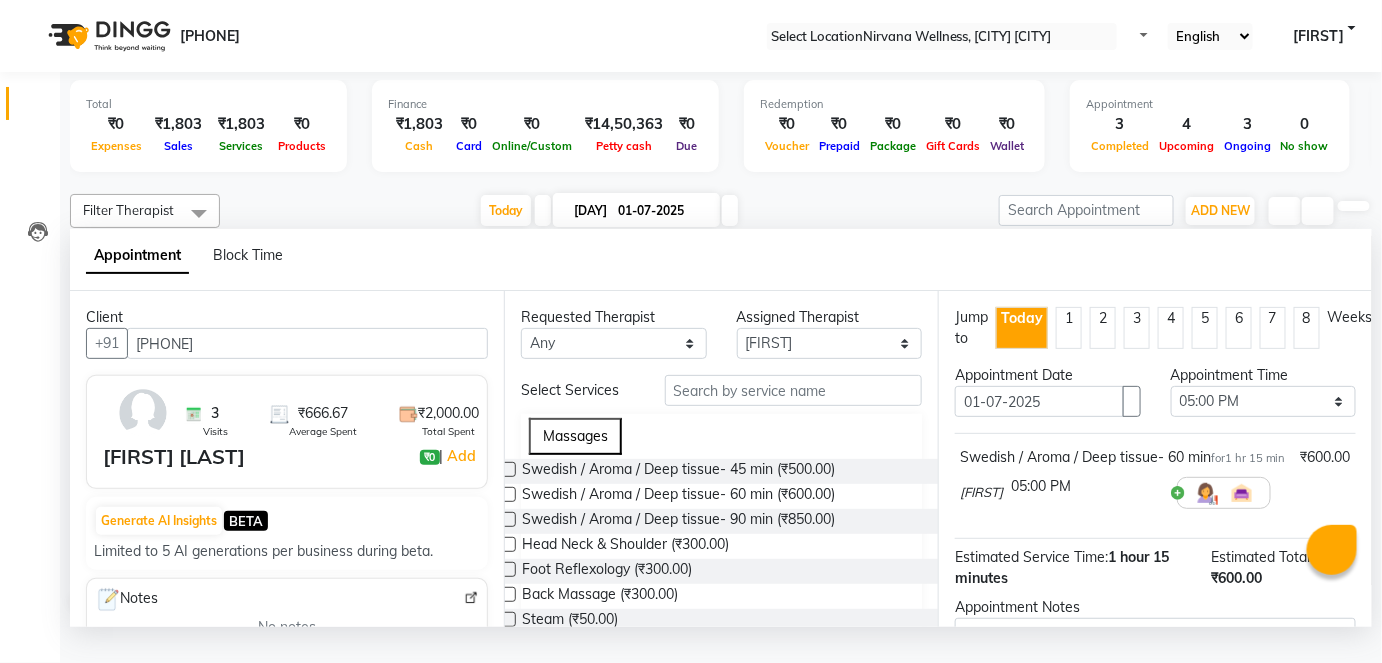 scroll, scrollTop: 245, scrollLeft: 0, axis: vertical 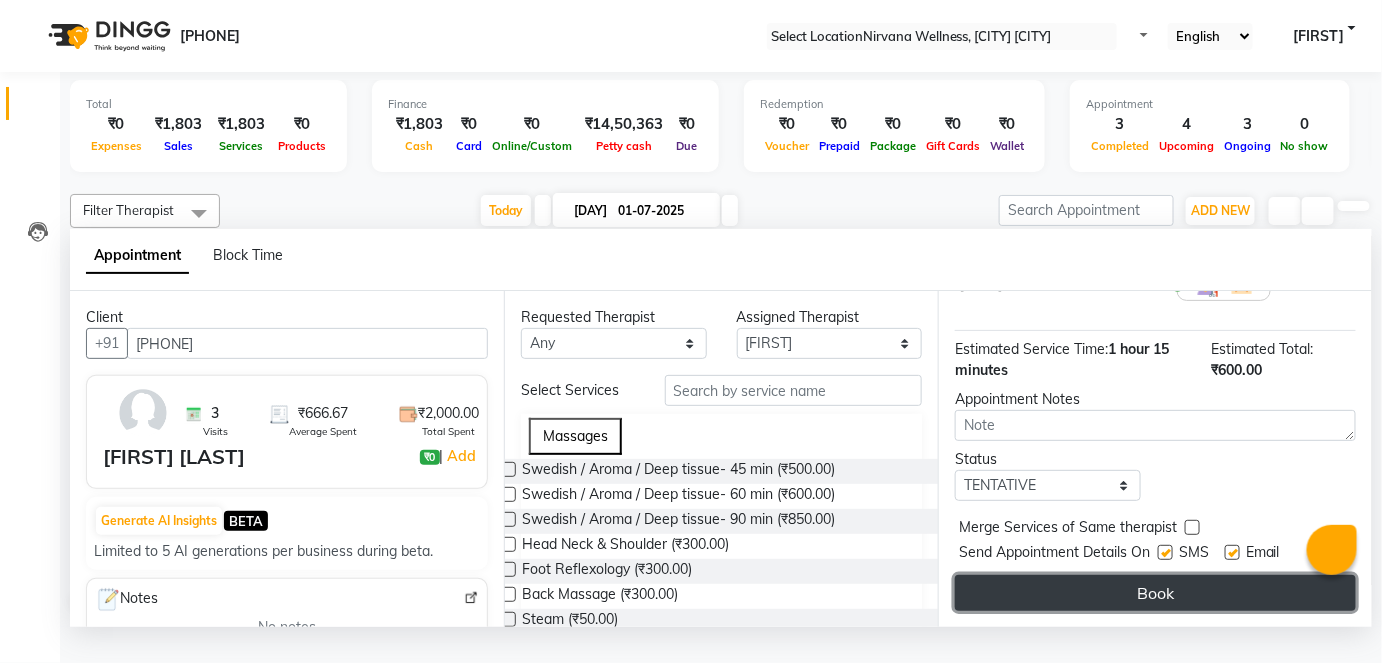 click on "Book" at bounding box center (1155, 593) 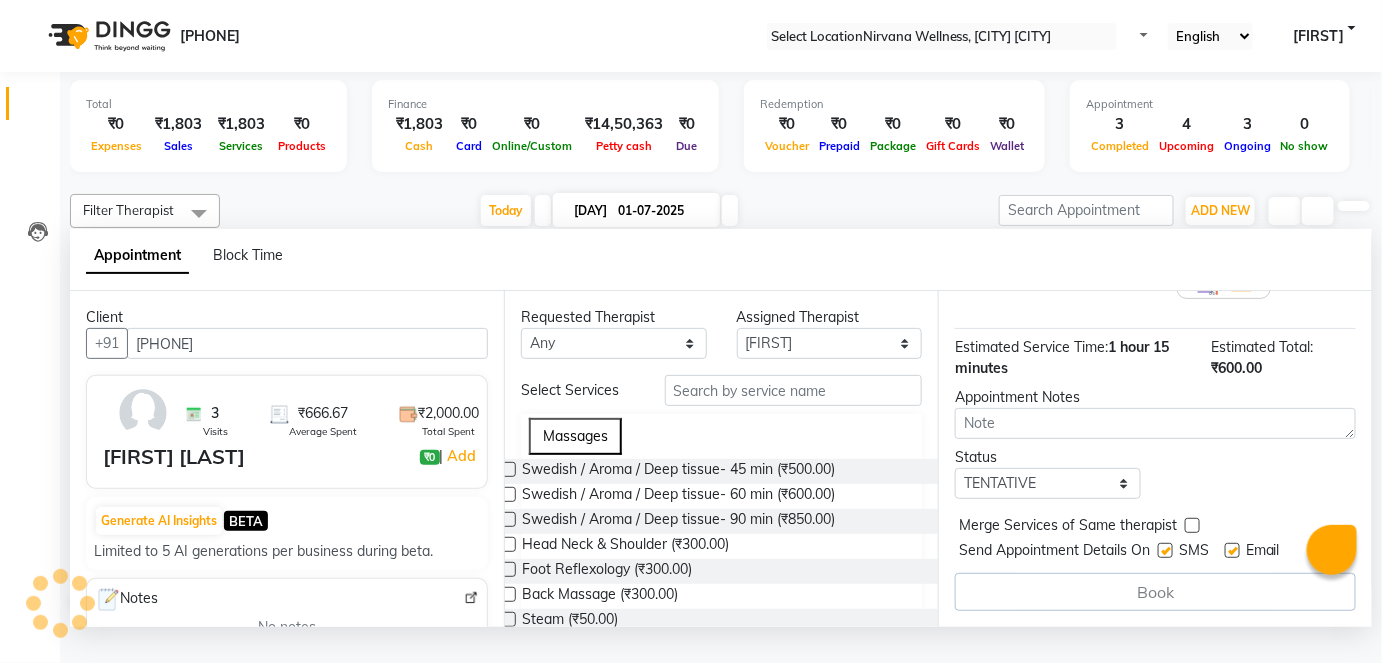 scroll, scrollTop: 0, scrollLeft: 0, axis: both 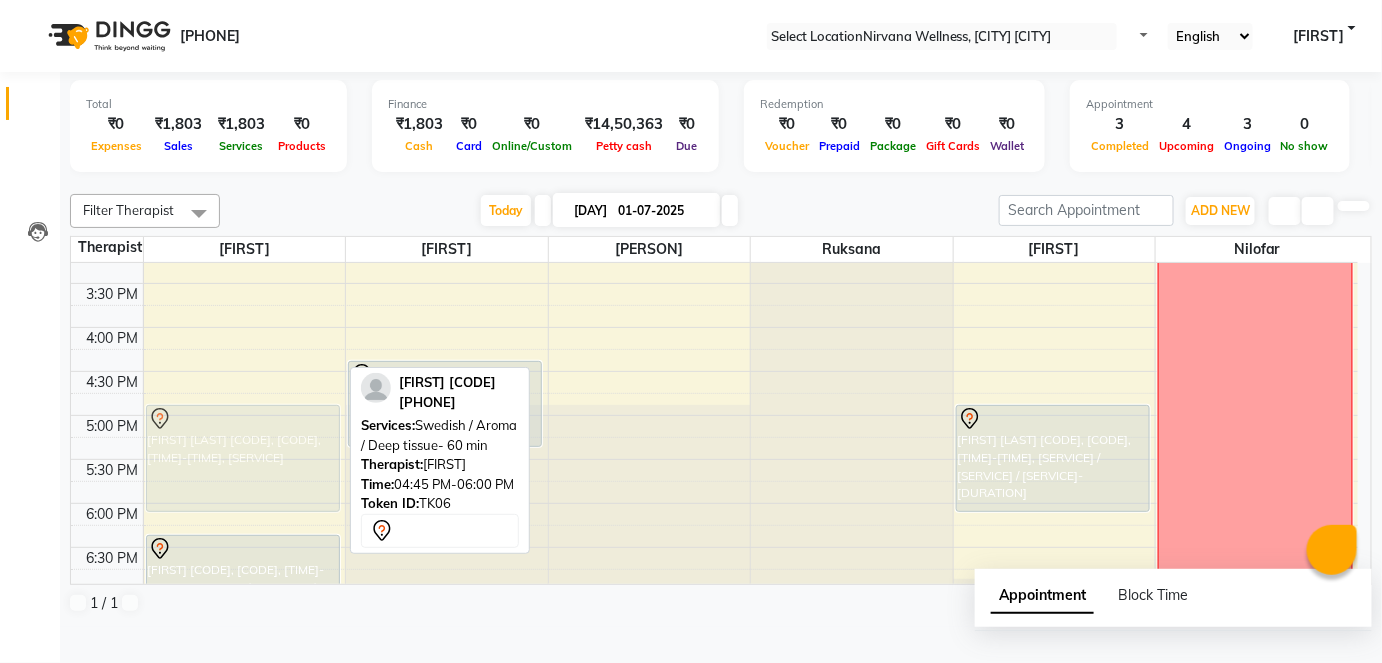 drag, startPoint x: 270, startPoint y: 467, endPoint x: 279, endPoint y: 499, distance: 33.24154 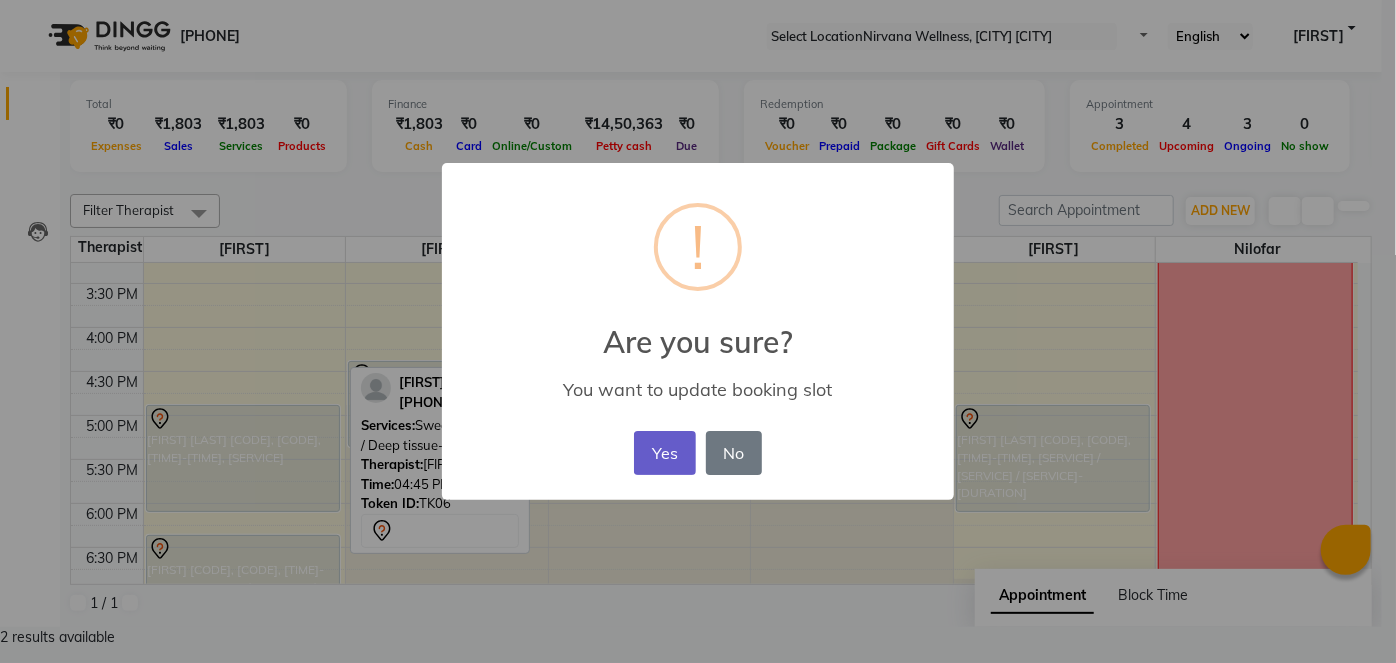 click on "Yes" at bounding box center (664, 453) 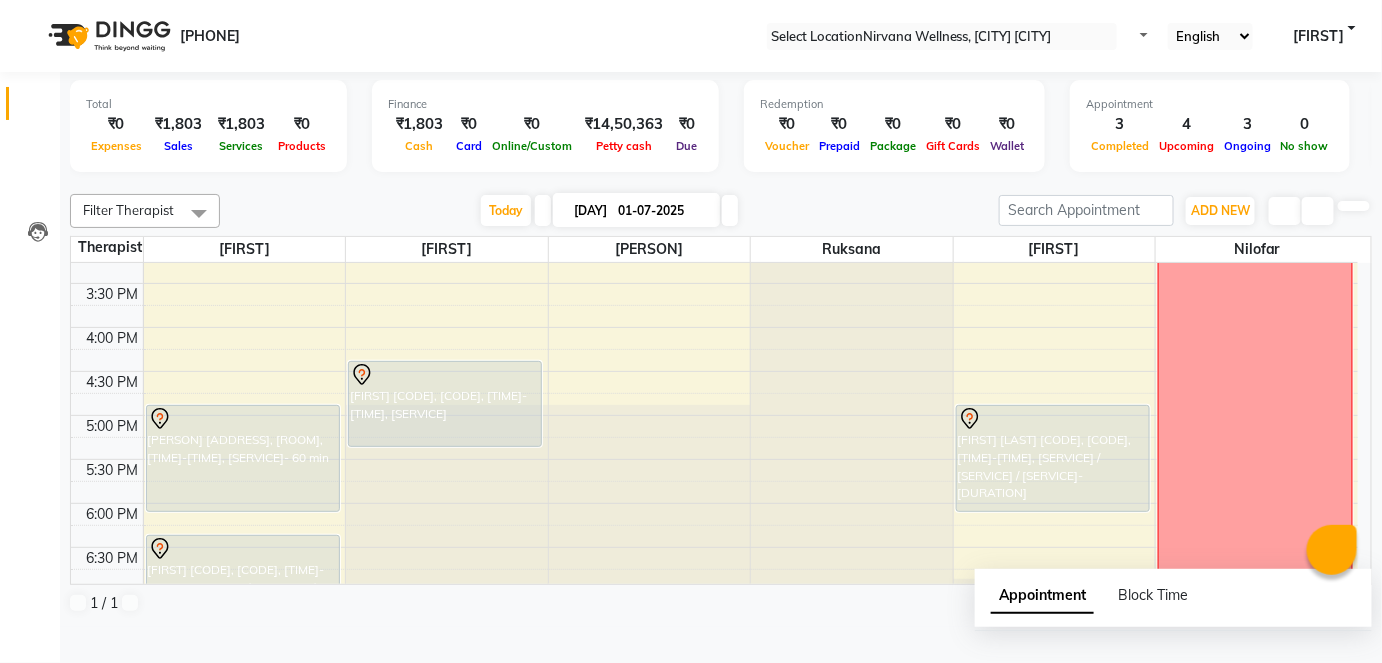 click at bounding box center [730, 210] 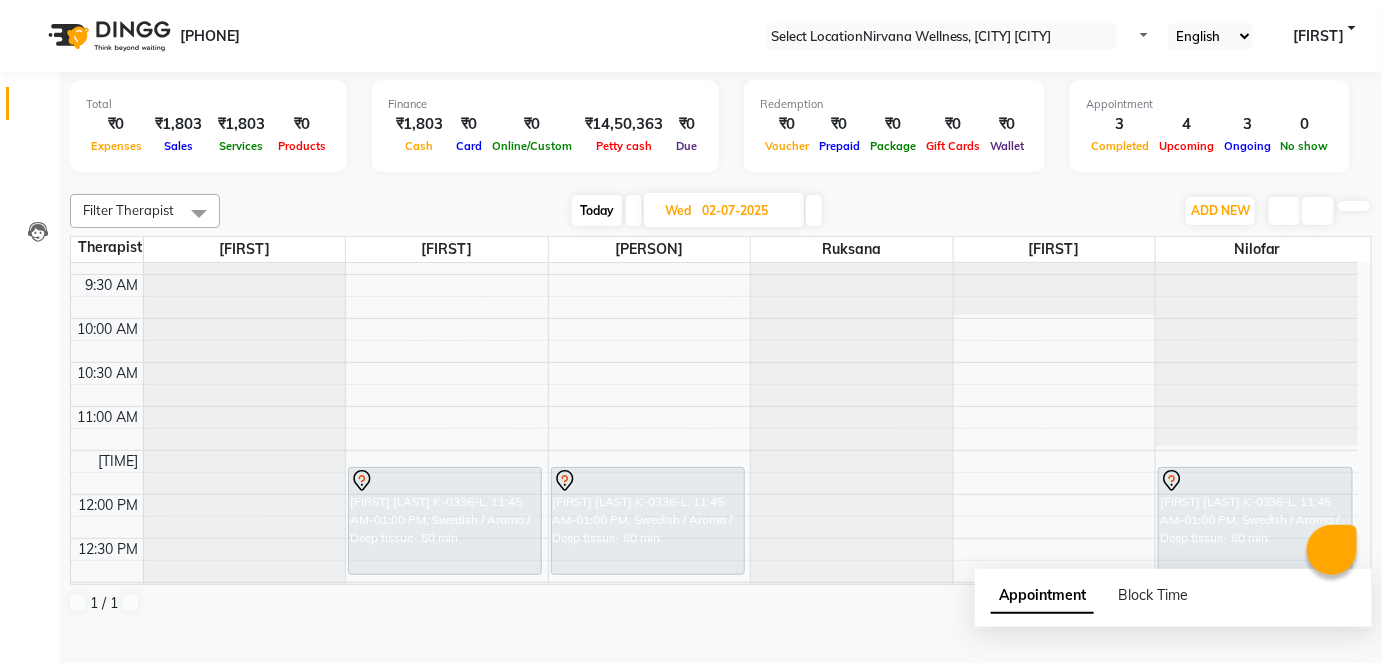 scroll, scrollTop: 250, scrollLeft: 0, axis: vertical 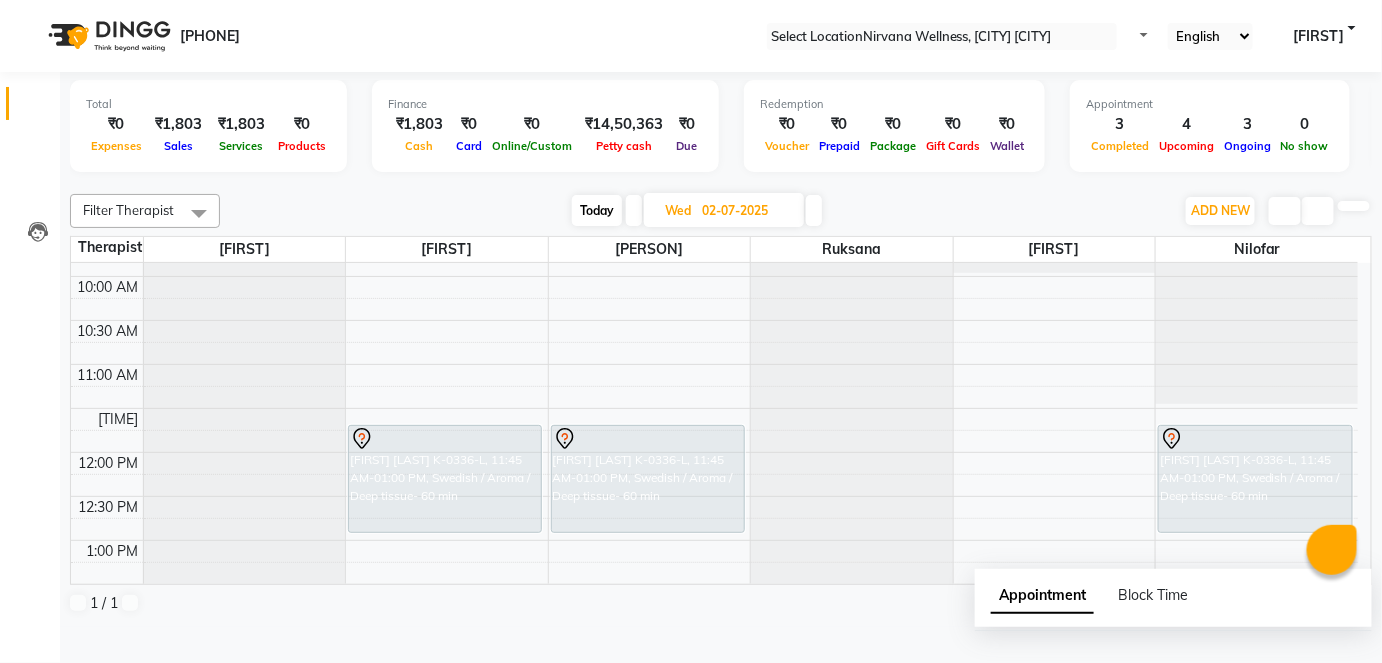 click at bounding box center [1285, 211] 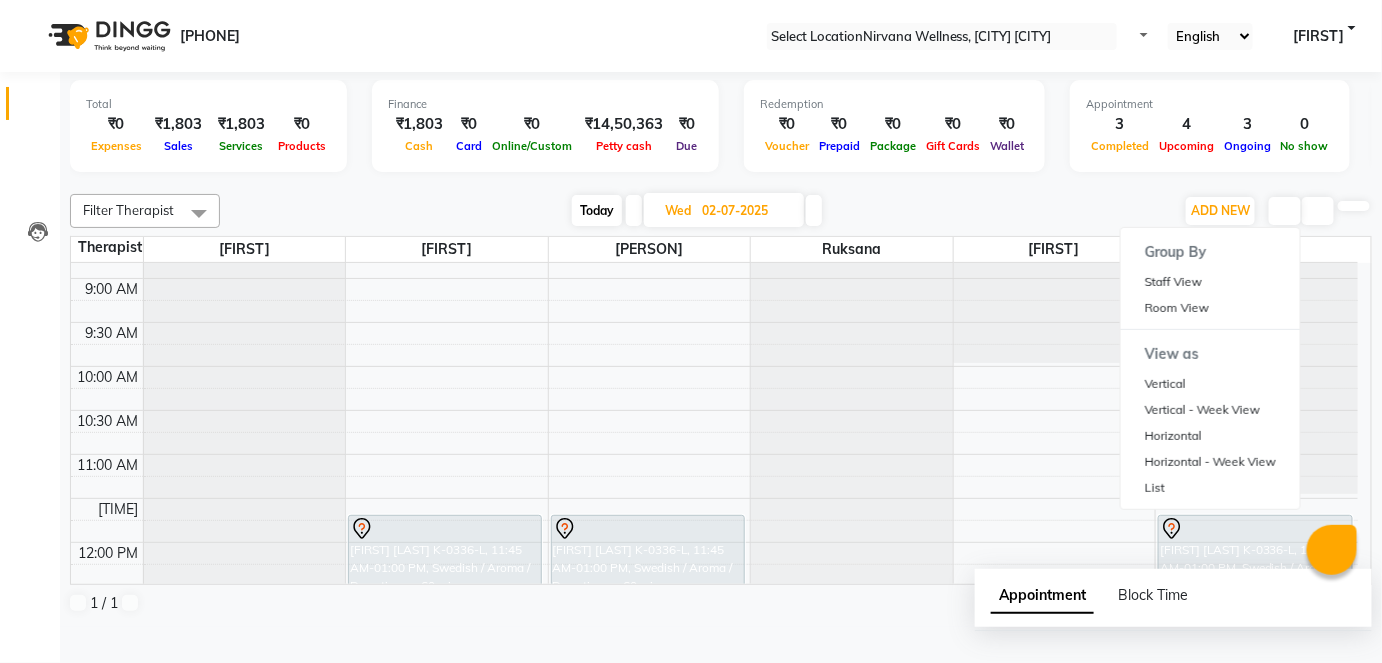 scroll, scrollTop: 159, scrollLeft: 0, axis: vertical 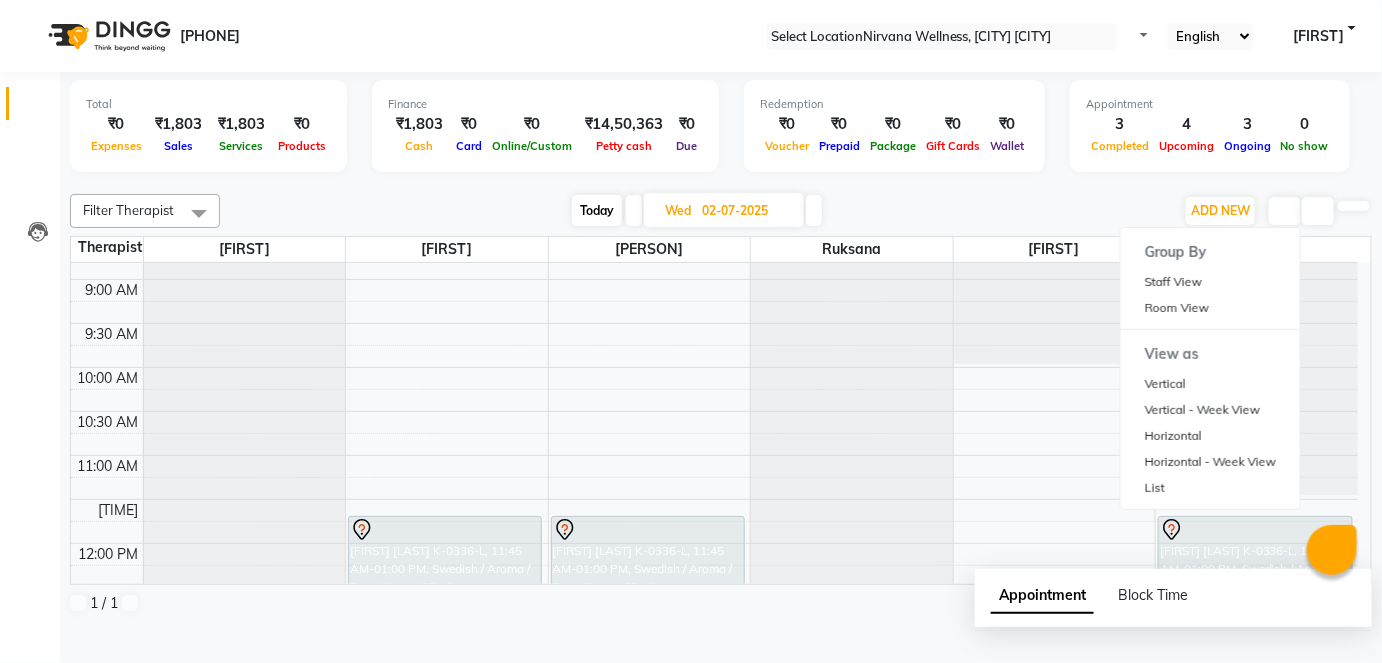 click at bounding box center (721, 182) 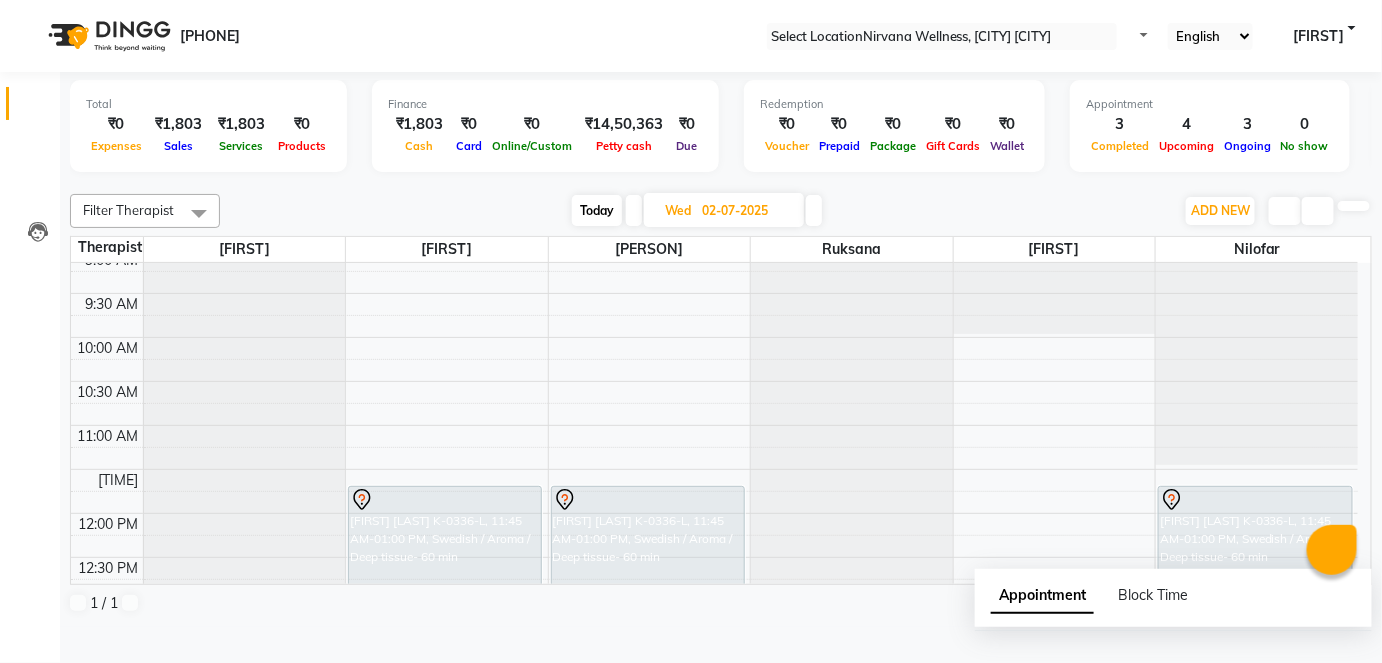 scroll, scrollTop: 181, scrollLeft: 0, axis: vertical 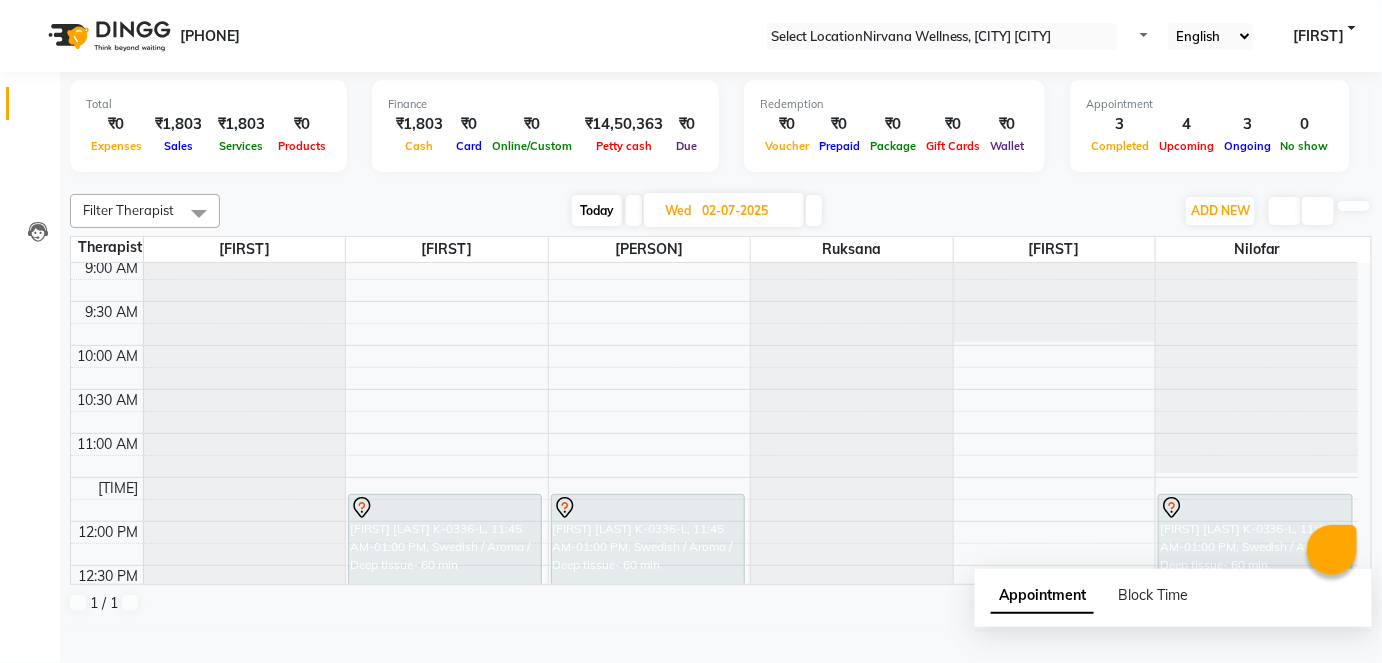 click on "Today" at bounding box center [597, 210] 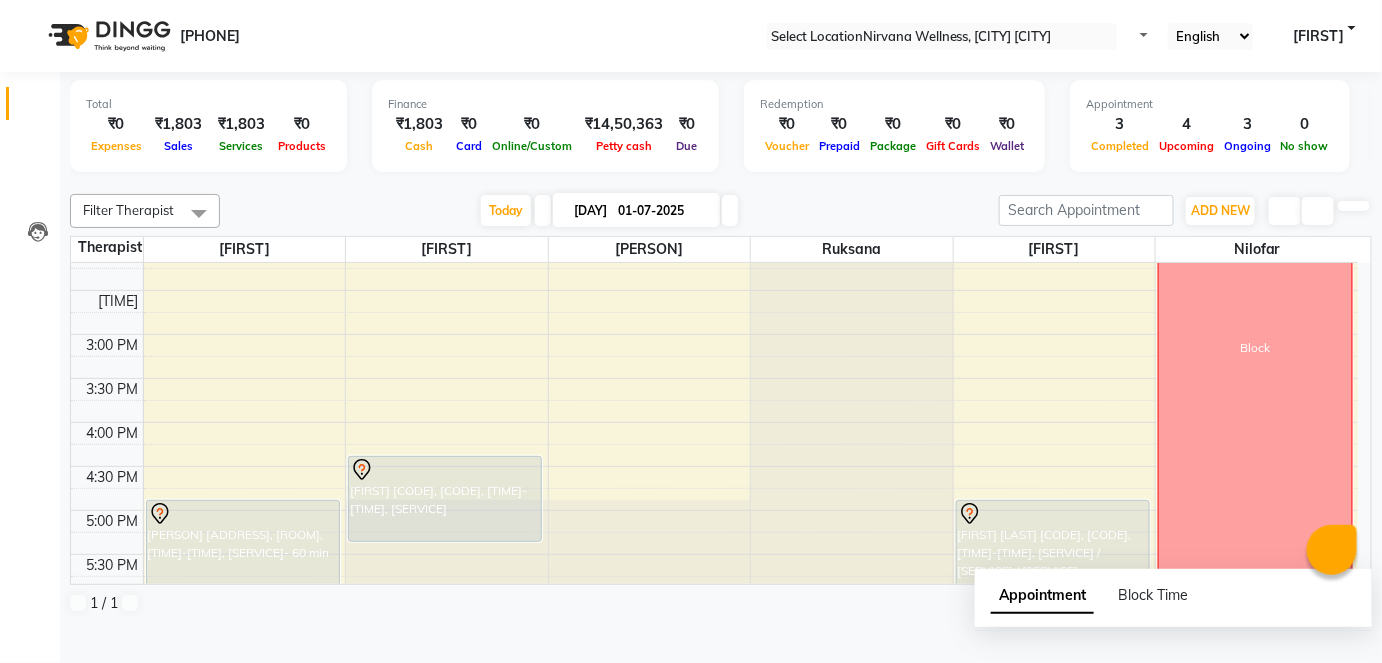 scroll, scrollTop: 795, scrollLeft: 0, axis: vertical 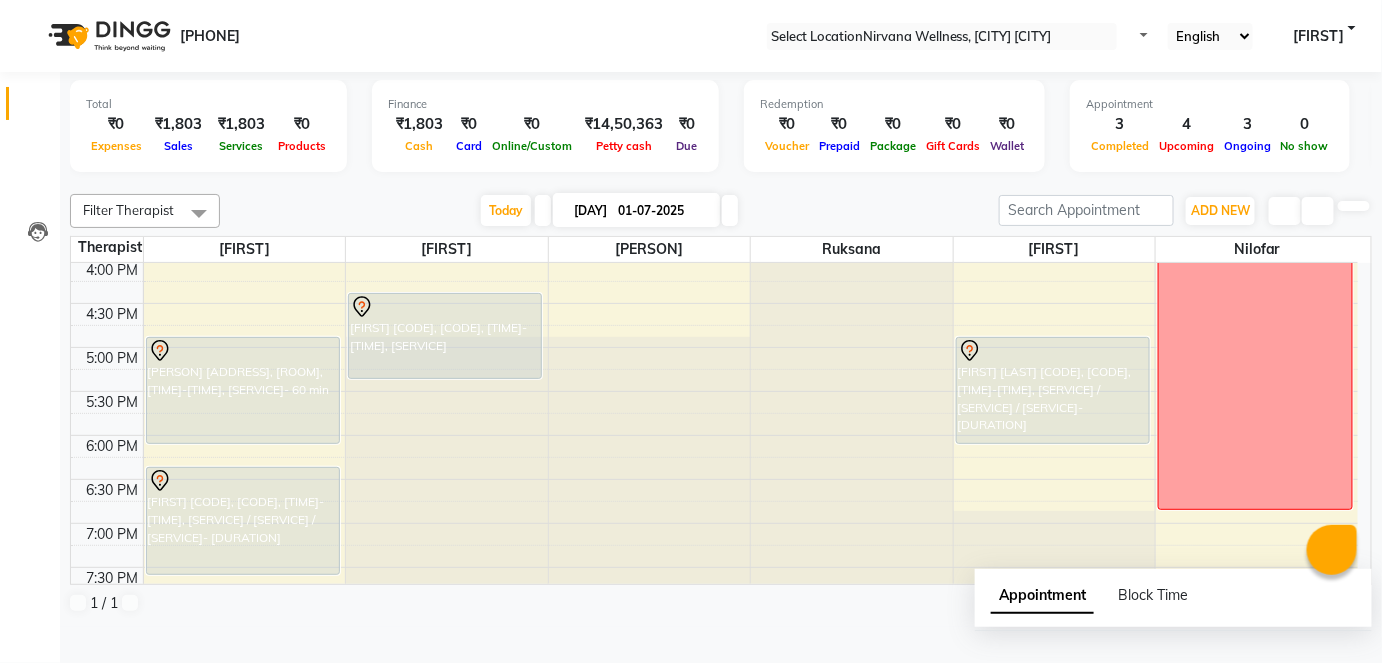click on "Total  ₹0  Expenses ₹1,803  Sales ₹1,803  Services ₹0  Products Finance  ₹1,803  Cash ₹0  Card ₹0  Online/Custom ₹14,50,363 Petty cash ₹0 Due  Redemption  ₹0 Voucher ₹0 Prepaid ₹0 Package ₹0  Gift Cards ₹0  Wallet  Appointment  3 Completed 4 Upcoming 3 Ongoing 0 No show  Other sales  ₹0  Packages ₹0  Memberships ₹0  Vouchers ₹0  Prepaids ₹0  Gift Cards Filter Therapist Select All Ishrat Jyoti Khushi Nilofar Ruksana  Suhani Today  Tue 01-07-2025 Toggle Dropdown Add Appointment Add Invoice Add Attendance Add Client Toggle Dropdown Add Appointment Add Invoice Add Attendance Add Client ADD NEW Toggle Dropdown Add Appointment Add Invoice Add Attendance Add Client Filter Therapist Select All Ishrat Jyoti Khushi Nilofar Ruksana  Suhani Group By  Staff View   Room View  View as Vertical  Vertical - Week View  Horizontal  Horizontal - Week View  List  Toggle Dropdown Calendar Settings Manage Tags   Arrange Therapists   Reset Therapists  Full Screen Appointment Form Zoom 100% 6" at bounding box center (721, 349) 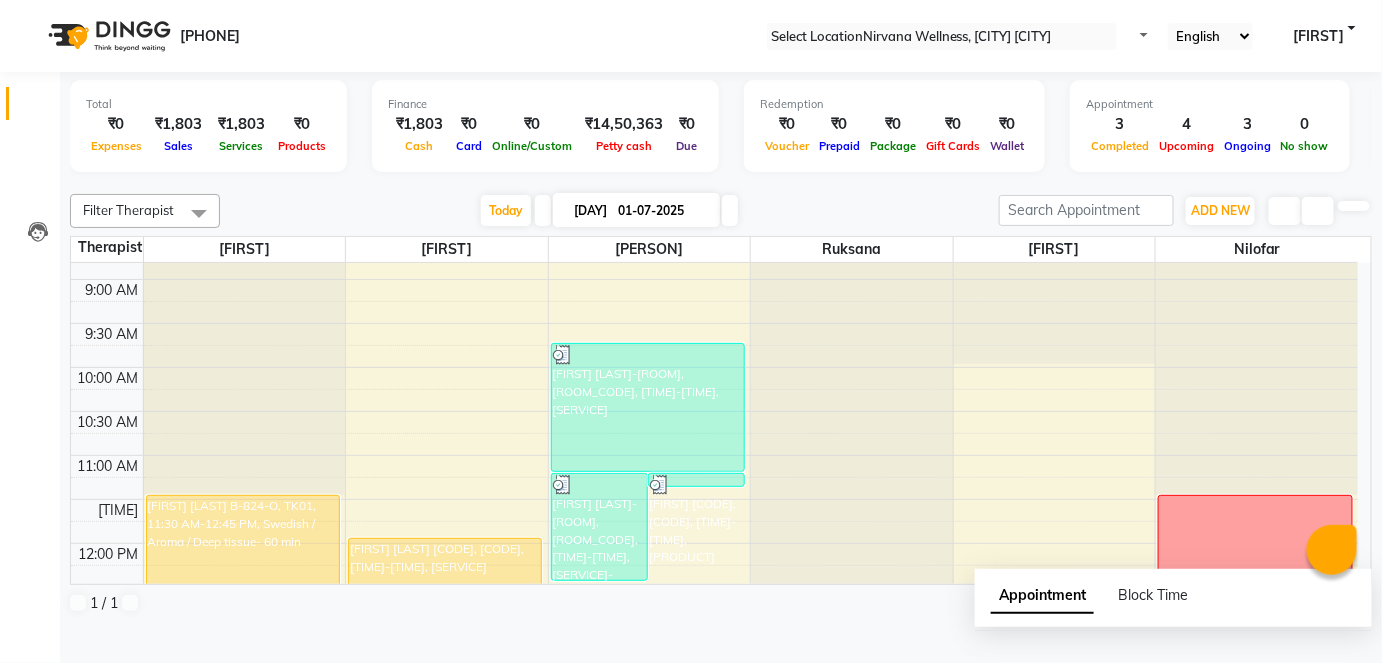 scroll, scrollTop: 0, scrollLeft: 0, axis: both 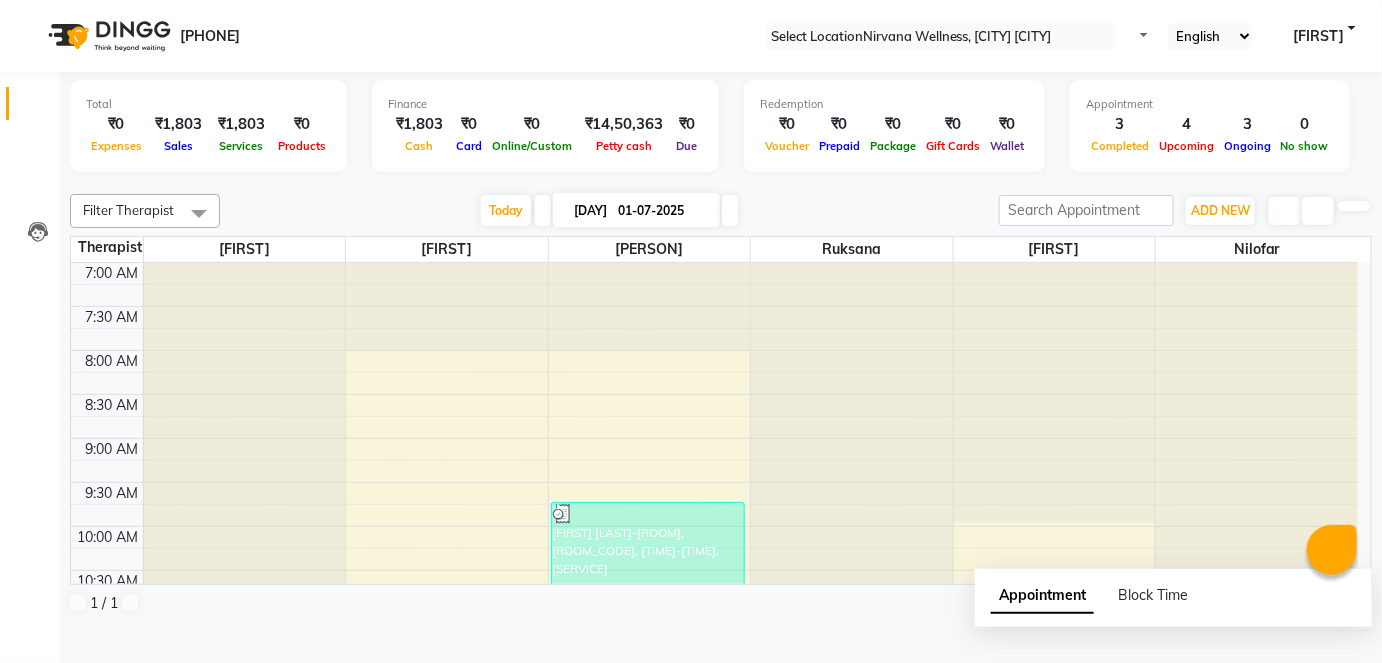 click on "Today  Tue 01-07-2025" at bounding box center (609, 211) 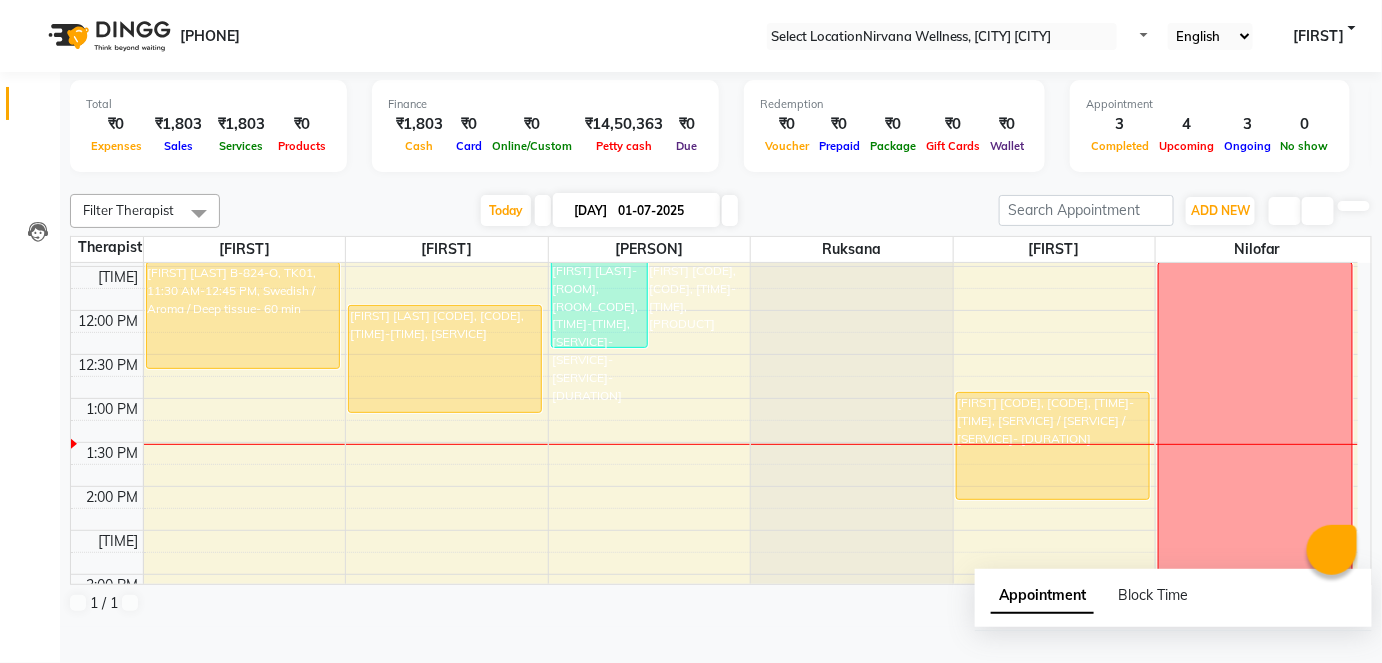 scroll, scrollTop: 545, scrollLeft: 0, axis: vertical 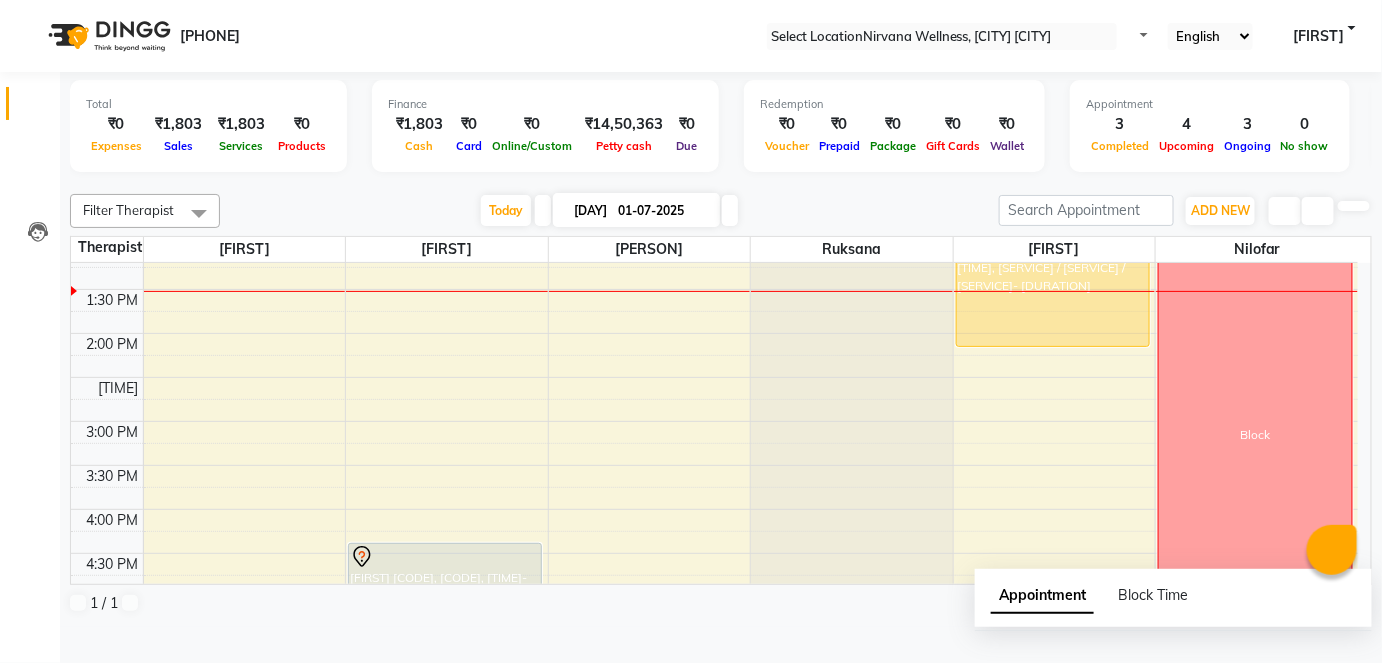 click on "Today  Tue 01-07-2025" at bounding box center [609, 211] 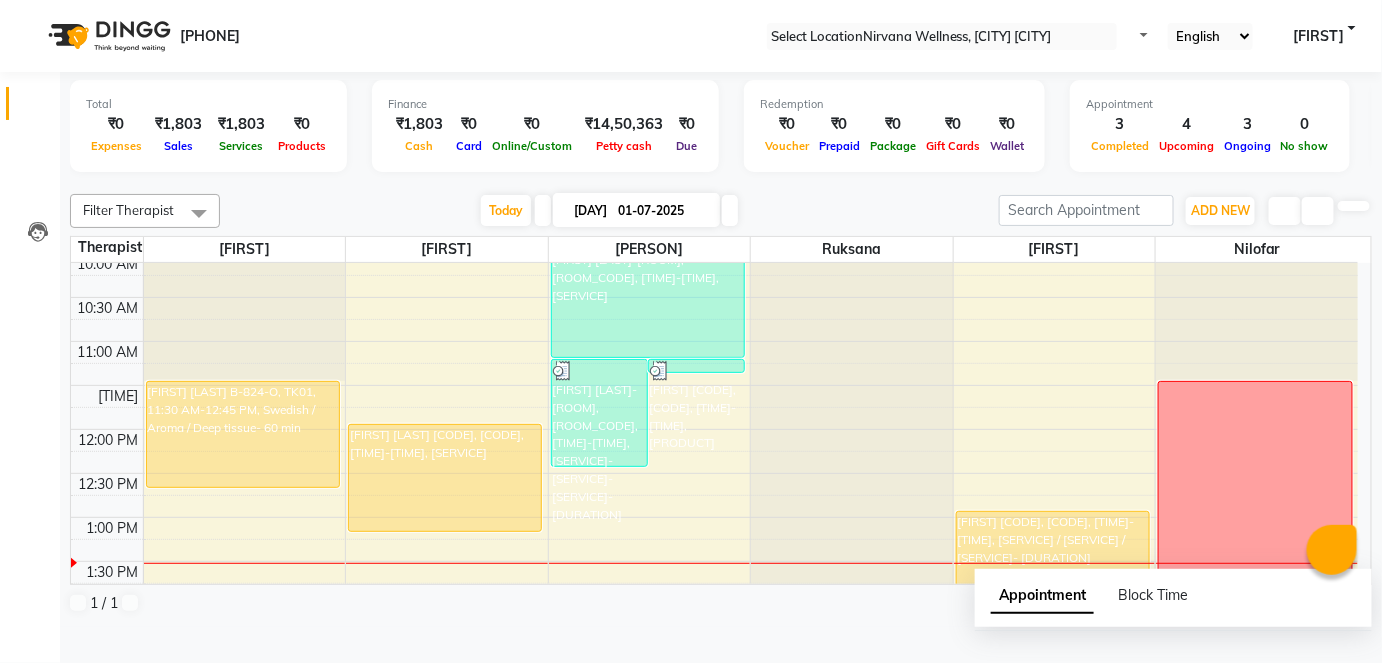scroll, scrollTop: 272, scrollLeft: 0, axis: vertical 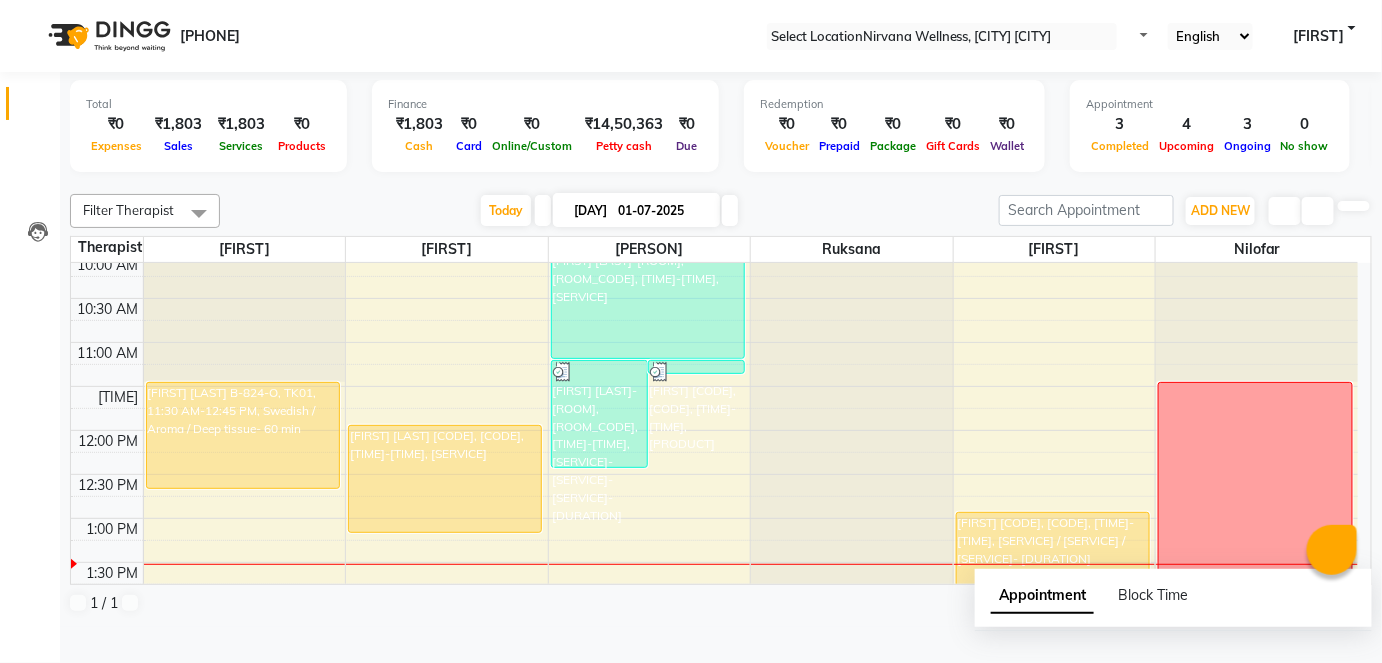 click at bounding box center (730, 210) 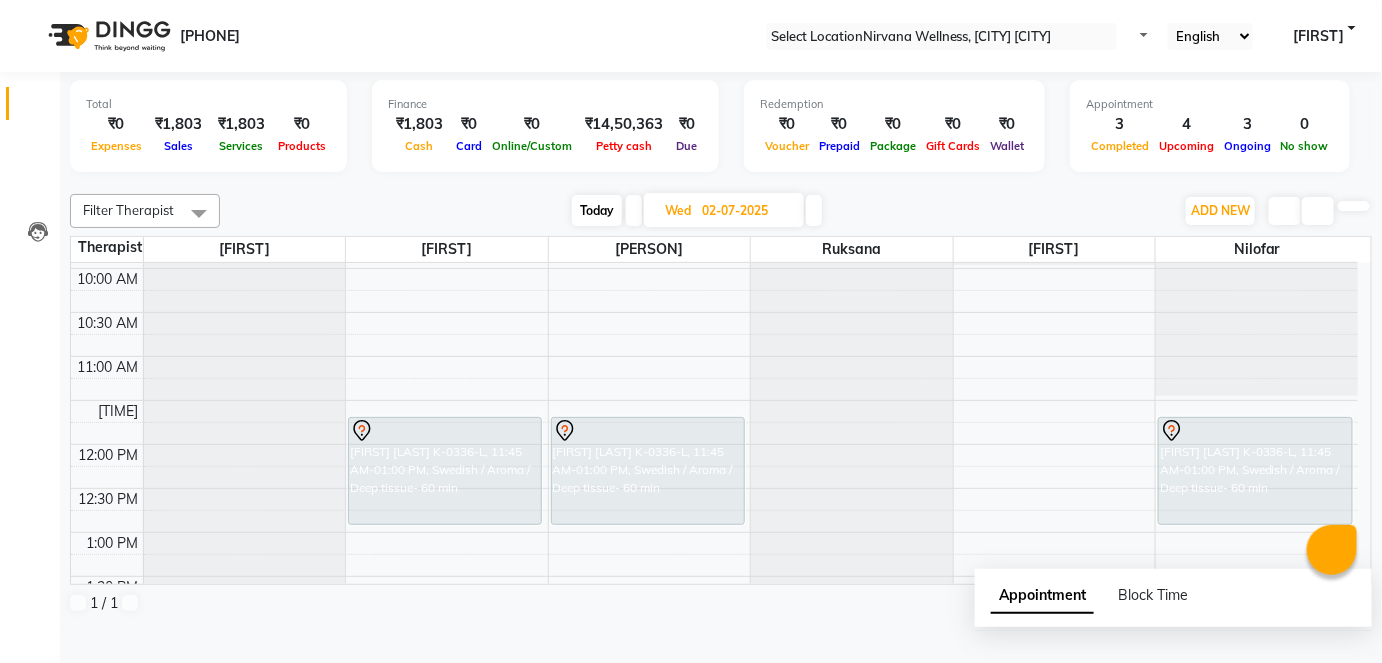 scroll, scrollTop: 272, scrollLeft: 0, axis: vertical 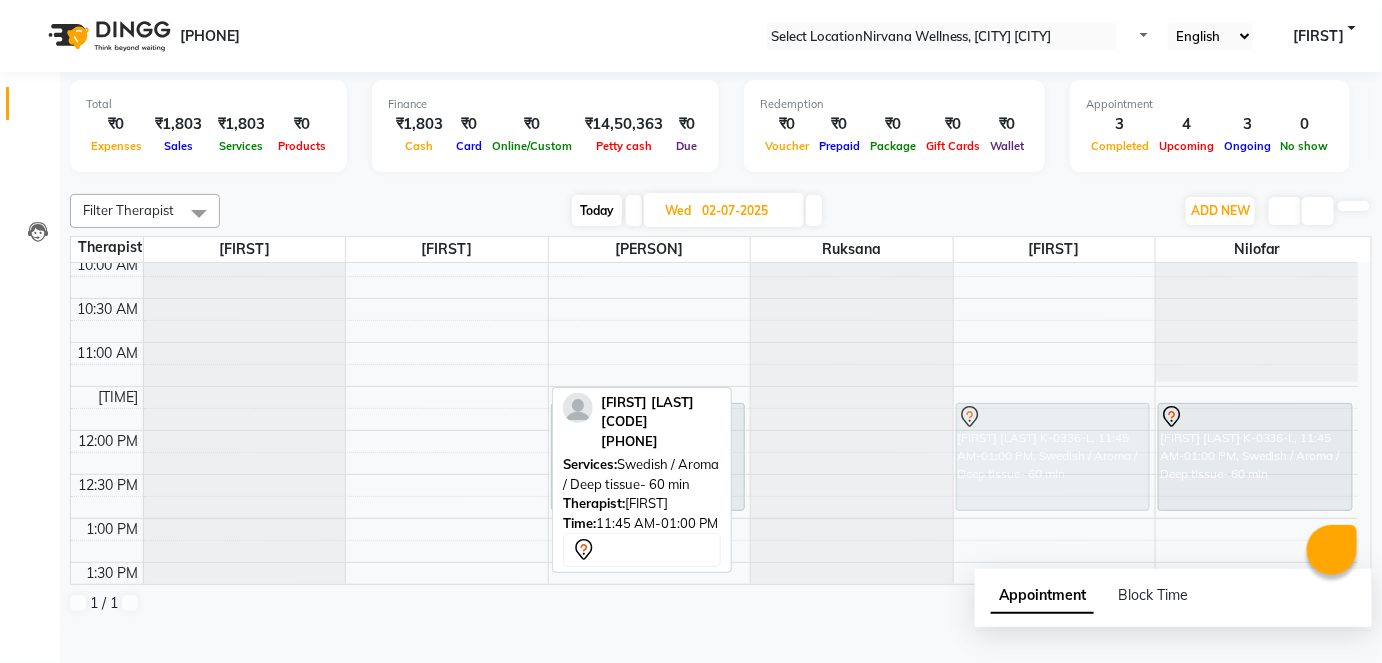 drag, startPoint x: 440, startPoint y: 480, endPoint x: 1056, endPoint y: 484, distance: 616.013 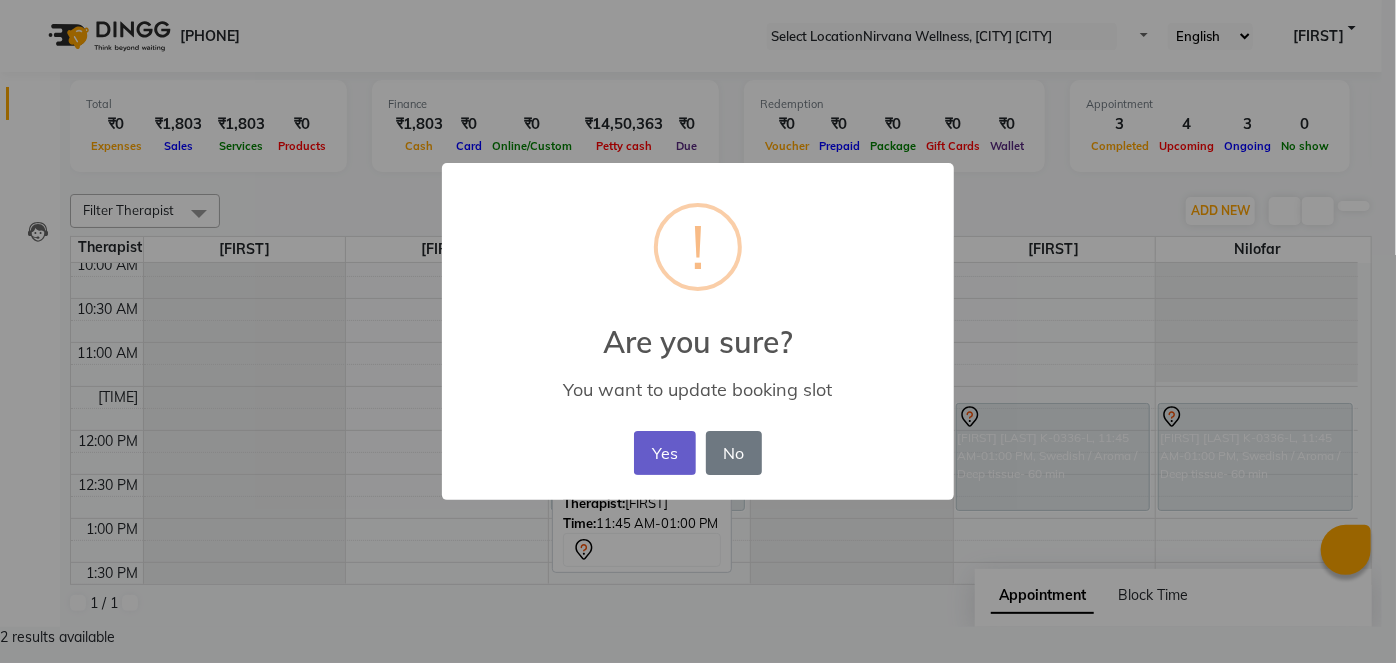 click on "Yes" at bounding box center (664, 453) 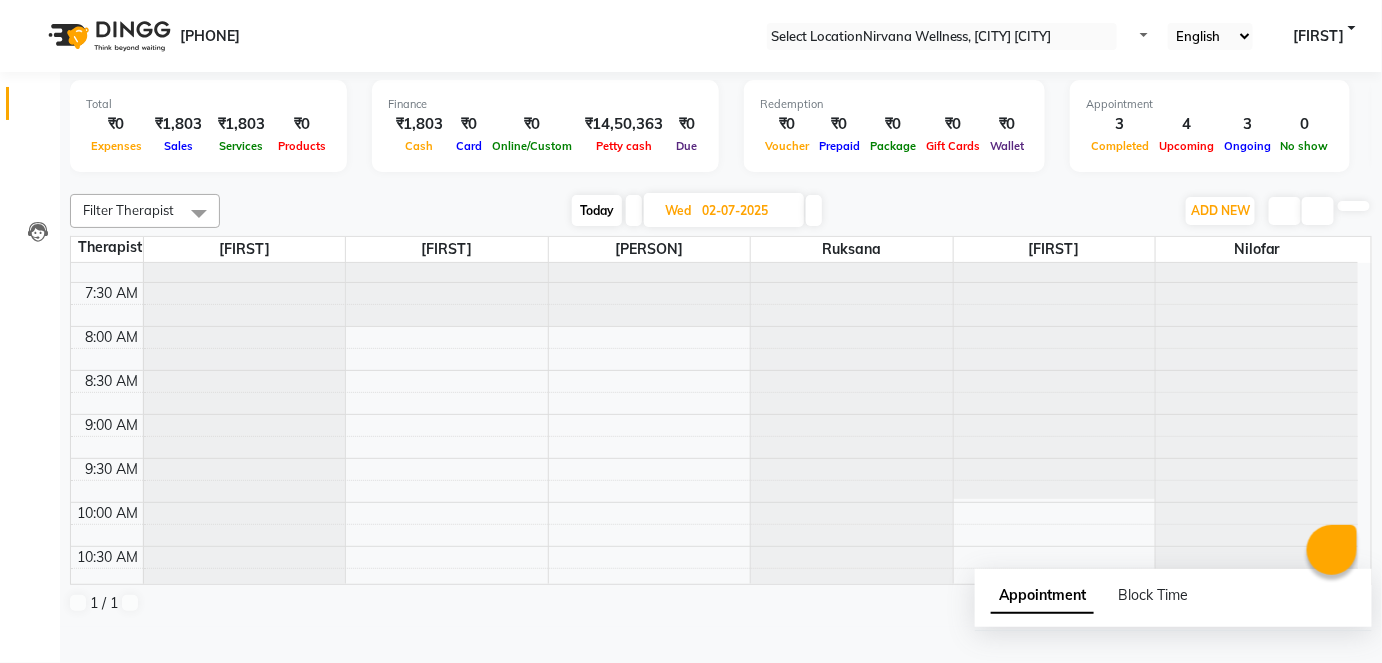 scroll, scrollTop: 0, scrollLeft: 0, axis: both 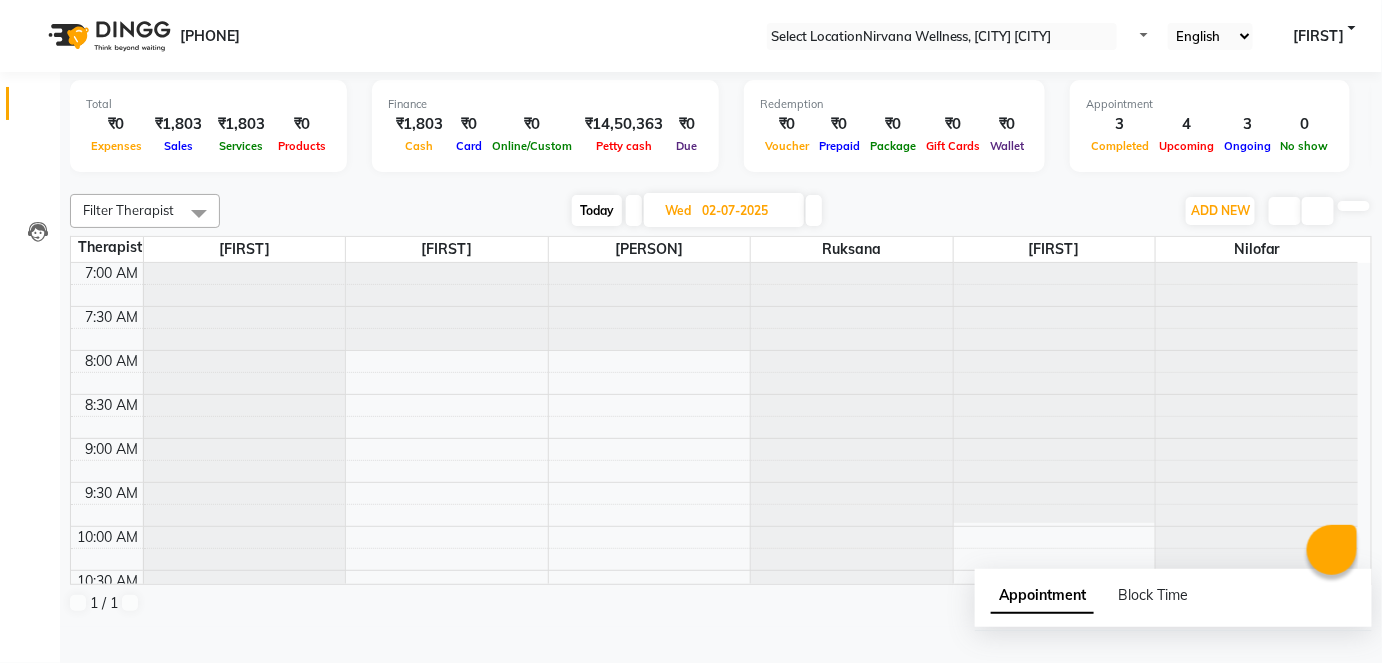 drag, startPoint x: 848, startPoint y: 188, endPoint x: 872, endPoint y: 208, distance: 31.241 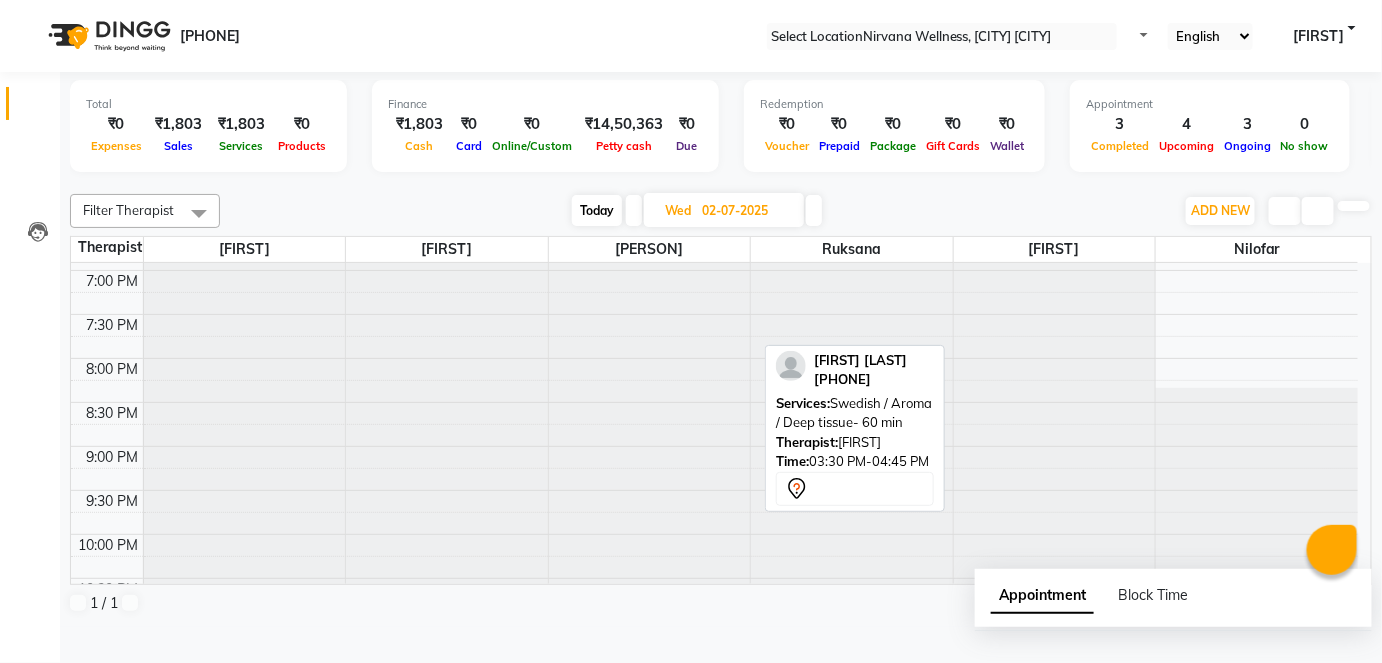 scroll, scrollTop: 1068, scrollLeft: 0, axis: vertical 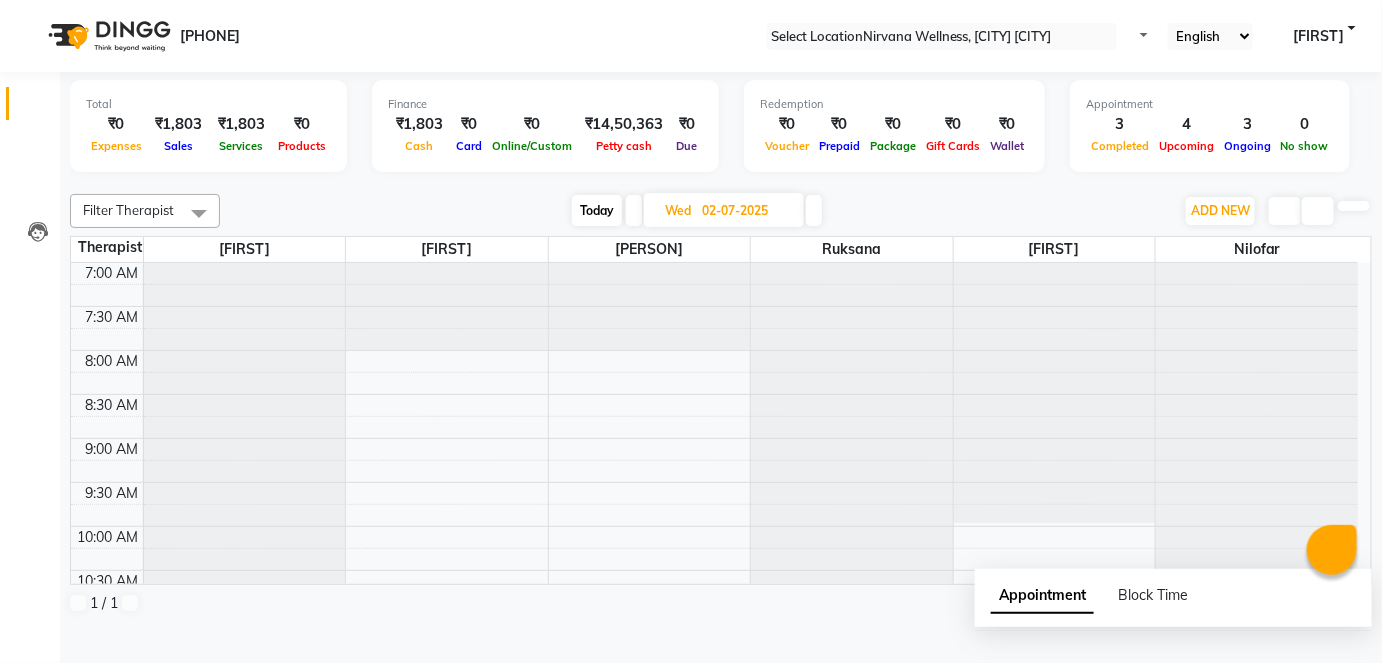 click at bounding box center (721, 182) 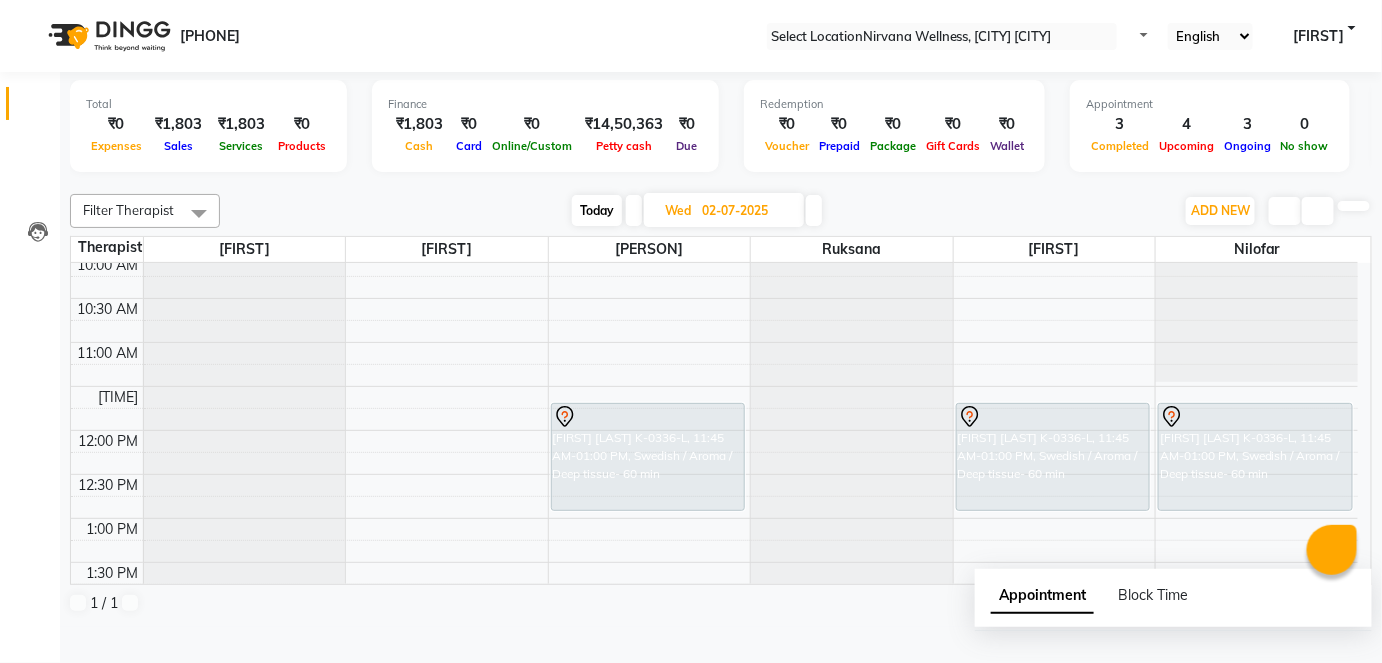 click on "Filter Therapist Select All Ishrat Jyoti Khushi Nilofar Ruksana  Suhani Today  Wed 02-07-2025 Toggle Dropdown Add Appointment Add Invoice Add Attendance Add Client Toggle Dropdown Add Appointment Add Invoice Add Attendance Add Client ADD NEW Toggle Dropdown Add Appointment Add Invoice Add Attendance Add Client Filter Therapist Select All Ishrat Jyoti Khushi Nilofar Ruksana  Suhani Group By  Staff View   Room View  View as Vertical  Vertical - Week View  Horizontal  Horizontal - Week View  List  Toggle Dropdown Calendar Settings Manage Tags   Arrange Therapists   Reset Therapists  Full Screen Appointment Form Zoom 100% Staff/Room Display Count 6 Therapist Ishrat Suhani Khushi Ruksana  Jyoti Nilofar 7:00 AM 7:30 AM 8:00 AM 8:30 AM 9:00 AM 9:30 AM 10:00 AM 10:30 AM 11:00 AM 11:30 AM 12:00 PM 12:30 PM 1:00 PM 1:30 PM 2:00 PM 2:30 PM 3:00 PM 3:30 PM 4:00 PM 4:30 PM 5:00 PM 5:30 PM 6:00 PM 6:30 PM 7:00 PM 7:30 PM 8:00 PM 8:30 PM 9:00 PM 9:30 PM 10:00 PM 10:30 PM" at bounding box center [721, 404] 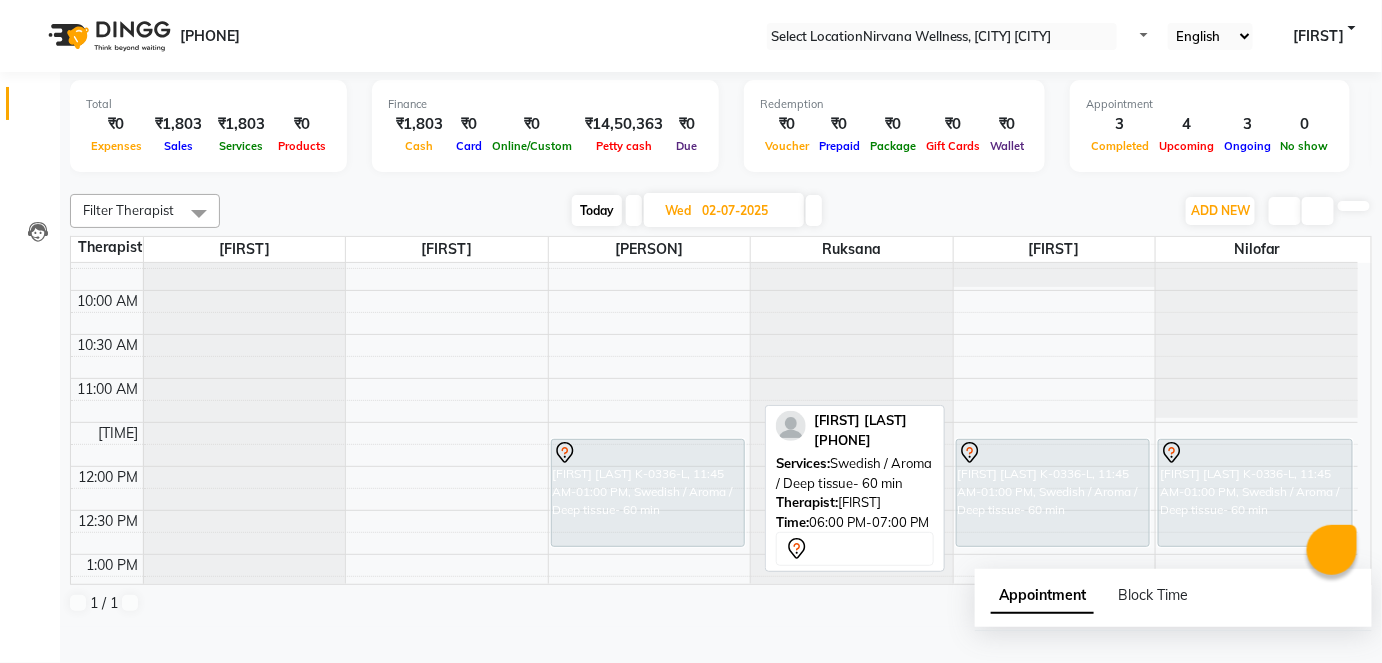 scroll, scrollTop: 454, scrollLeft: 0, axis: vertical 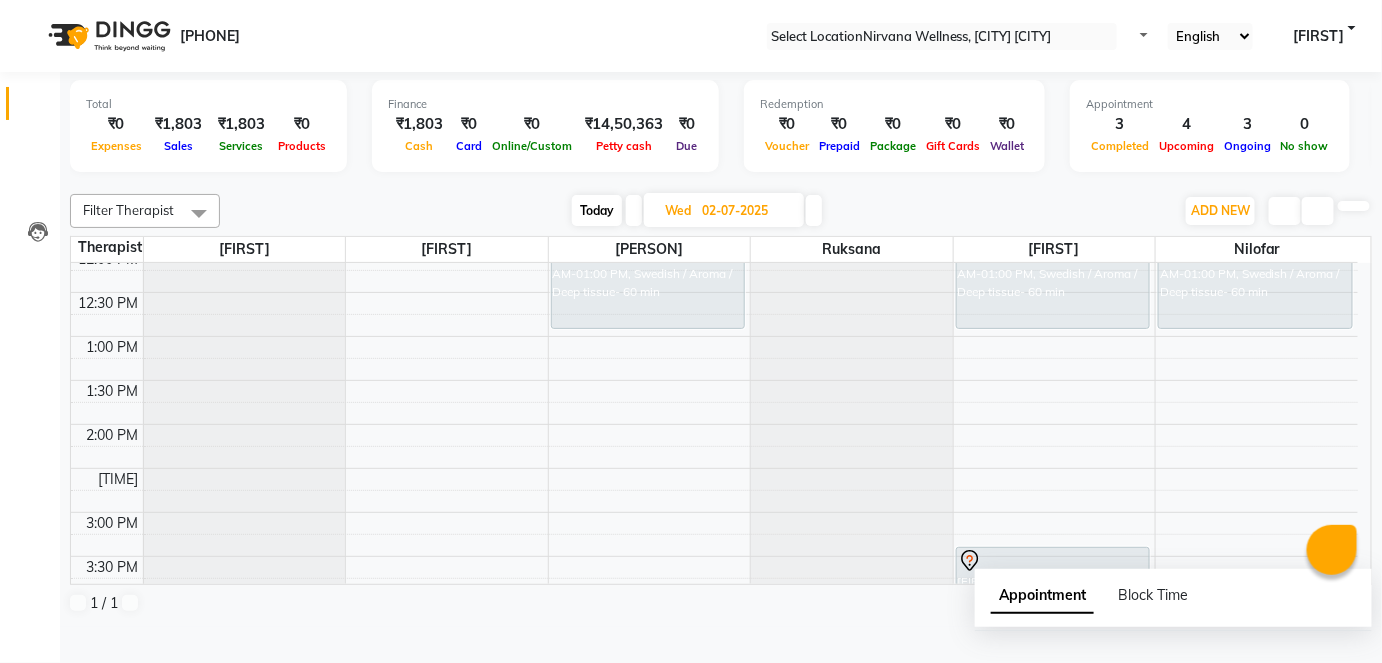 click on "Today" at bounding box center (597, 210) 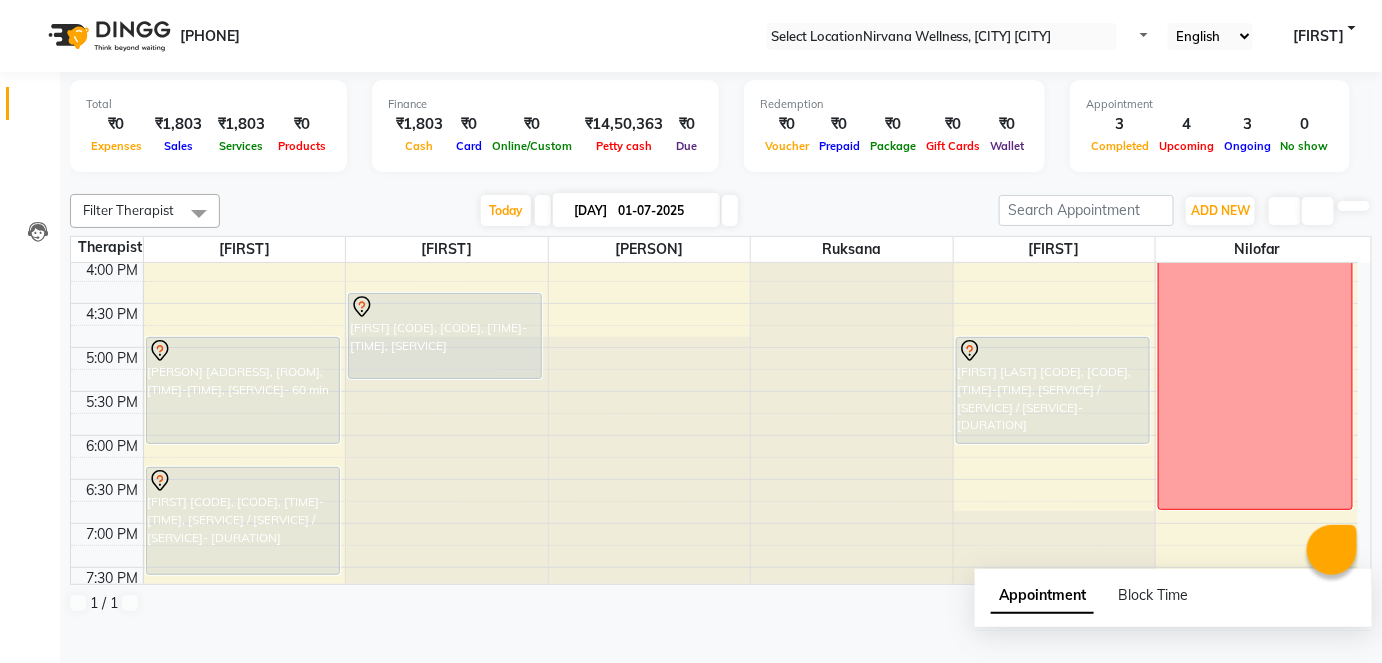 scroll, scrollTop: 613, scrollLeft: 0, axis: vertical 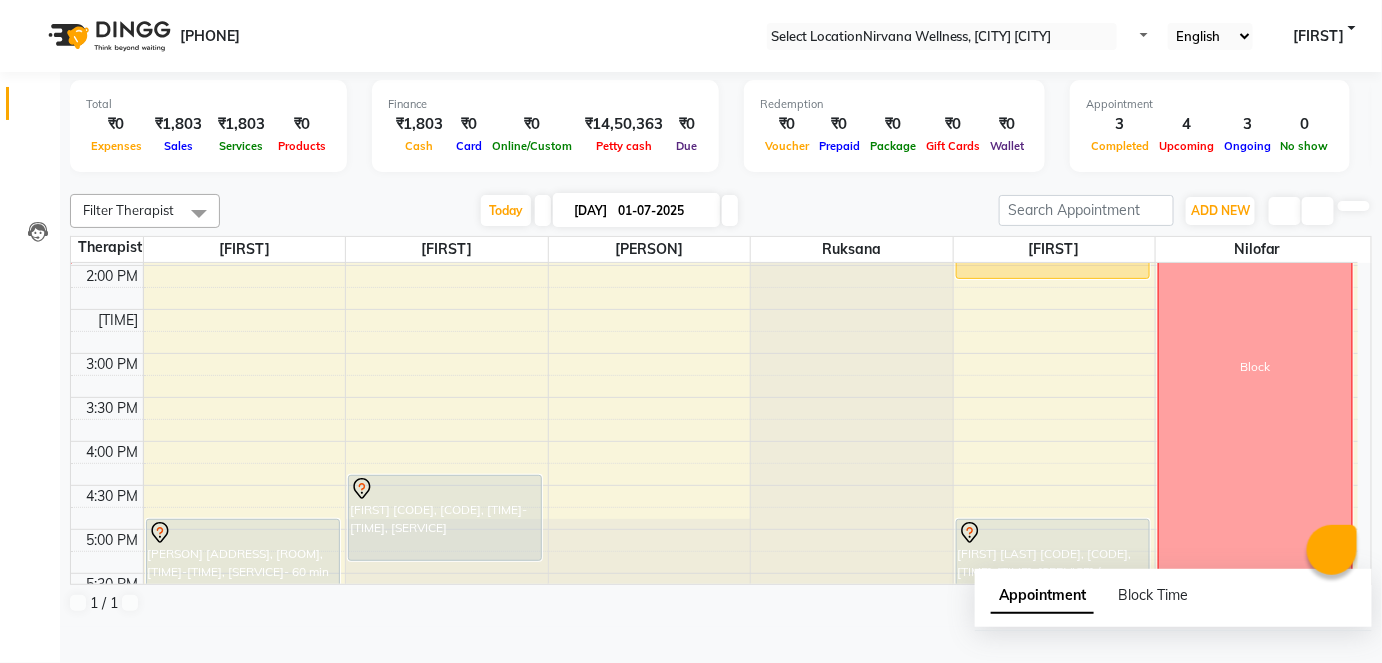 click on "7:00 AM 7:30 AM 8:00 AM 8:30 AM 9:00 AM 9:30 AM 10:00 AM 10:30 AM 11:00 AM 11:30 AM 12:00 PM 12:30 PM 1:00 PM 1:30 PM 2:00 PM 2:30 PM 3:00 PM 3:30 PM 4:00 PM 4:30 PM 5:00 PM 5:30 PM 6:00 PM 6:30 PM 7:00 PM 7:30 PM 8:00 PM 8:30 PM 9:00 PM 9:30 PM 10:00 PM 10:30 PM     Soniya B-824-O, TK01, 11:30 AM-12:45 PM, Swedish / Aroma / Deep tissue- 60 min             Shobha Thakkar T-51-L, TK06, 05:00 PM-06:15 PM, Swedish / Aroma / Deep tissue- 60 min             Megha M-75-L, TK07, 06:30 PM-07:45 PM, Swedish / Aroma / Deep tissue- 60 min    Saachi Mutreja M-1198-O, TK03, 12:00 PM-01:15 PM, Swedish / Aroma / Deep tissue- 60 min             Priya N-62-L, TK02, 04:30 PM-05:30 PM, O3 Facial     Smita G-131-L, TK05, 11:15 AM-12:30 PM, Swedish / Aroma / Deep tissue- 60 min     Smita G-131-L, TK05, 11:15 AM-11:16 AM, Wintergreen Oil/Aroma Oil     Smita G-131-L, TK05, 09:45 AM-11:15 AM, Combo Offer Menicure+Pedicure    Sanjana T-279-O, TK08, 01:00 PM-02:15 PM, Swedish / Aroma / Deep tissue- 60 min              Block" at bounding box center [714, 353] 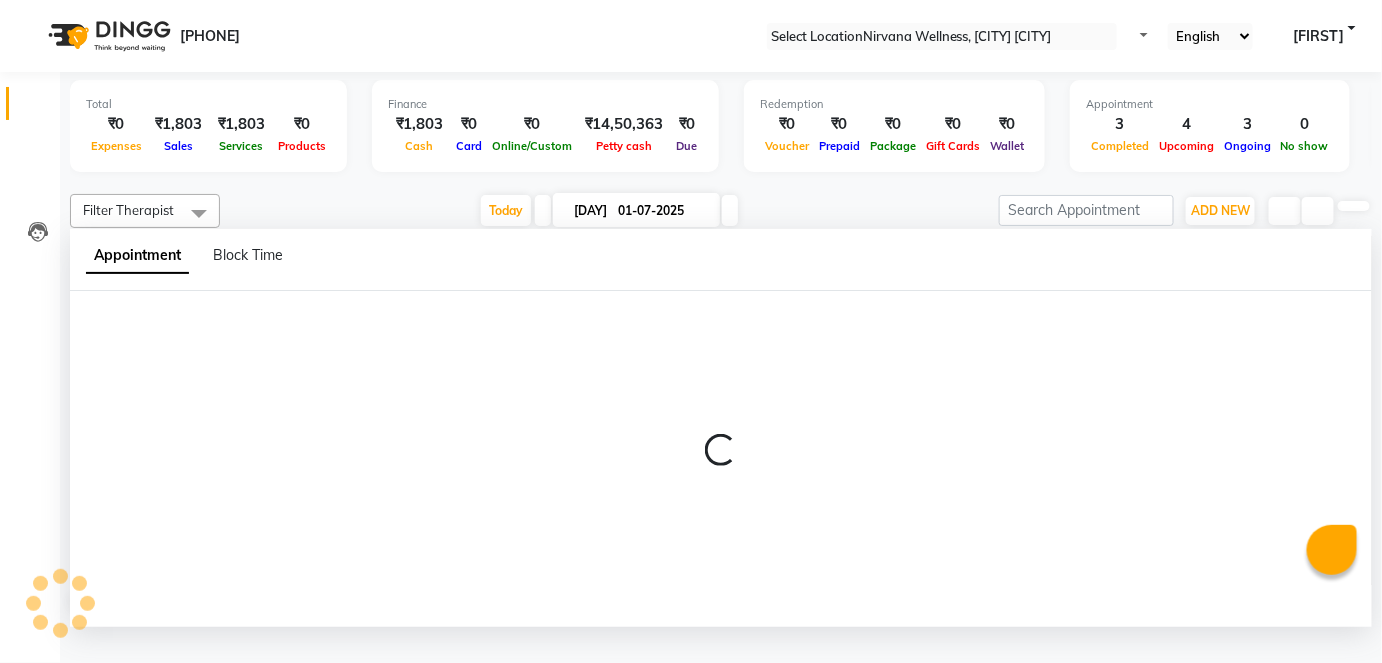scroll, scrollTop: 0, scrollLeft: 0, axis: both 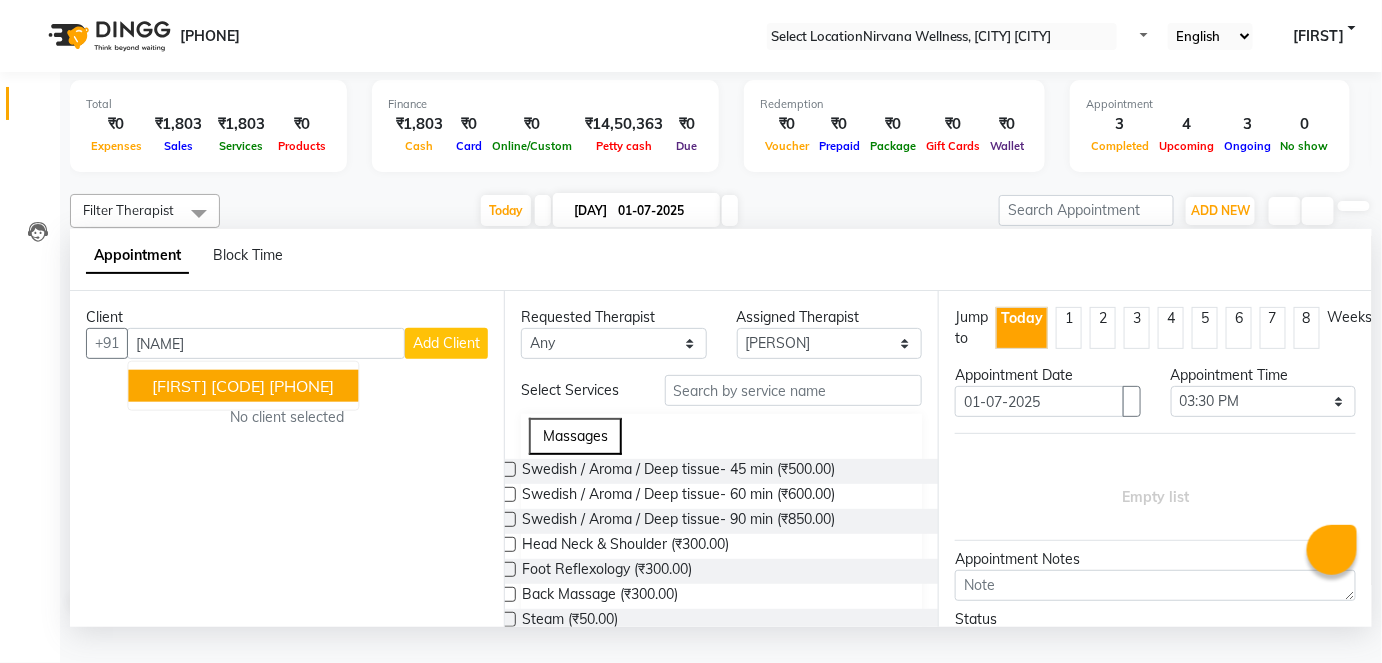 click on "Onita B-717-O" at bounding box center [208, 386] 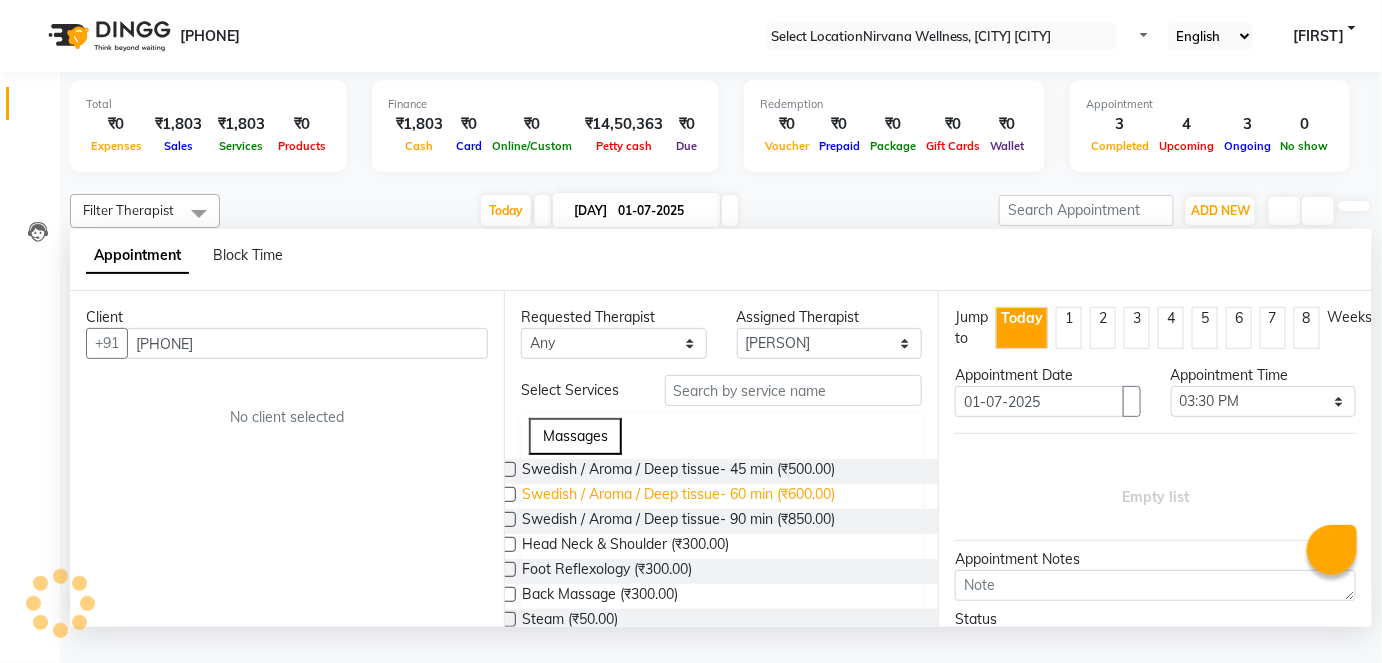 type on "9820585742" 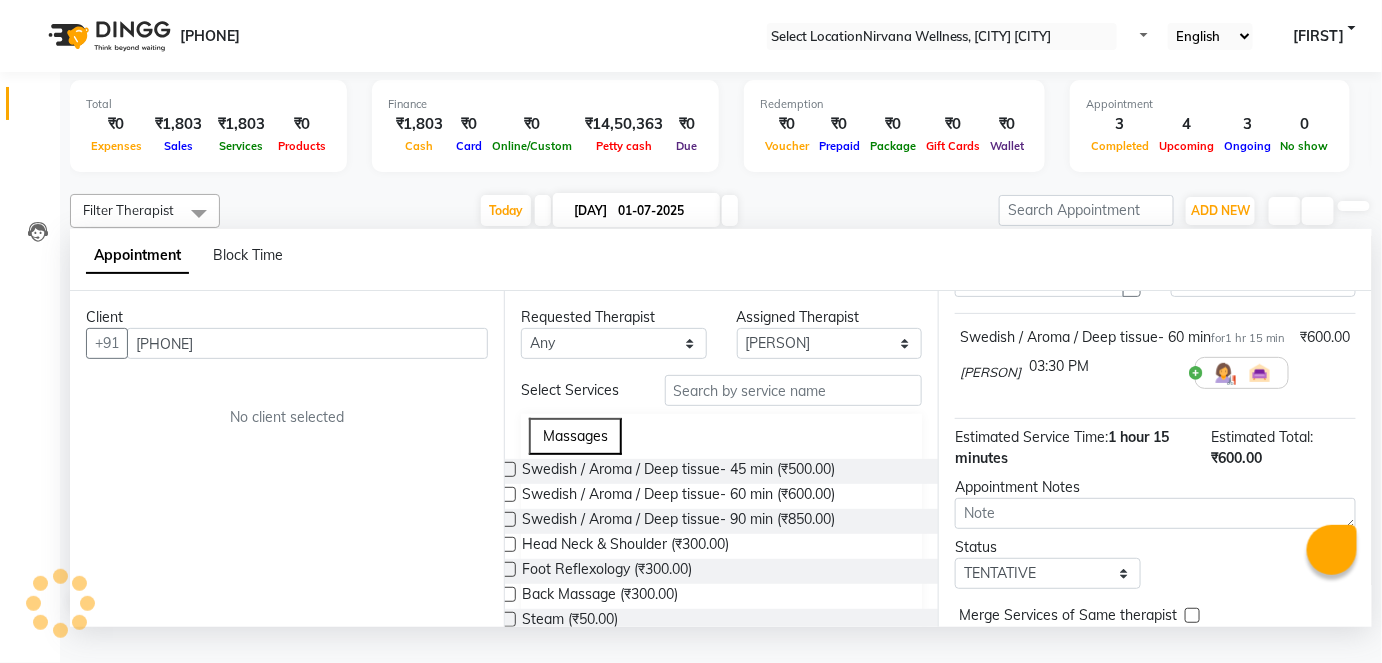 scroll, scrollTop: 245, scrollLeft: 0, axis: vertical 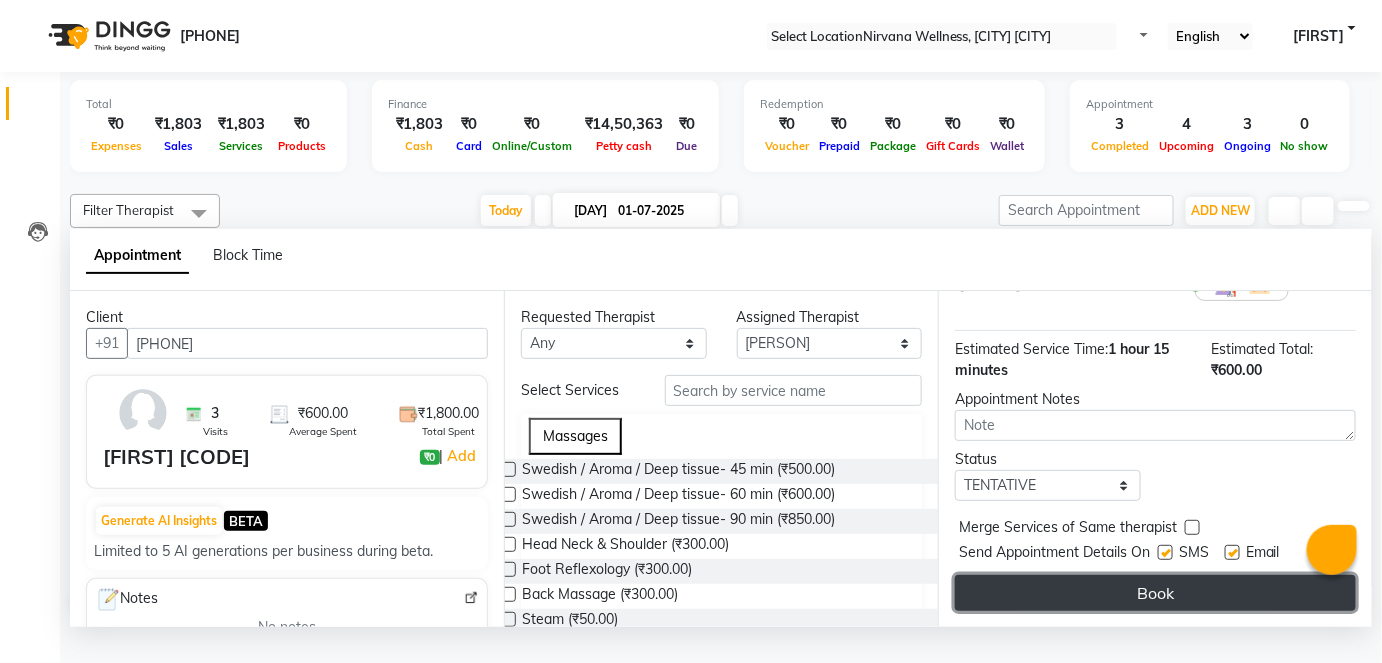 click on "Book" at bounding box center [1155, 593] 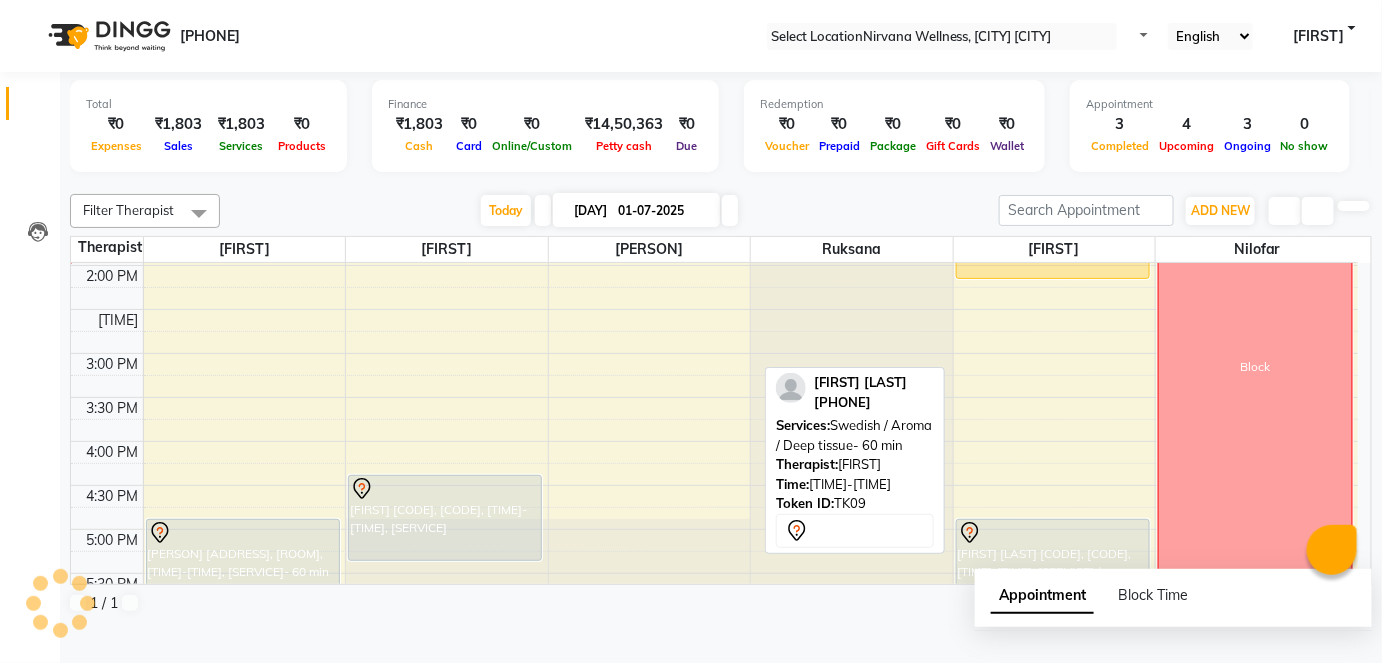 scroll, scrollTop: 0, scrollLeft: 0, axis: both 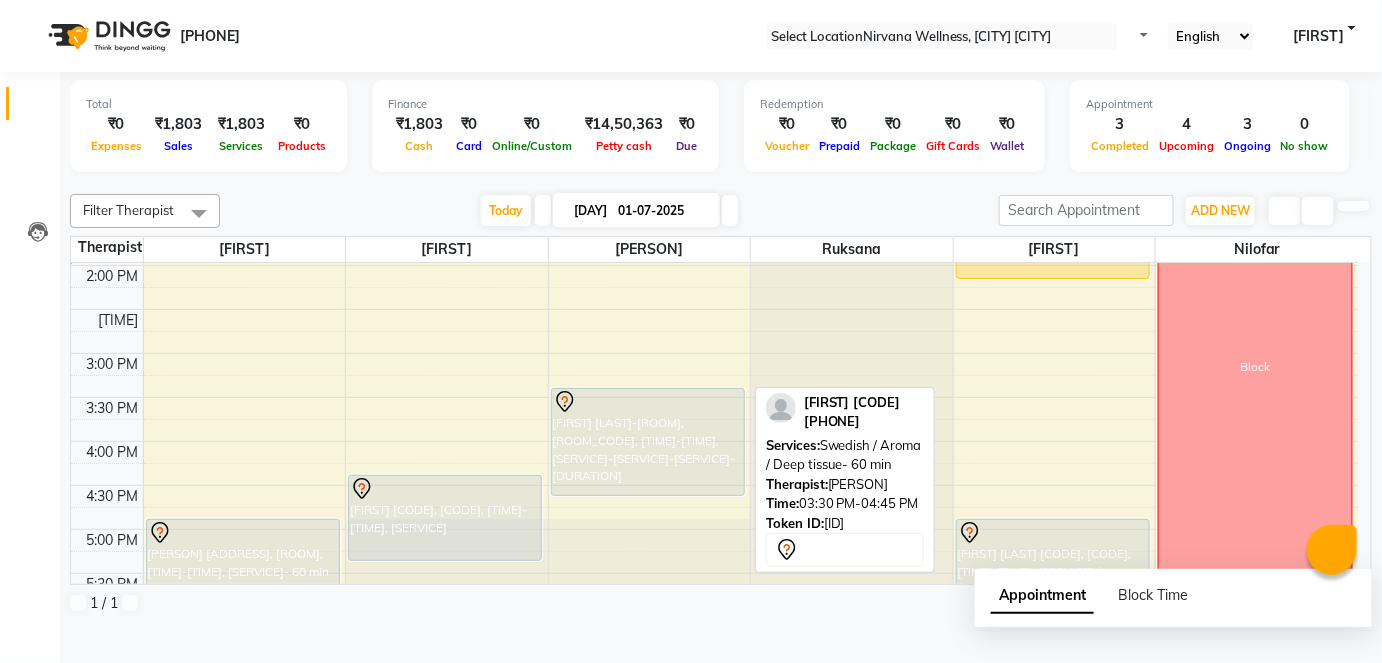 click on "Onita B-717-O, TK10, 03:30 PM-04:45 PM, Swedish / Aroma / Deep tissue- 60 min" at bounding box center (243, 572) 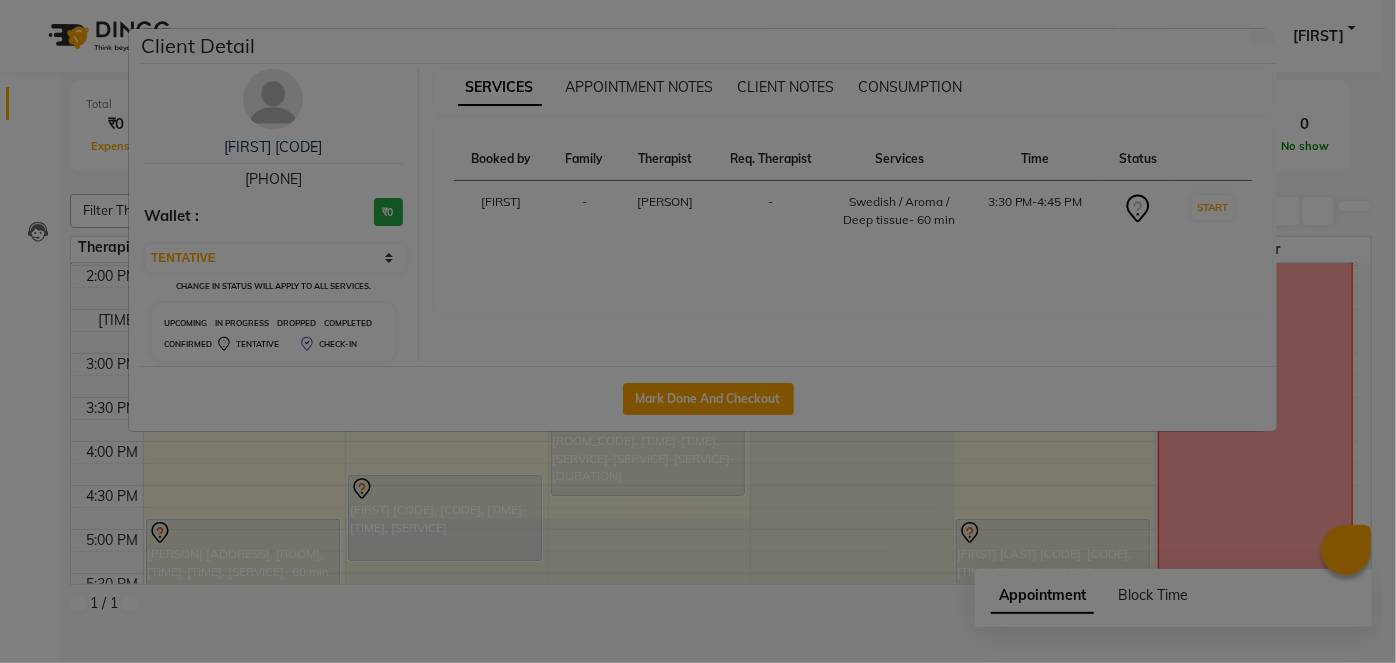 click at bounding box center (273, 99) 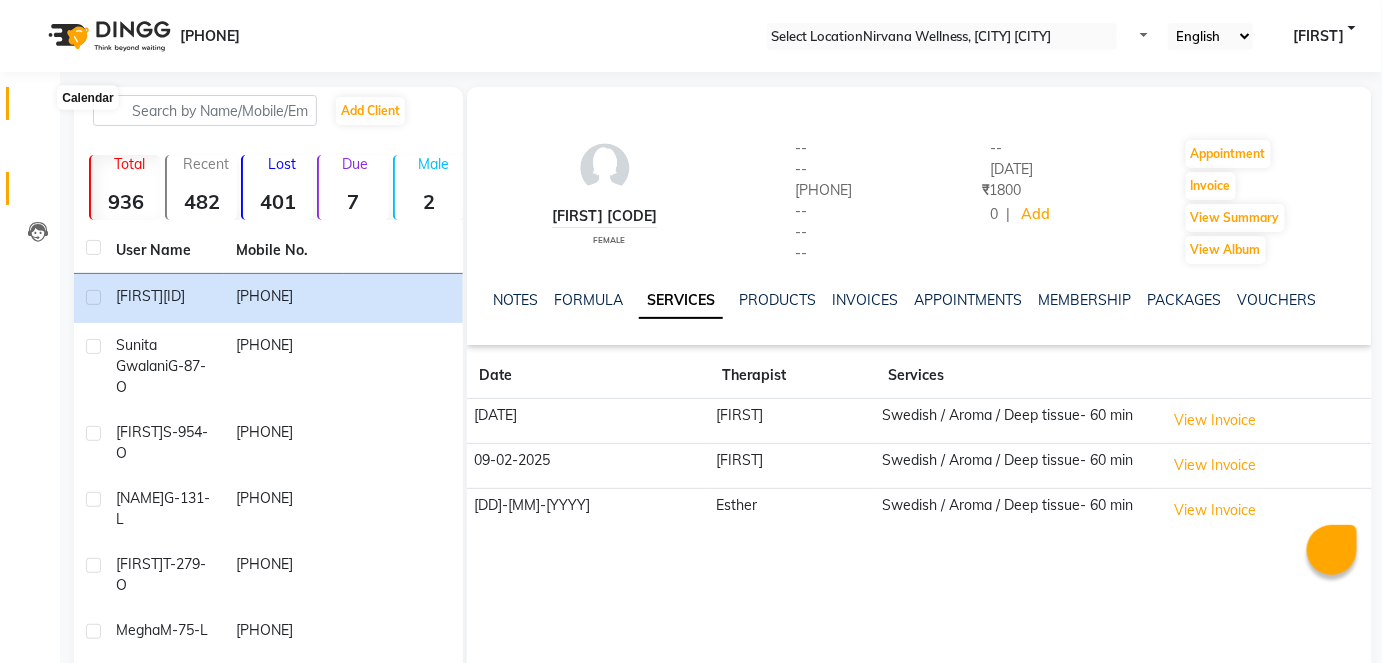 click at bounding box center (37, 108) 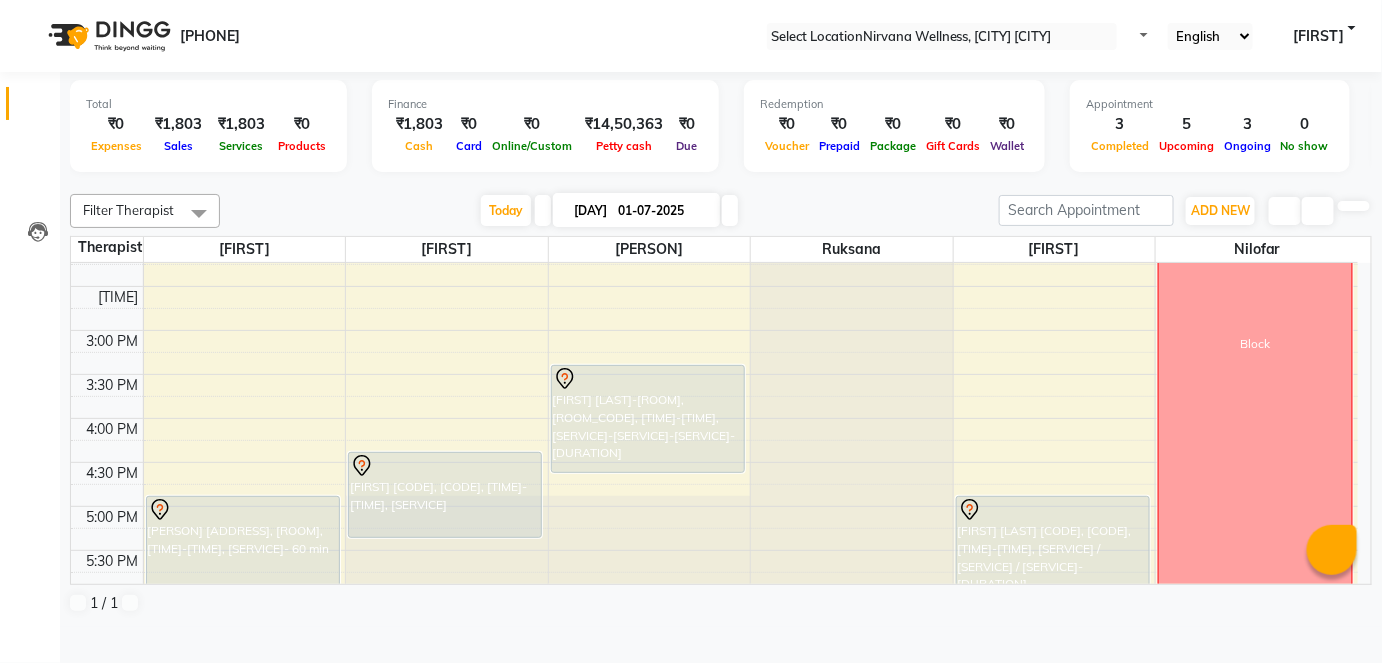scroll, scrollTop: 545, scrollLeft: 0, axis: vertical 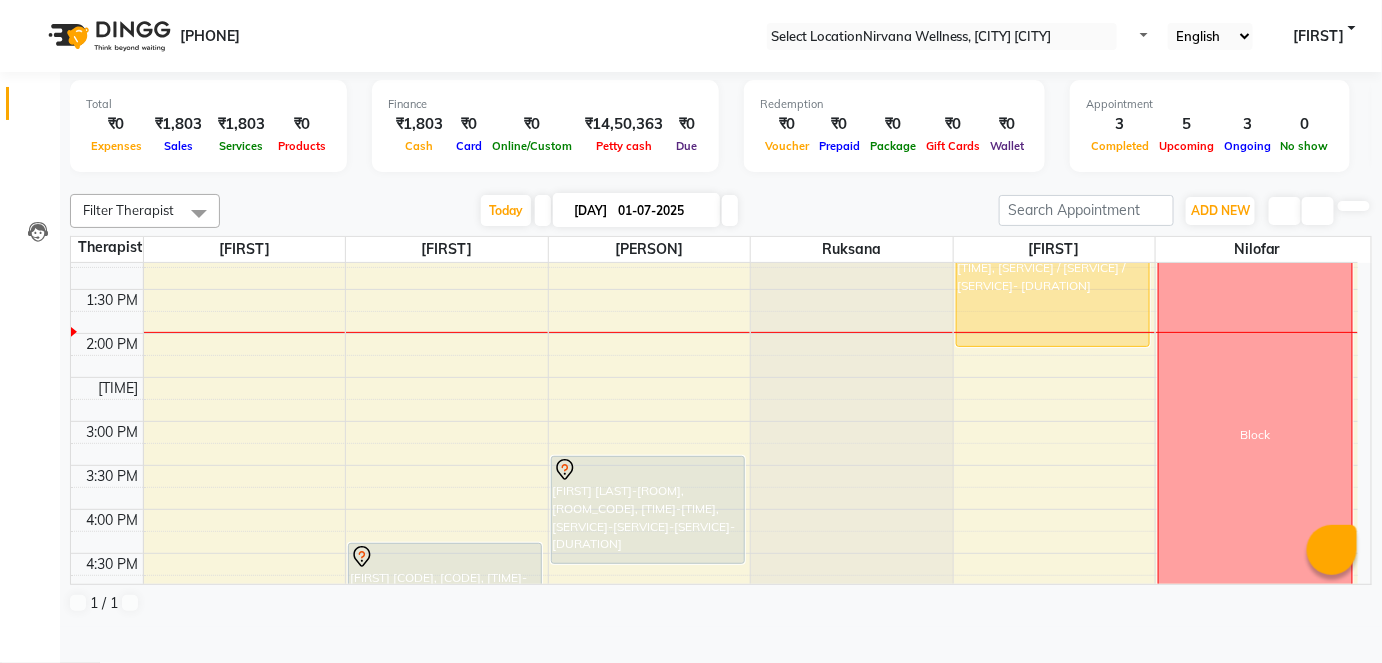 click at bounding box center [70, 784] 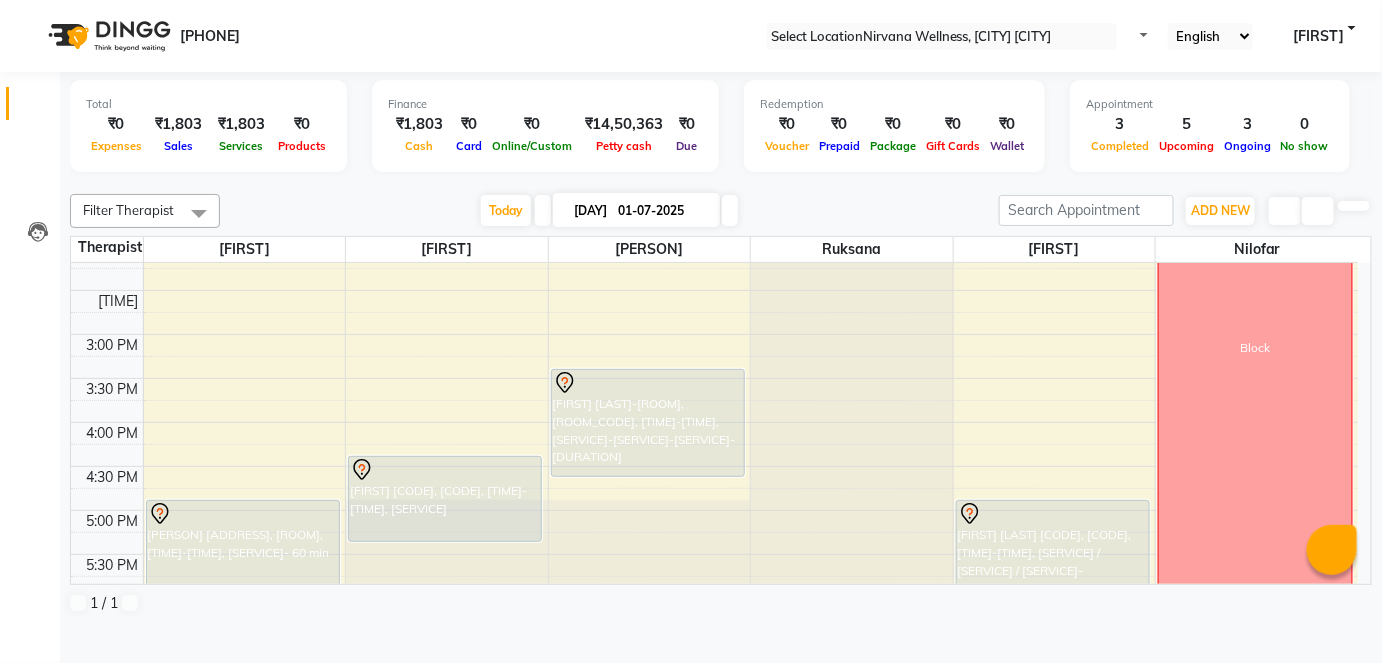 scroll, scrollTop: 636, scrollLeft: 0, axis: vertical 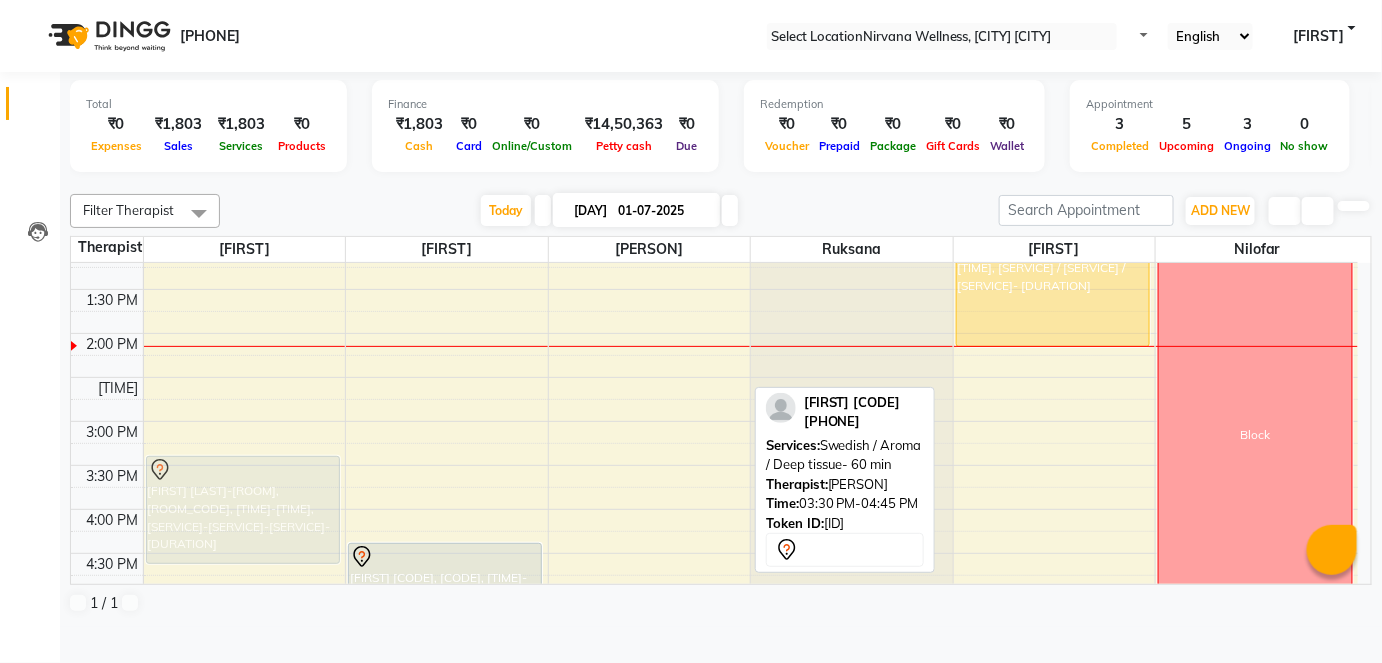 drag, startPoint x: 655, startPoint y: 523, endPoint x: 346, endPoint y: 514, distance: 309.13104 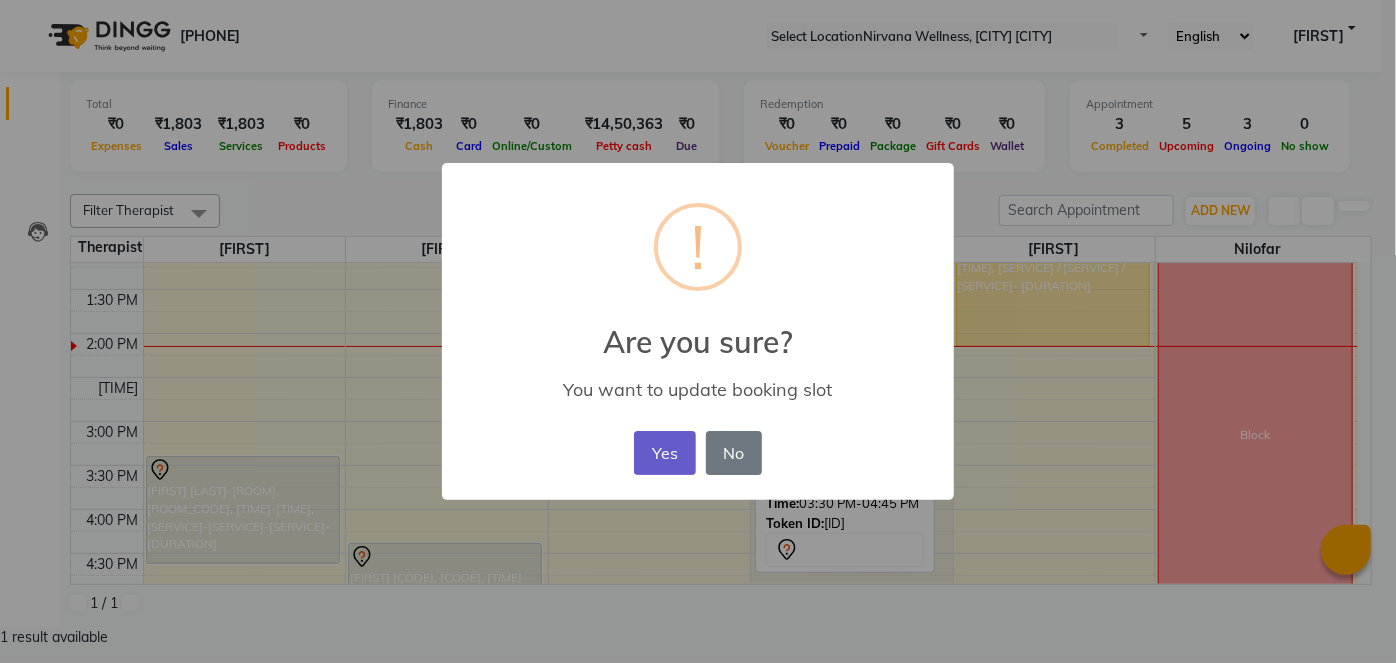 click on "Yes" at bounding box center [664, 453] 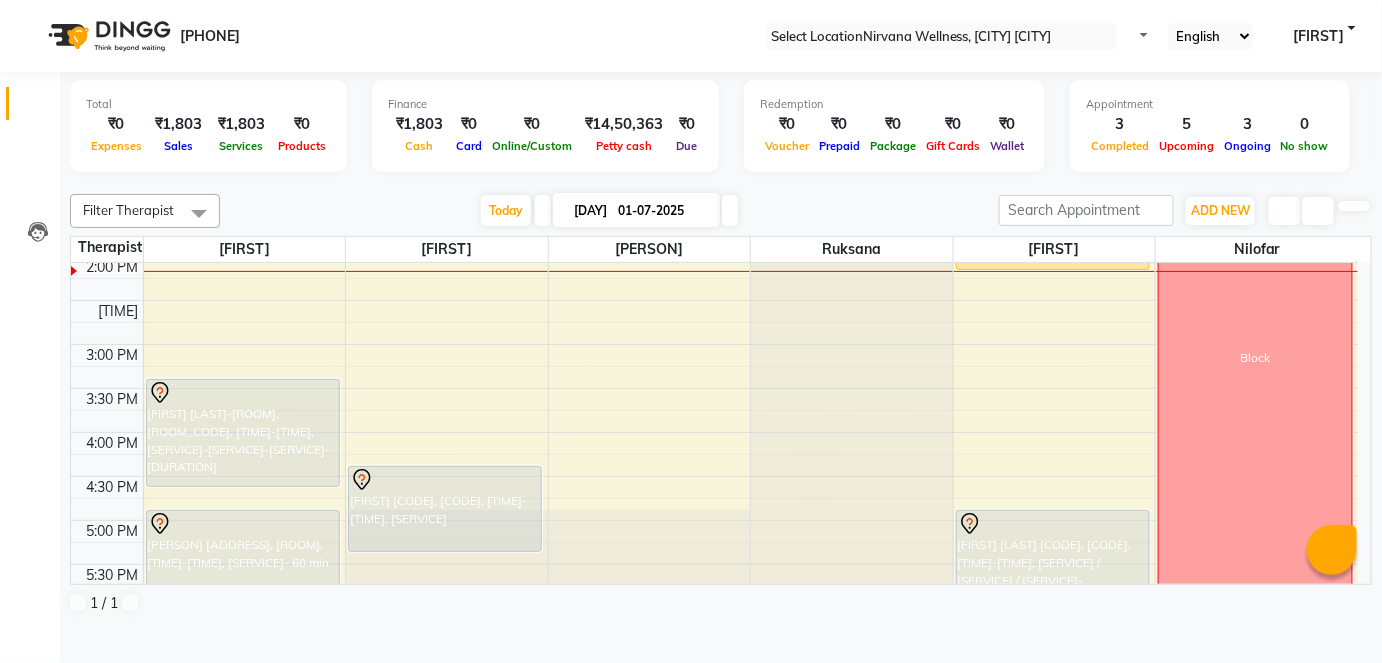 scroll, scrollTop: 727, scrollLeft: 0, axis: vertical 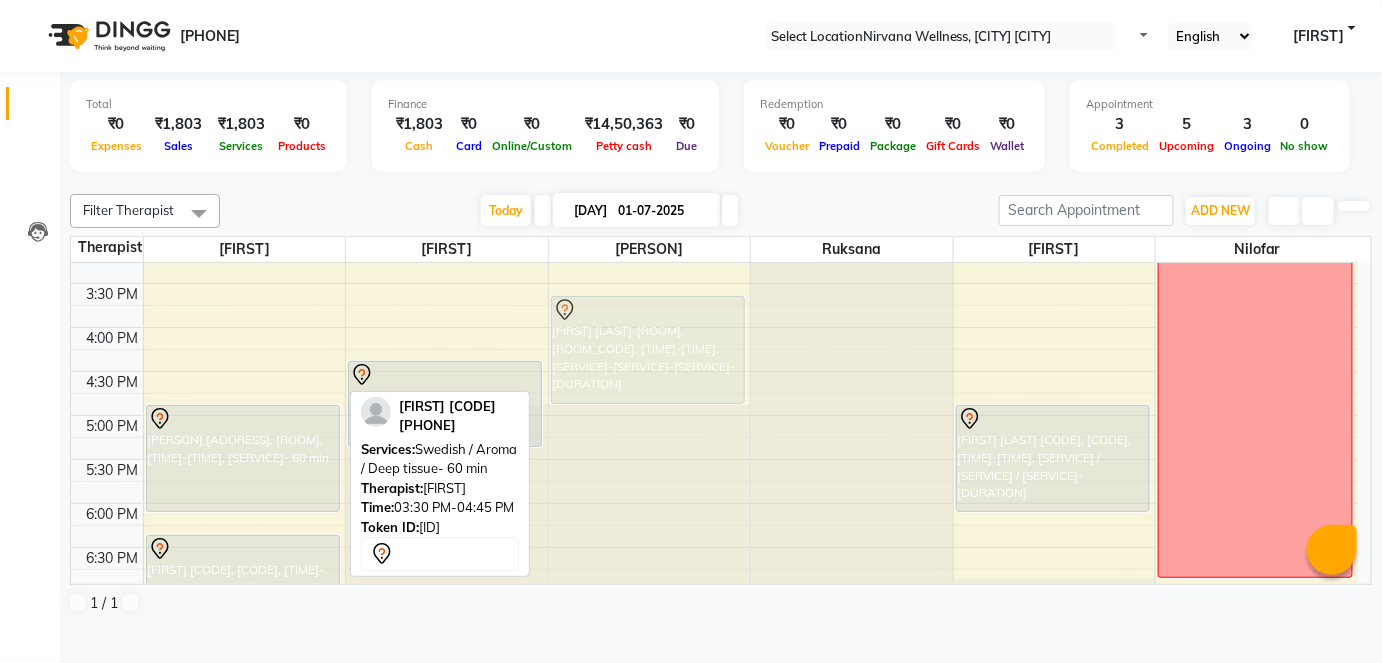 drag, startPoint x: 252, startPoint y: 376, endPoint x: 621, endPoint y: 387, distance: 369.1639 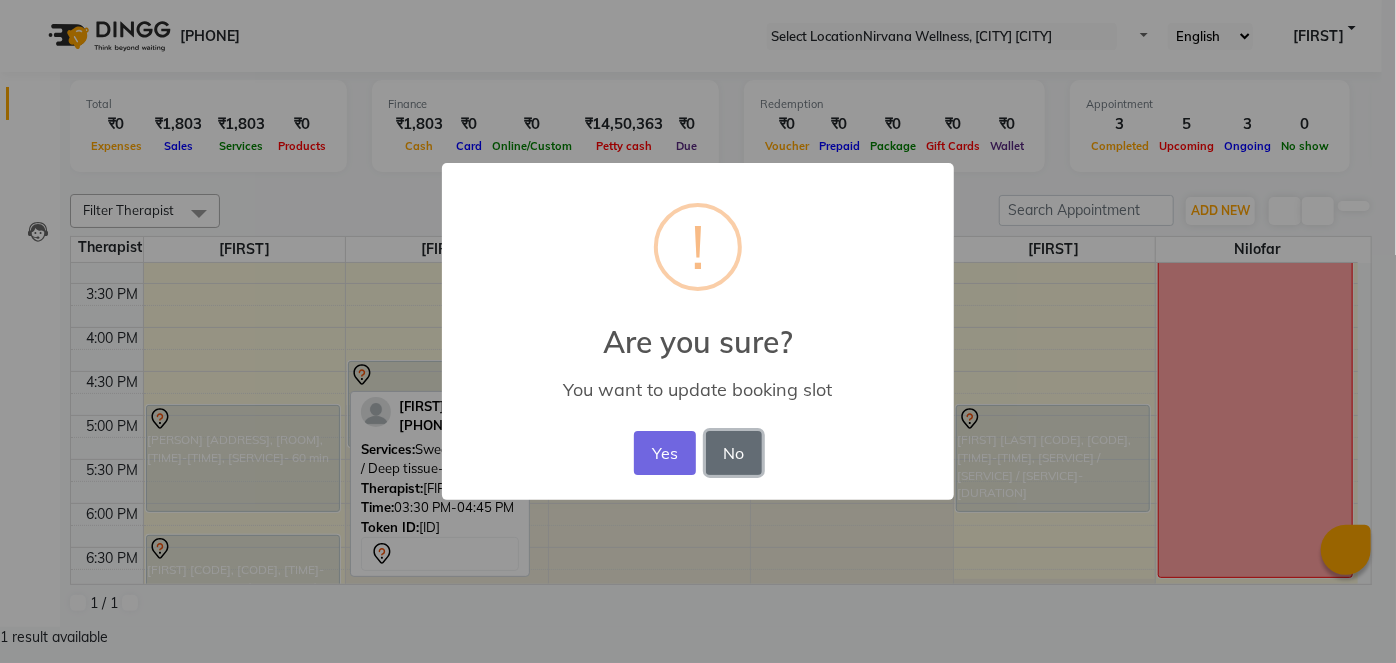 click on "No" at bounding box center [734, 453] 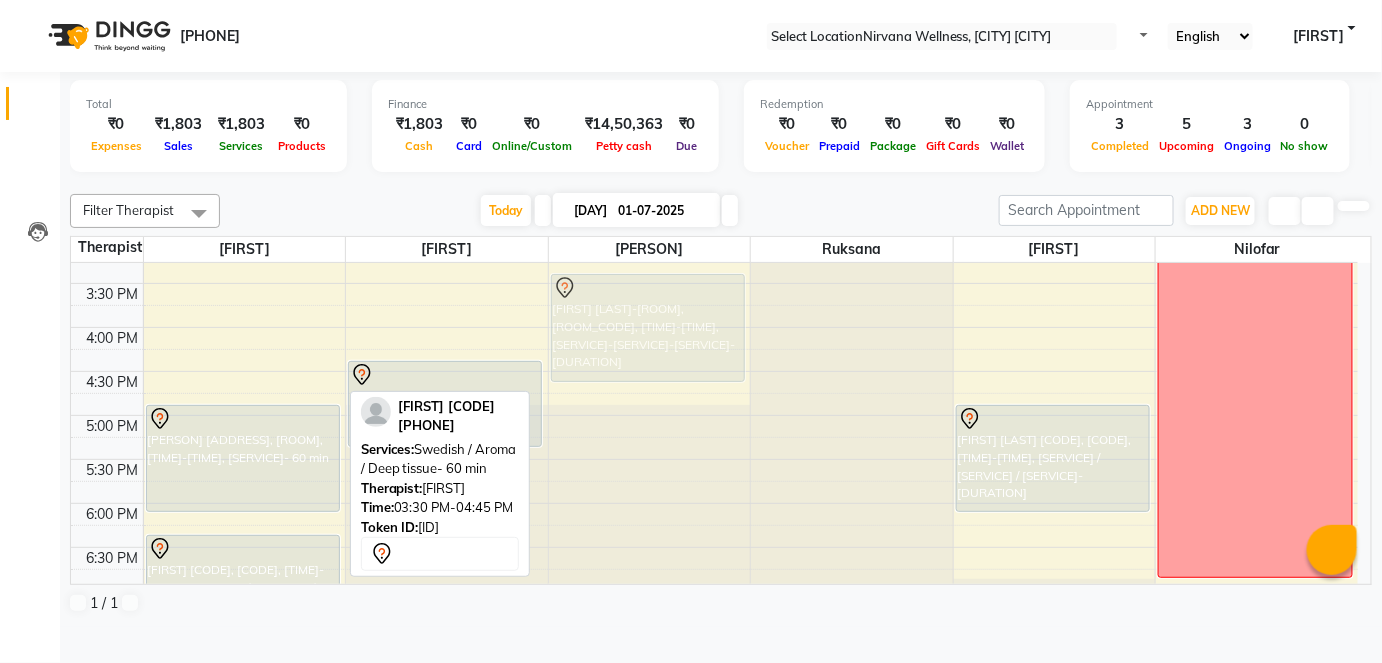 drag, startPoint x: 252, startPoint y: 325, endPoint x: 560, endPoint y: 334, distance: 308.13147 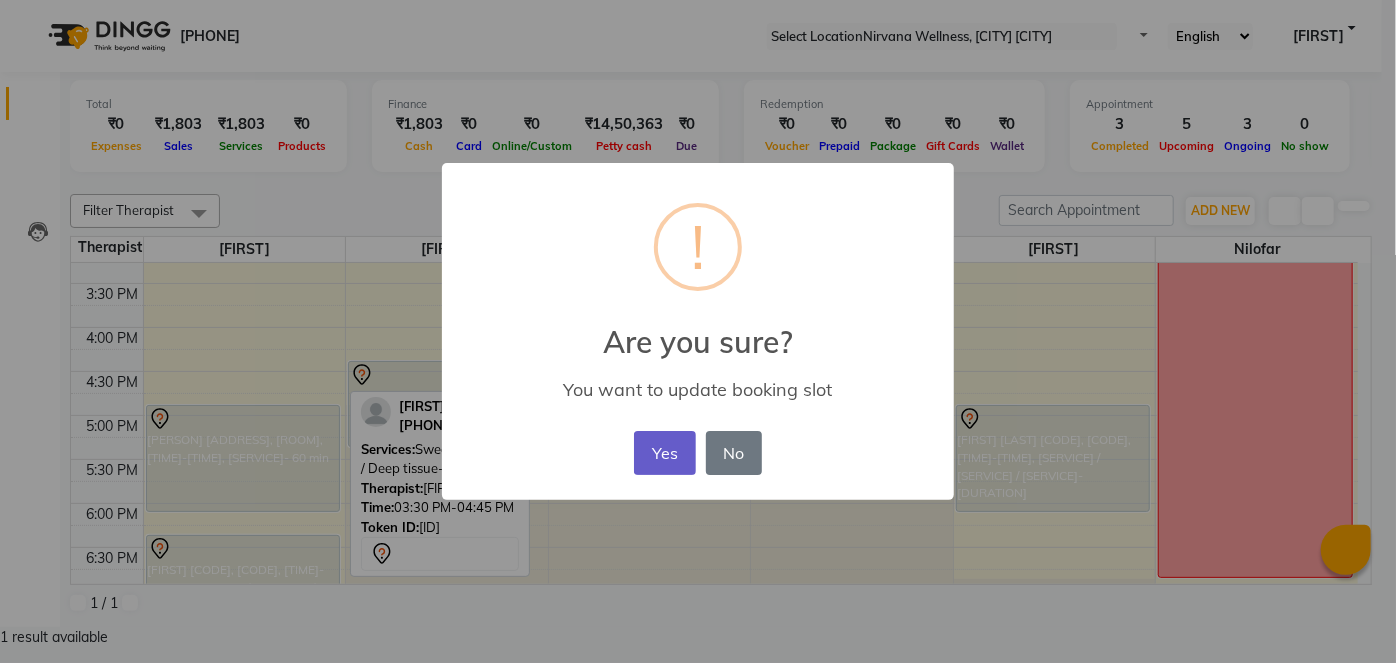 click on "Yes" at bounding box center [664, 453] 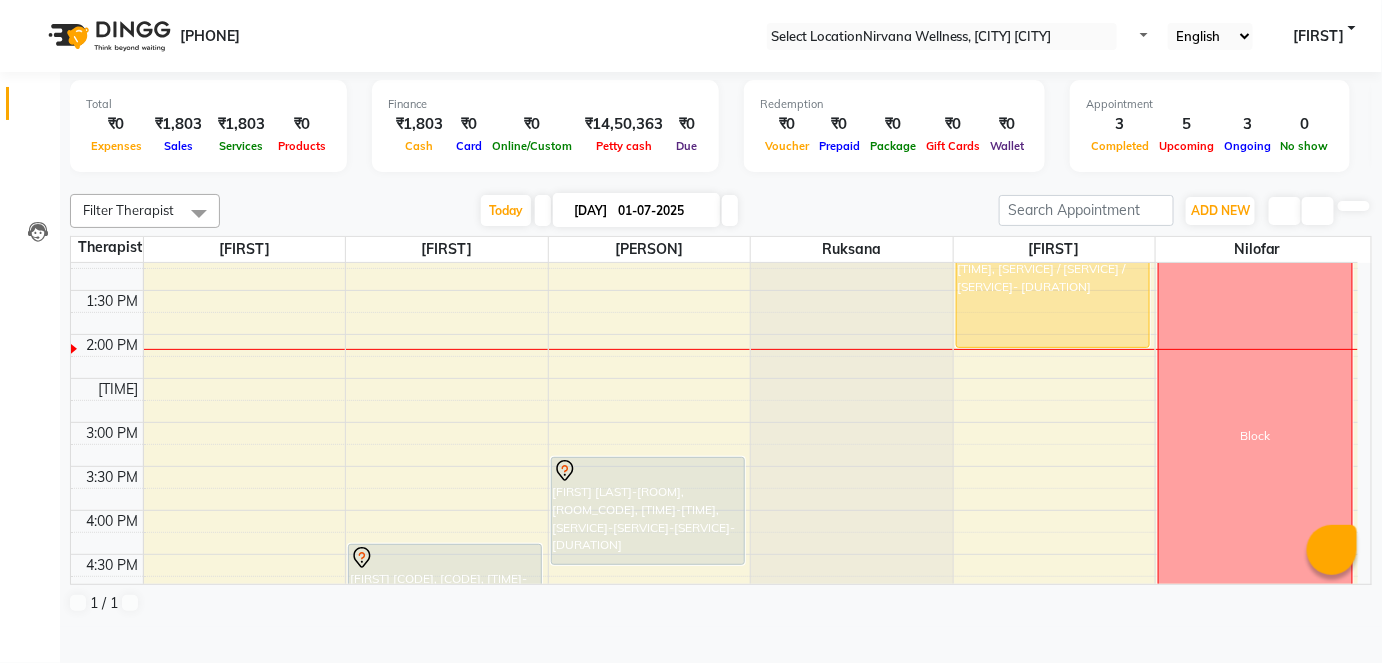 scroll, scrollTop: 545, scrollLeft: 0, axis: vertical 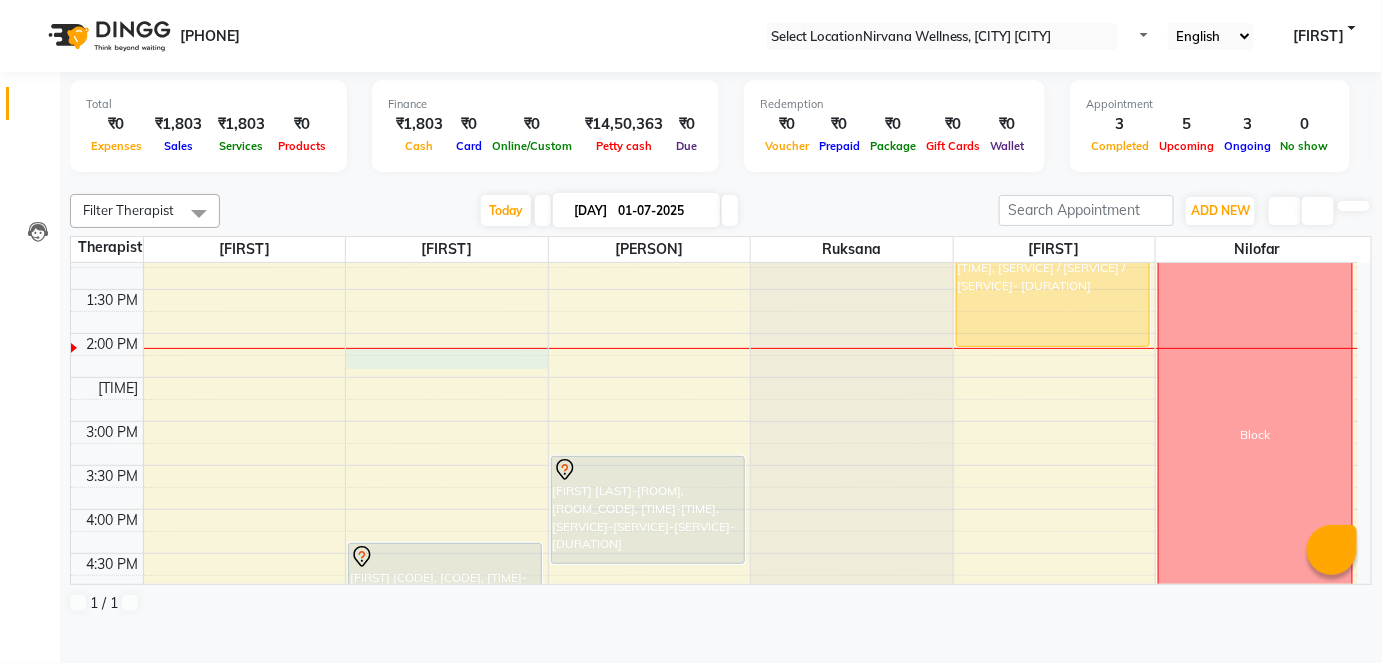 click on "7:00 AM 7:30 AM 8:00 AM 8:30 AM 9:00 AM 9:30 AM 10:00 AM 10:30 AM 11:00 AM 11:30 AM 12:00 PM 12:30 PM 1:00 PM 1:30 PM 2:00 PM 2:30 PM 3:00 PM 3:30 PM 4:00 PM 4:30 PM 5:00 PM 5:30 PM 6:00 PM 6:30 PM 7:00 PM 7:30 PM 8:00 PM 8:30 PM 9:00 PM 9:30 PM 10:00 PM 10:30 PM     Soniya B-824-O, TK01, 11:30 AM-12:45 PM, Swedish / Aroma / Deep tissue- 60 min             Shobha Thakkar T-51-L, TK06, 05:00 PM-06:15 PM, Swedish / Aroma / Deep tissue- 60 min             Megha M-75-L, TK07, 06:30 PM-07:45 PM, Swedish / Aroma / Deep tissue- 60 min    Saachi Mutreja M-1198-O, TK03, 12:00 PM-01:15 PM, Swedish / Aroma / Deep tissue- 60 min             Priya N-62-L, TK02, 04:30 PM-05:30 PM, O3 Facial     Smita G-131-L, TK05, 11:15 AM-12:30 PM, Swedish / Aroma / Deep tissue- 60 min     Smita G-131-L, TK05, 11:15 AM-11:16 AM, Wintergreen Oil/Aroma Oil     Smita G-131-L, TK05, 09:45 AM-11:15 AM, Combo Offer Menicure+Pedicure             Onita B-717-O, TK10, 03:30 PM-04:45 PM, Swedish / Aroma / Deep tissue- 60 min                 Block" at bounding box center (714, 421) 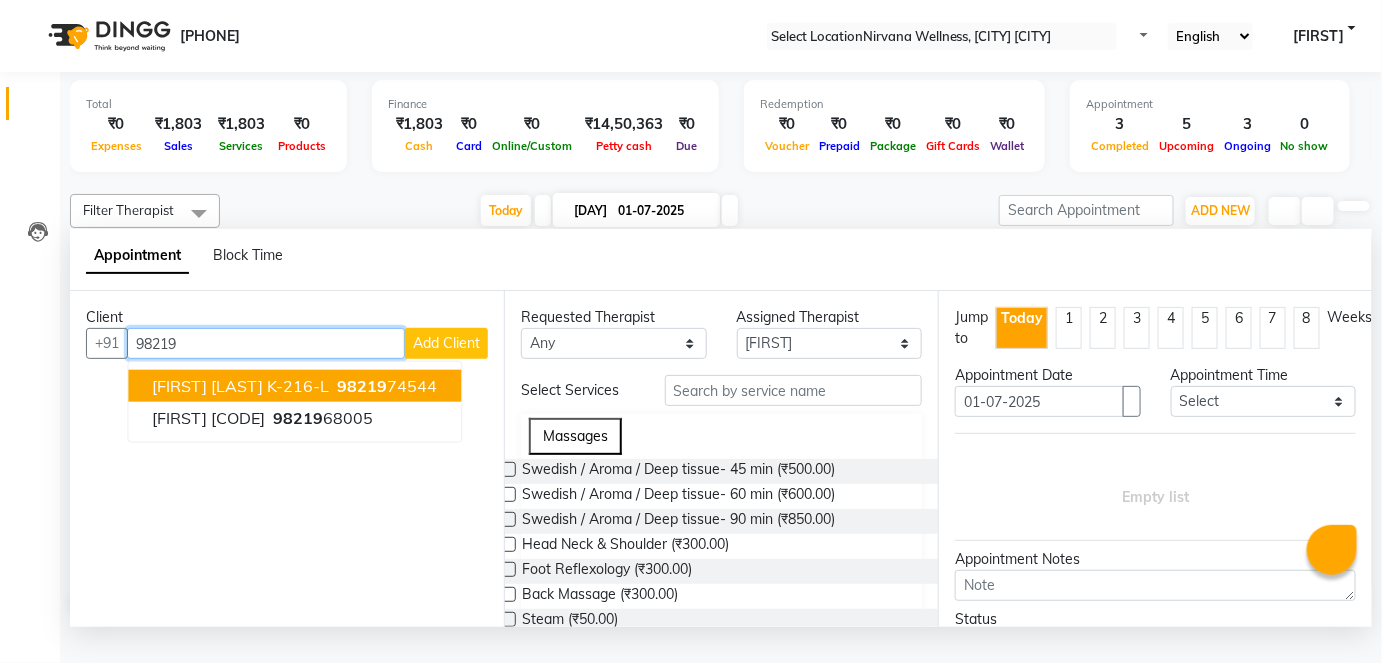 click on "Rajee Kakde K-216-L" at bounding box center (240, 386) 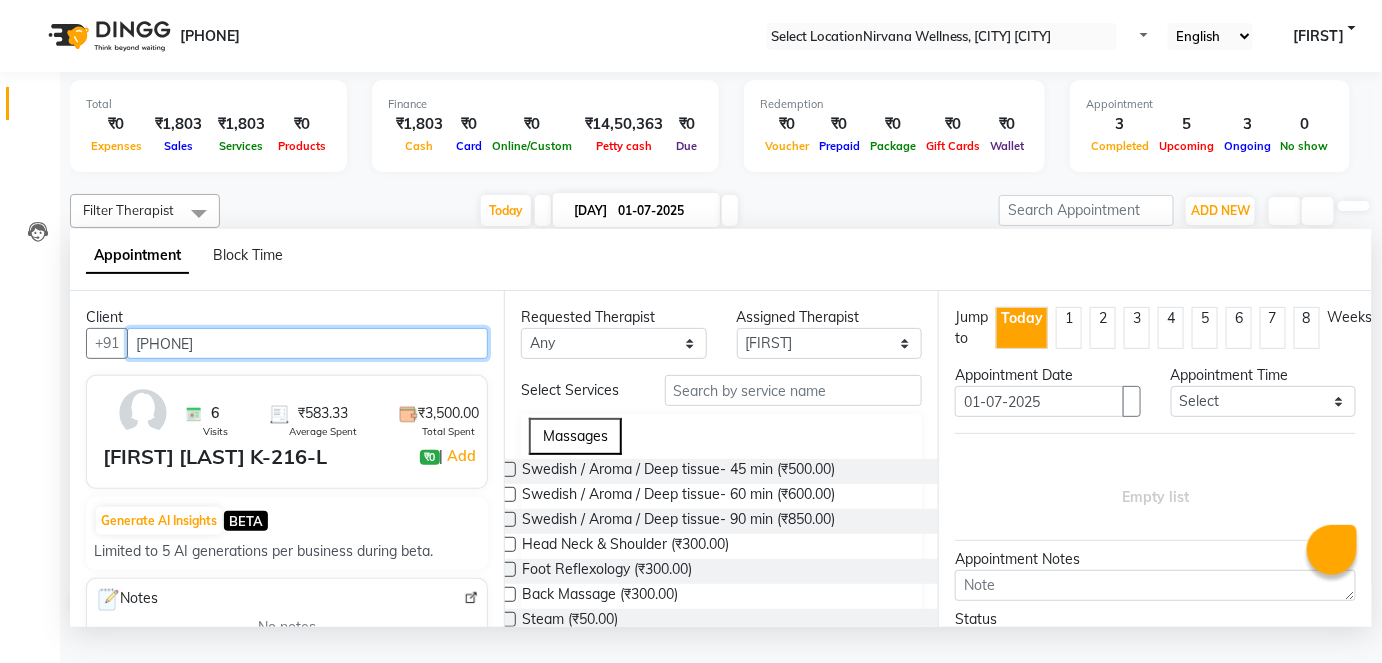 type on "9821974544" 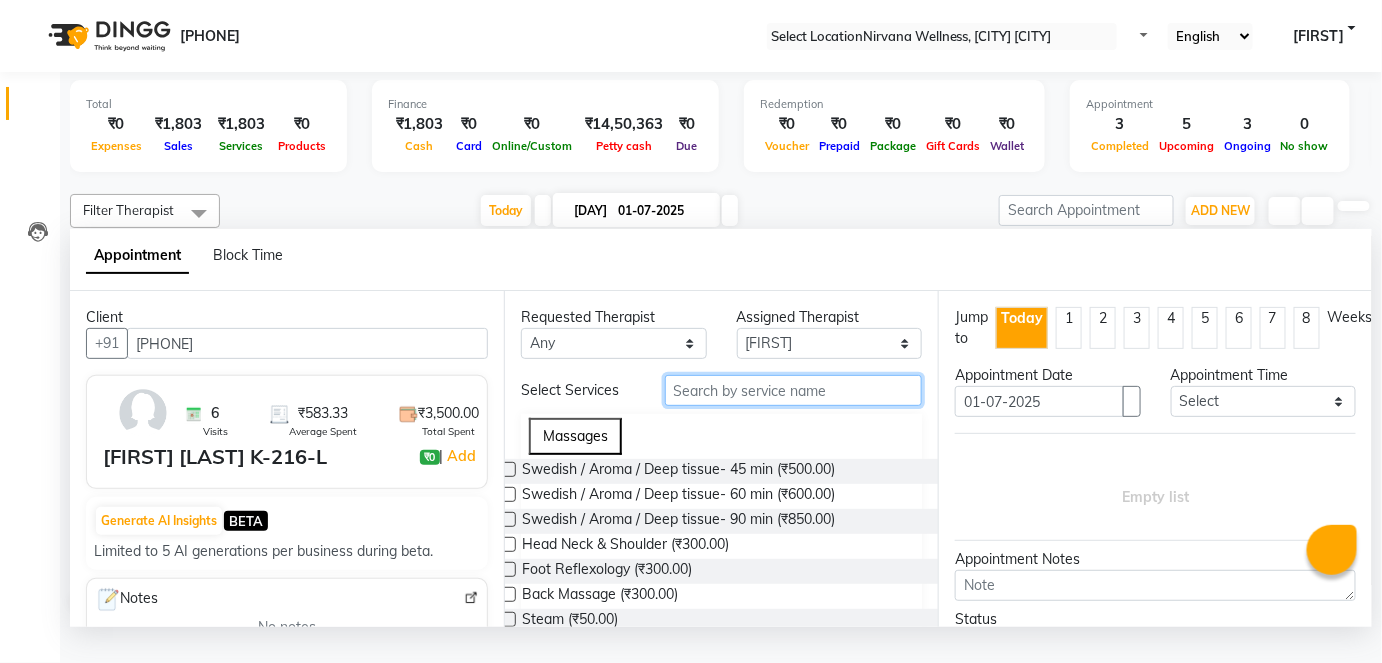 click at bounding box center (793, 390) 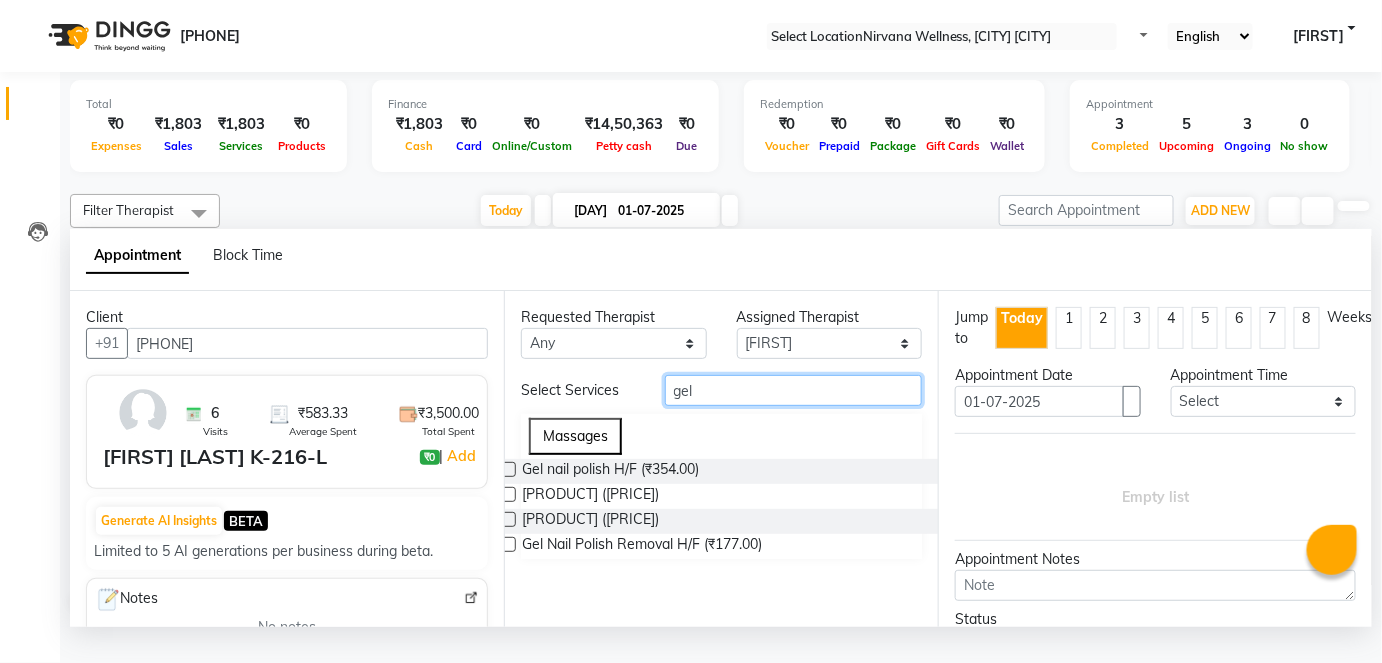 scroll, scrollTop: 0, scrollLeft: 0, axis: both 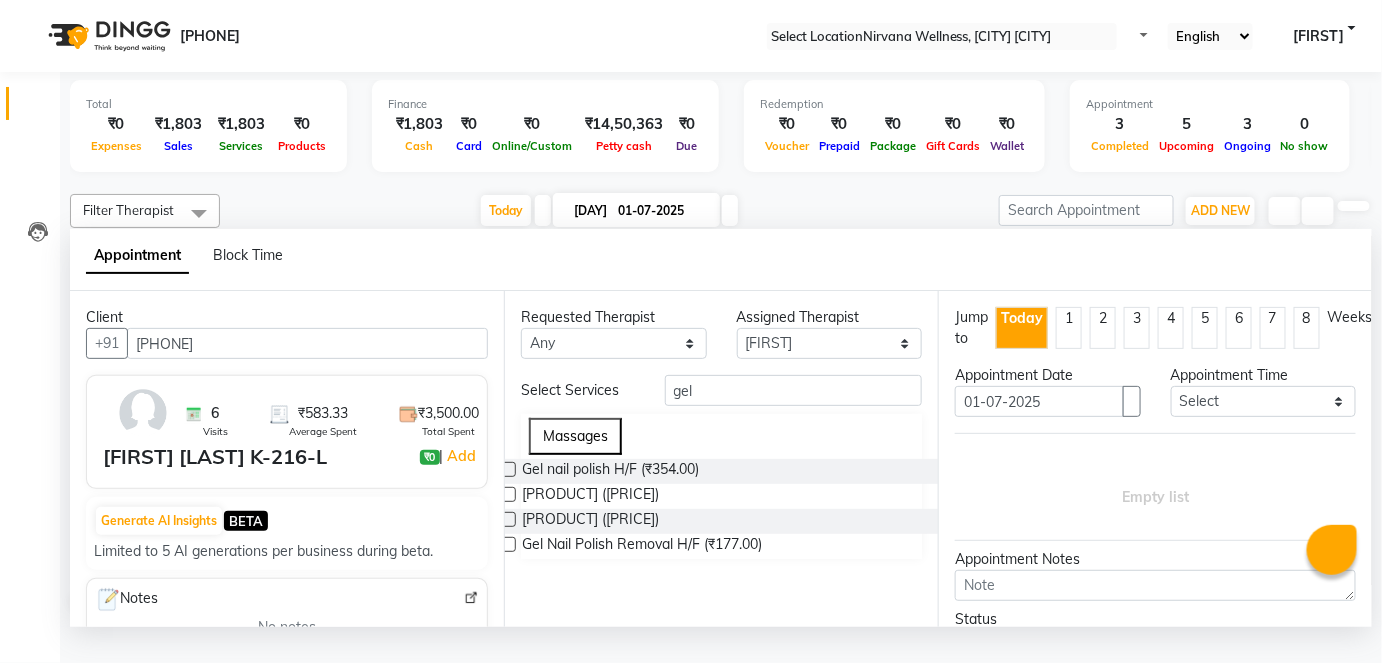 click on "Gel nail polish H/F (₹354.00) Gel nail polish H+F (₹590.00) Gel polish remover H+F (₹354.00) Gel Nail Polish Removal H/F (₹177.00)" at bounding box center (721, 509) 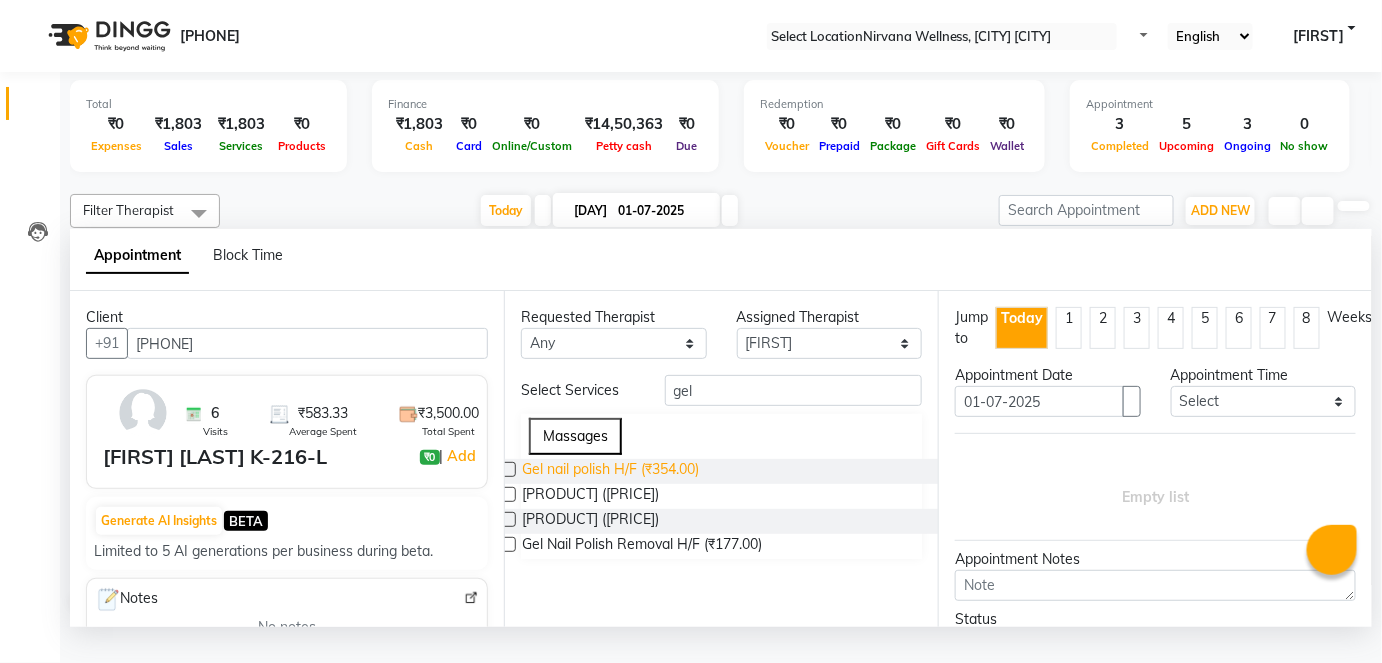 click on "Gel nail polish H/F (₹354.00)" at bounding box center [610, 471] 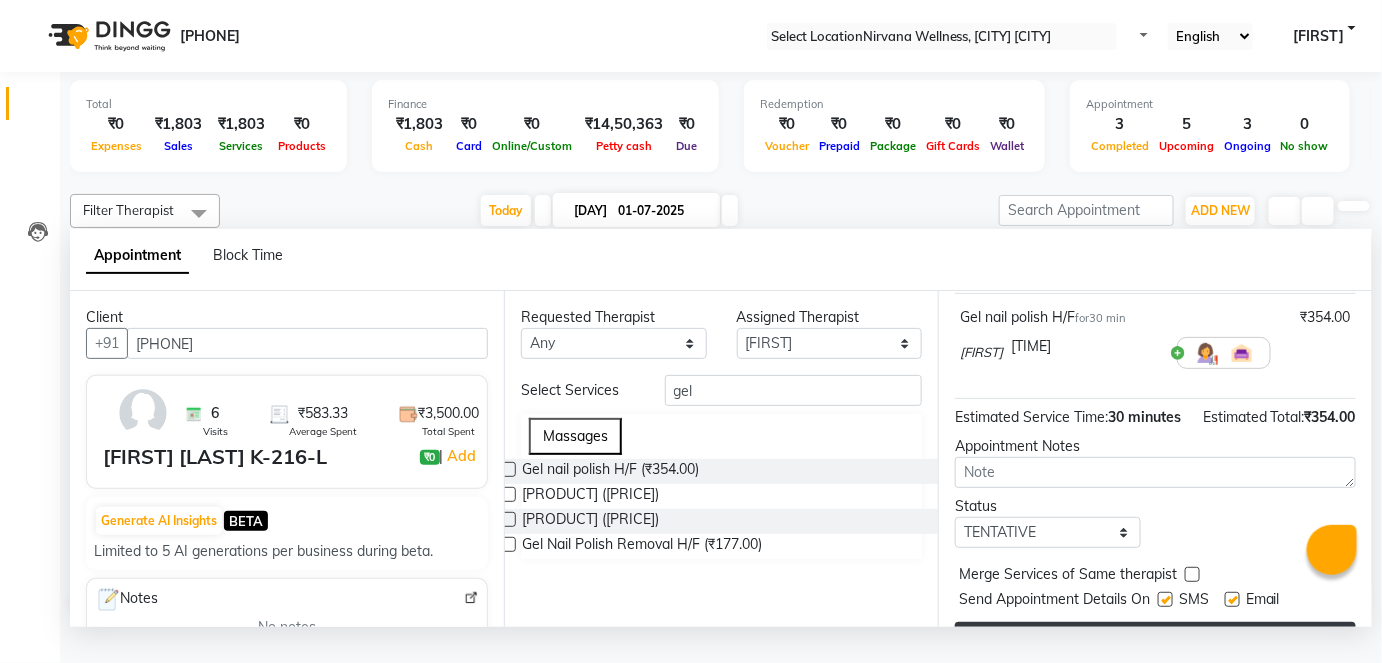 scroll, scrollTop: 224, scrollLeft: 0, axis: vertical 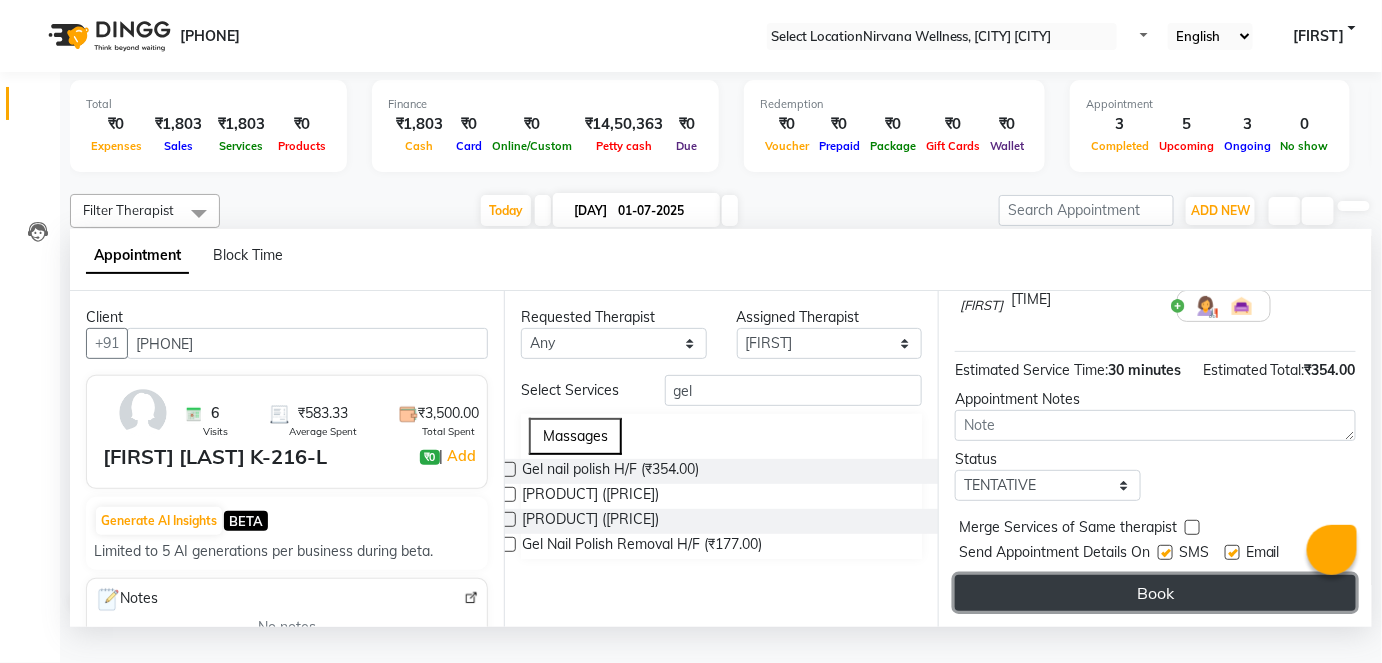 click on "Book" at bounding box center [1155, 593] 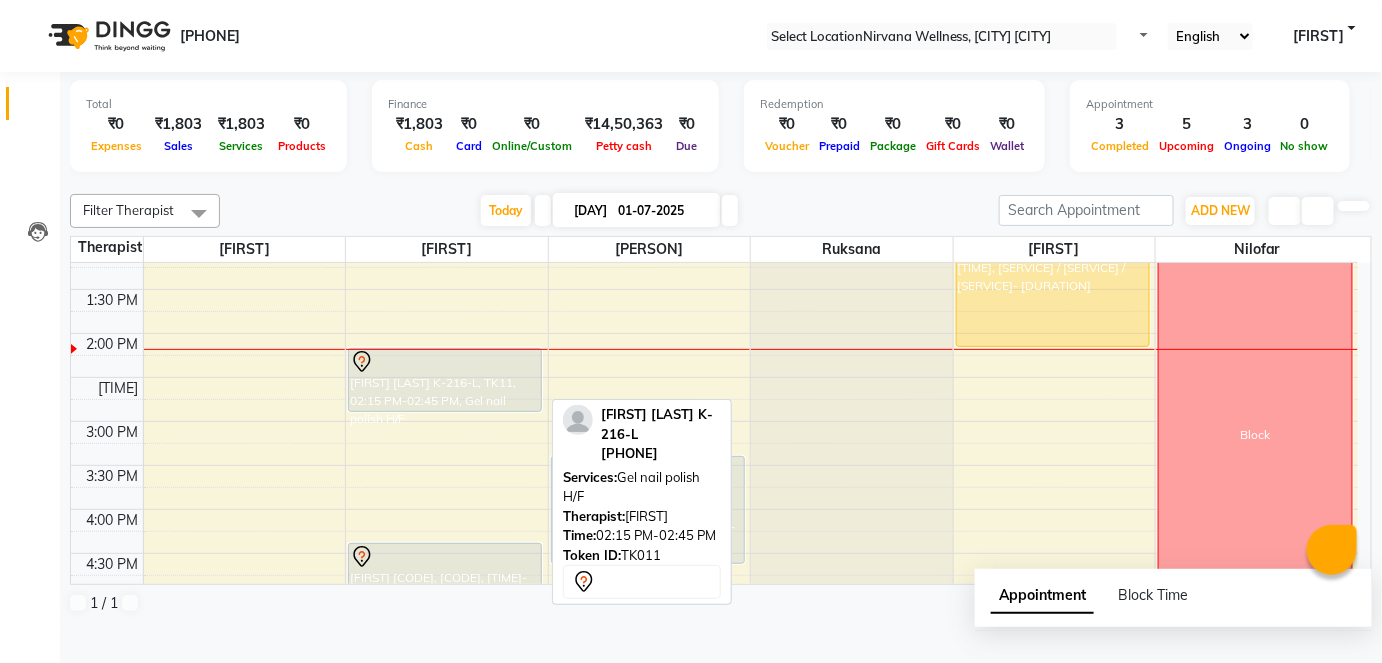 click on "Saachi Mutreja M-1198-O, TK03, 12:00 PM-01:15 PM, Swedish / Aroma / Deep tissue- 60 min             Rajee Kakde K-216-L, TK11, 02:15 PM-02:45 PM, Gel nail polish H/F             Priya N-62-L, TK02, 04:30 PM-05:30 PM, O3 Facial             Rajee Kakde K-216-L, TK11, 02:15 PM-02:45 PM, Gel nail polish H/F" at bounding box center (245, 421) 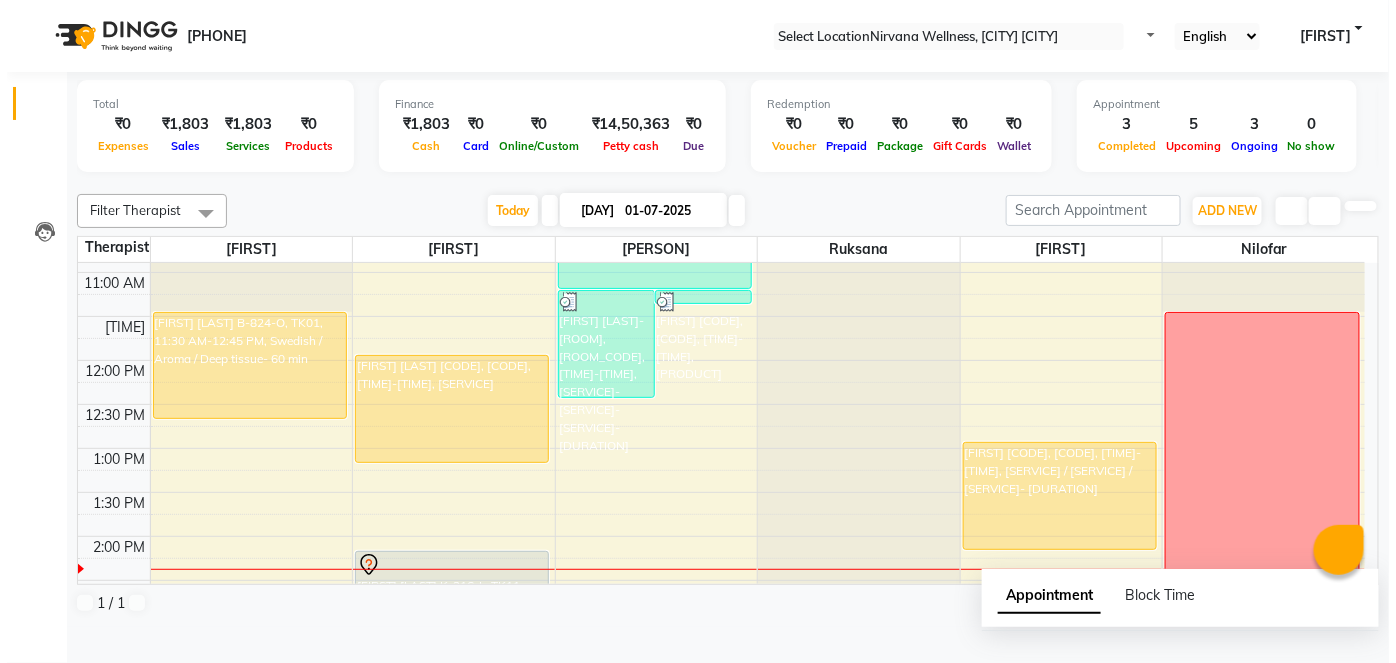 scroll, scrollTop: 272, scrollLeft: 0, axis: vertical 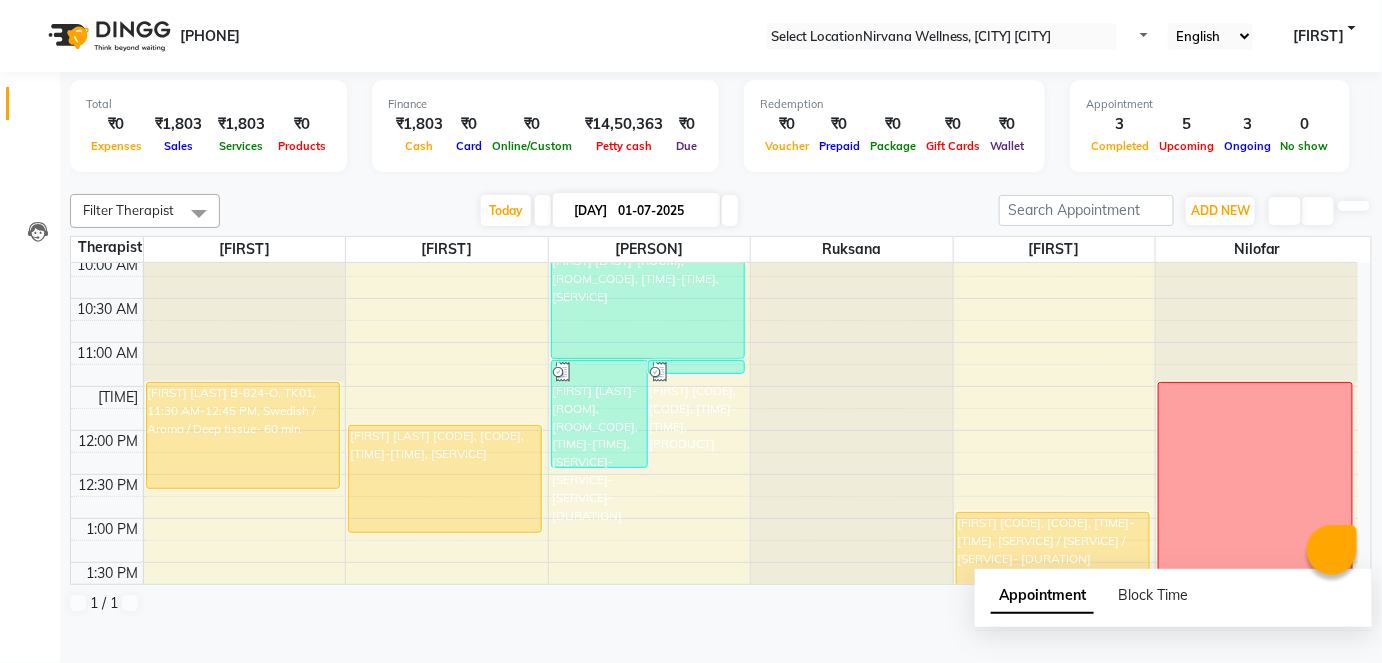 click at bounding box center [1285, 211] 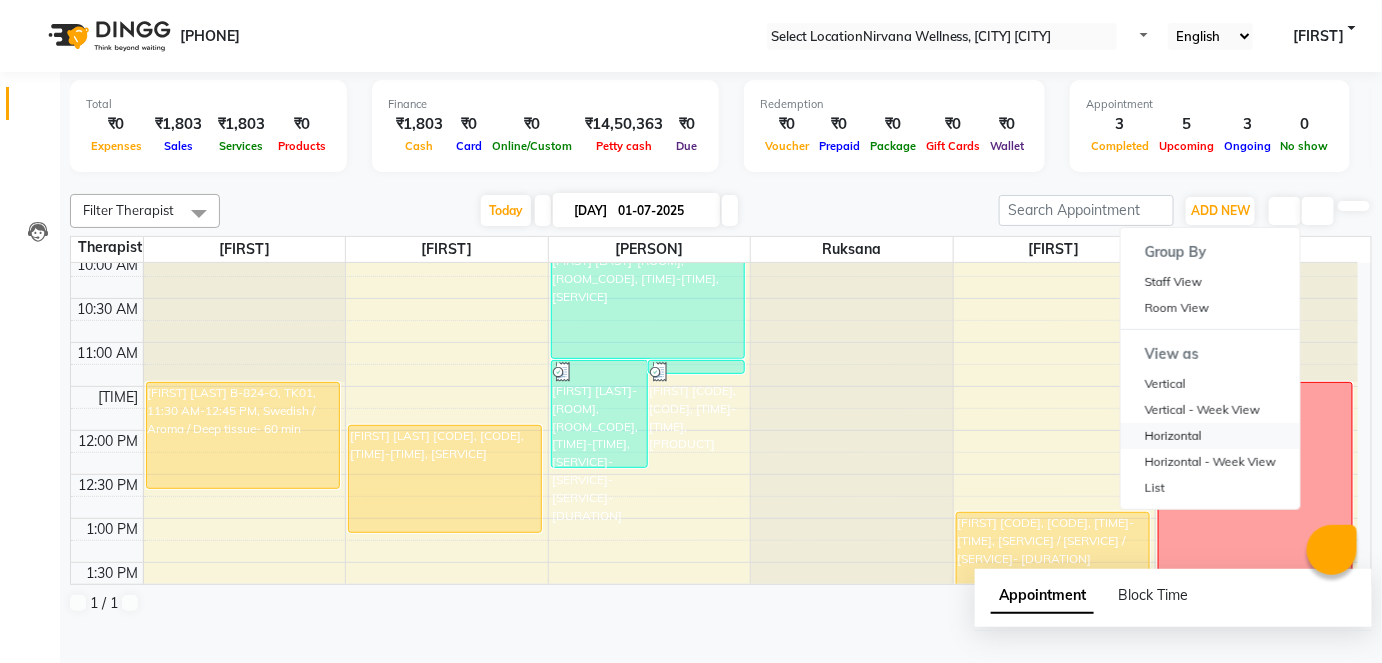 click on "Horizontal" at bounding box center (1210, 436) 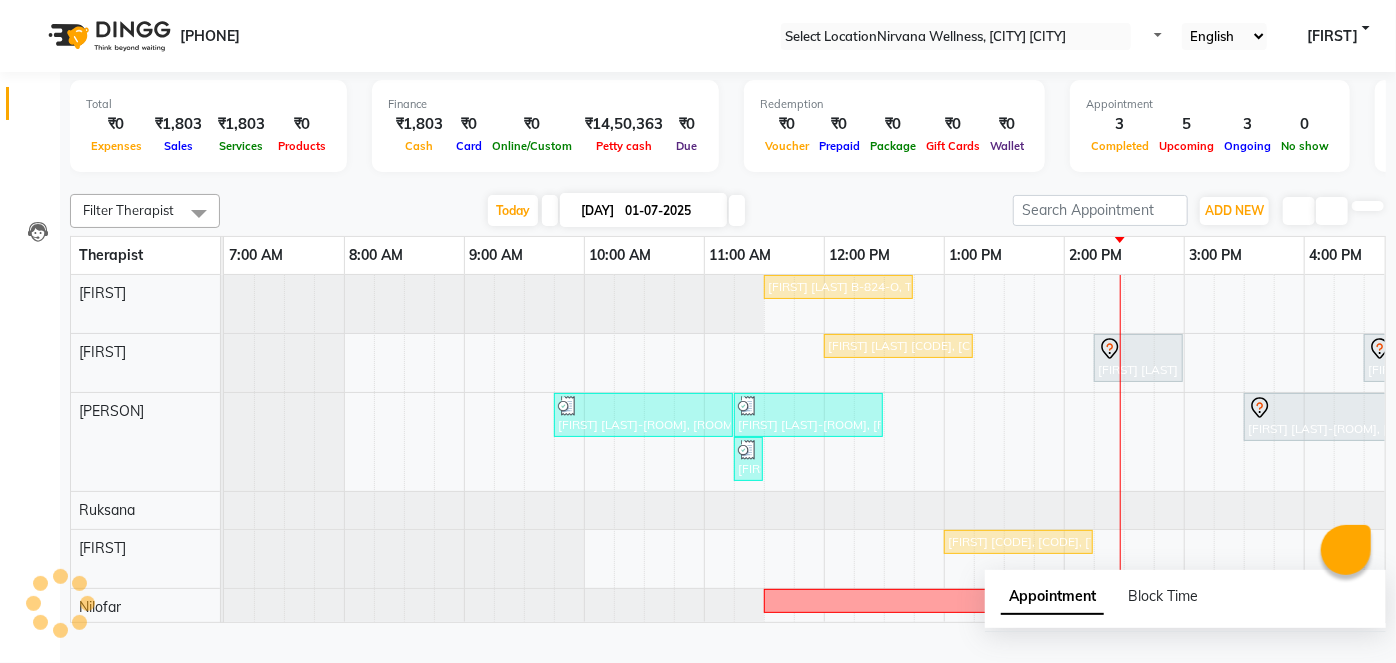 scroll, scrollTop: 0, scrollLeft: 757, axis: horizontal 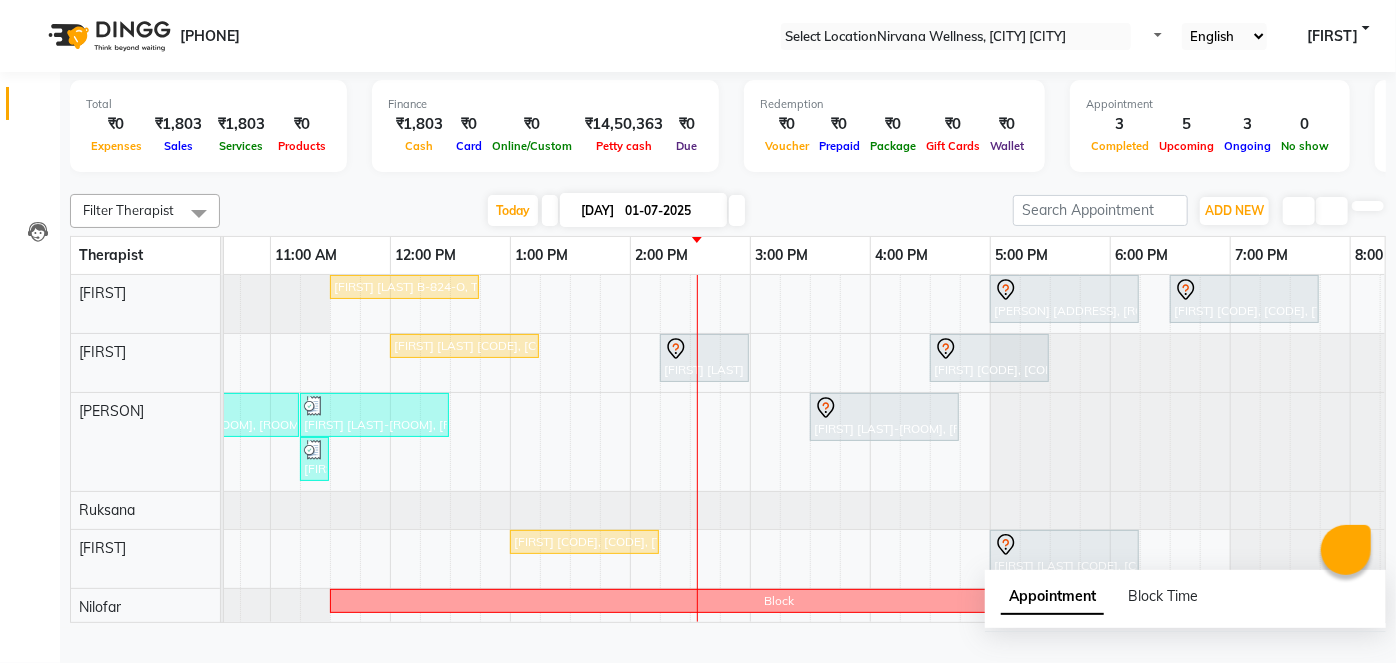 click at bounding box center [1299, 211] 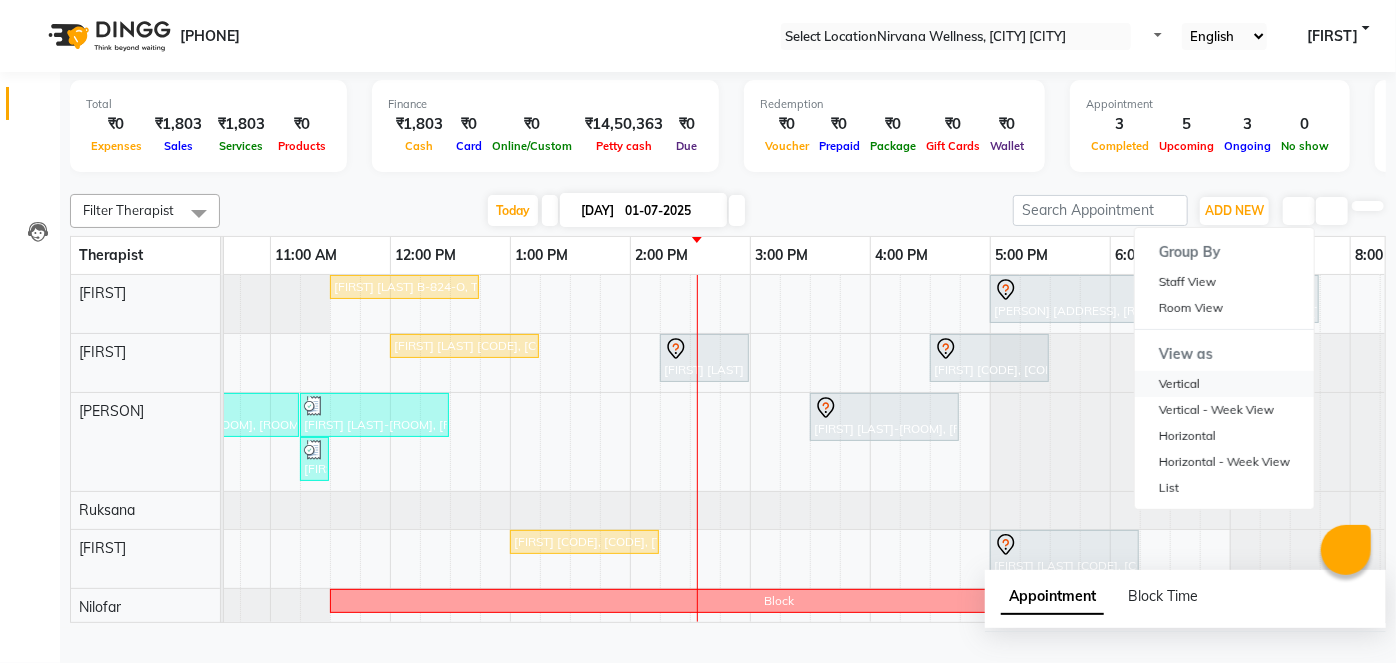 click on "Vertical" at bounding box center [1224, 384] 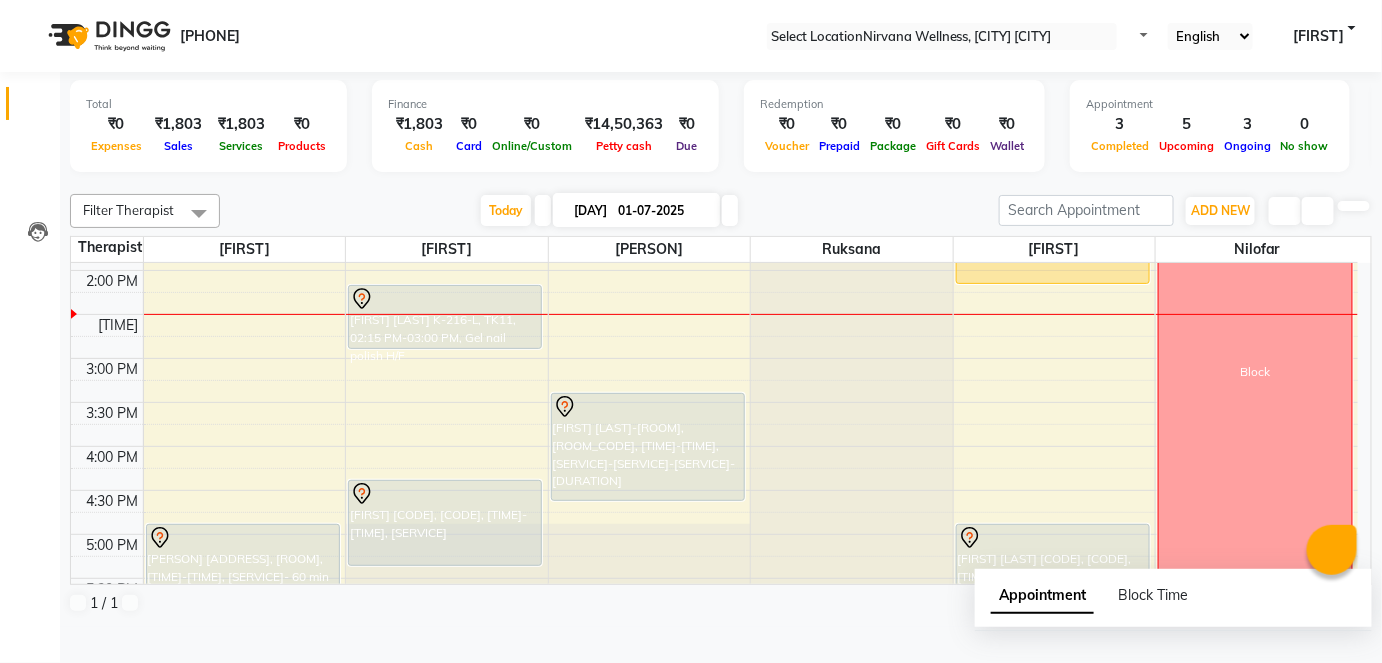 scroll, scrollTop: 426, scrollLeft: 0, axis: vertical 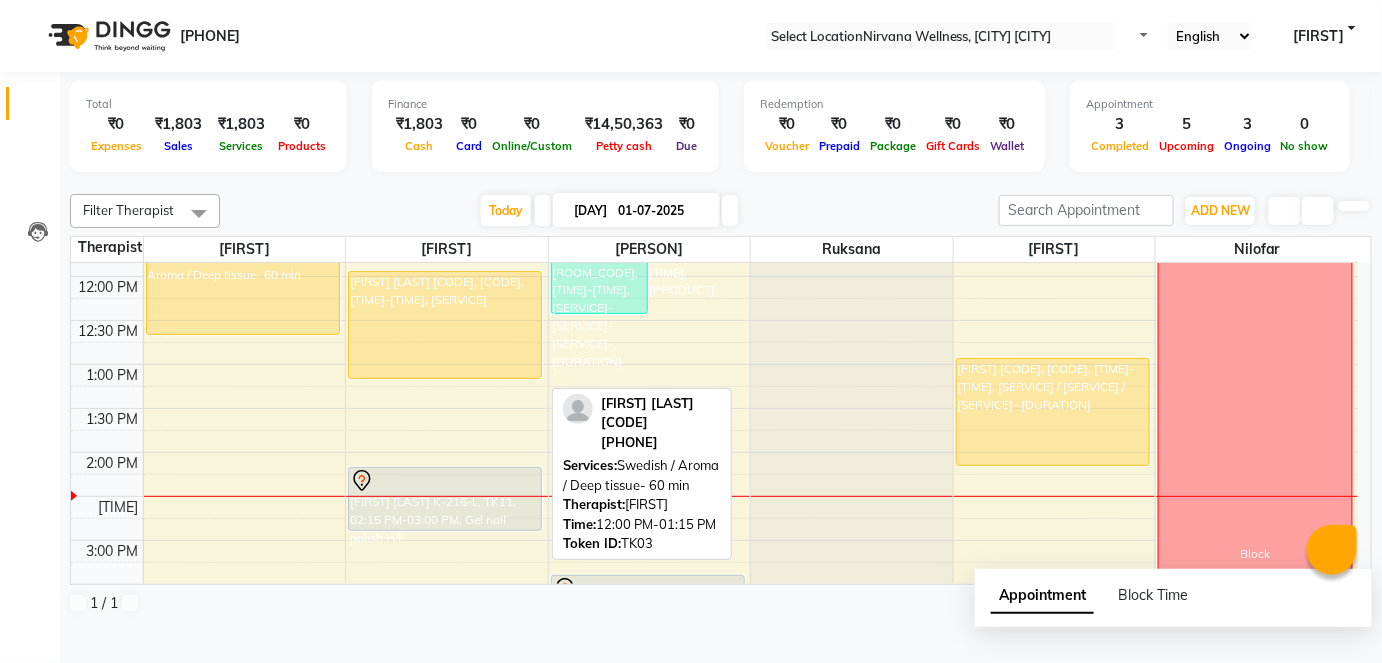 click on "[FIRST] [LAST] M-1198-O, TK03, [TIME] - [TIME], [SERVICE]" at bounding box center [243, 281] 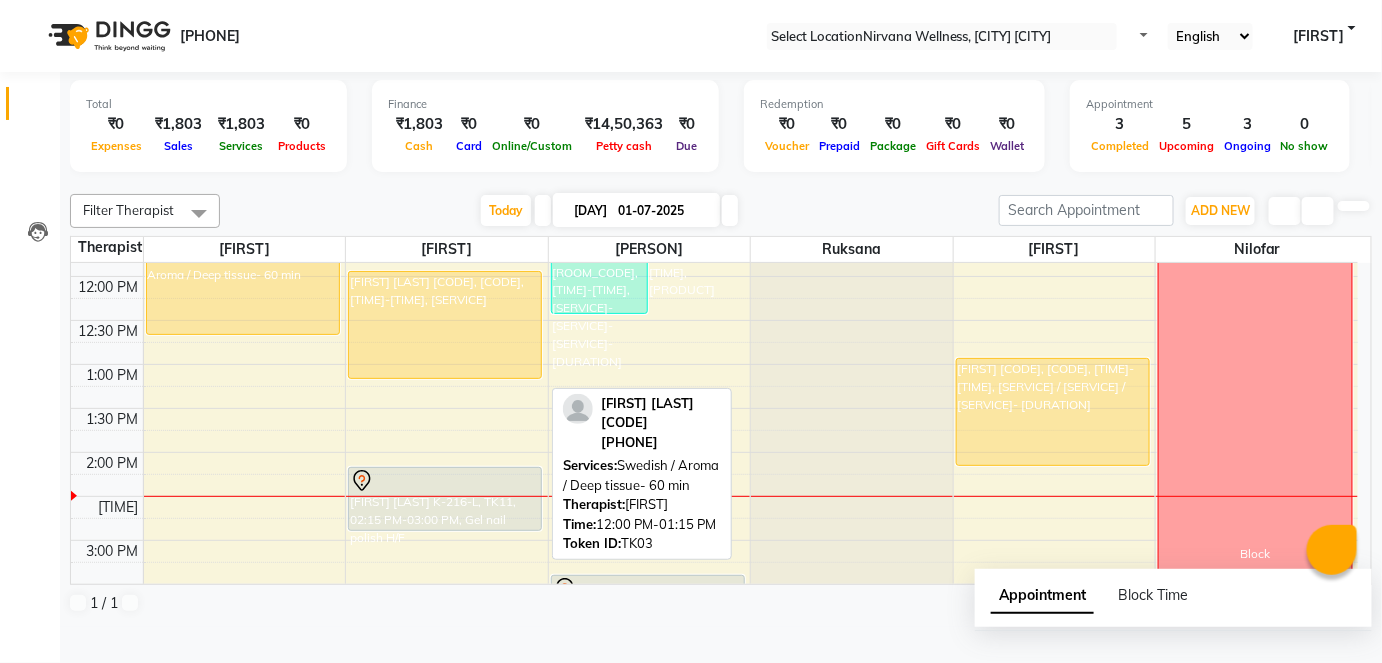 click on "[FIRST] [LAST] M-1198-O, TK03, [TIME] - [TIME], [SERVICE]" at bounding box center [243, 281] 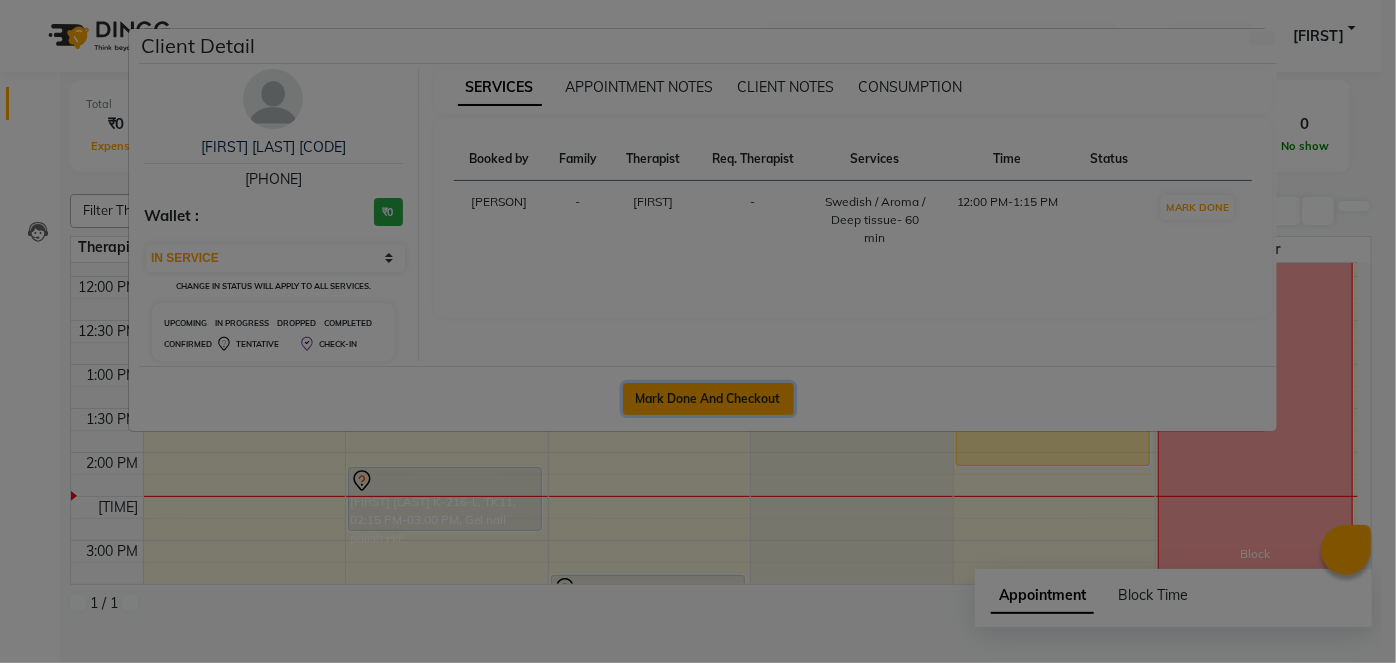 click on "Mark Done And Checkout" at bounding box center [708, 399] 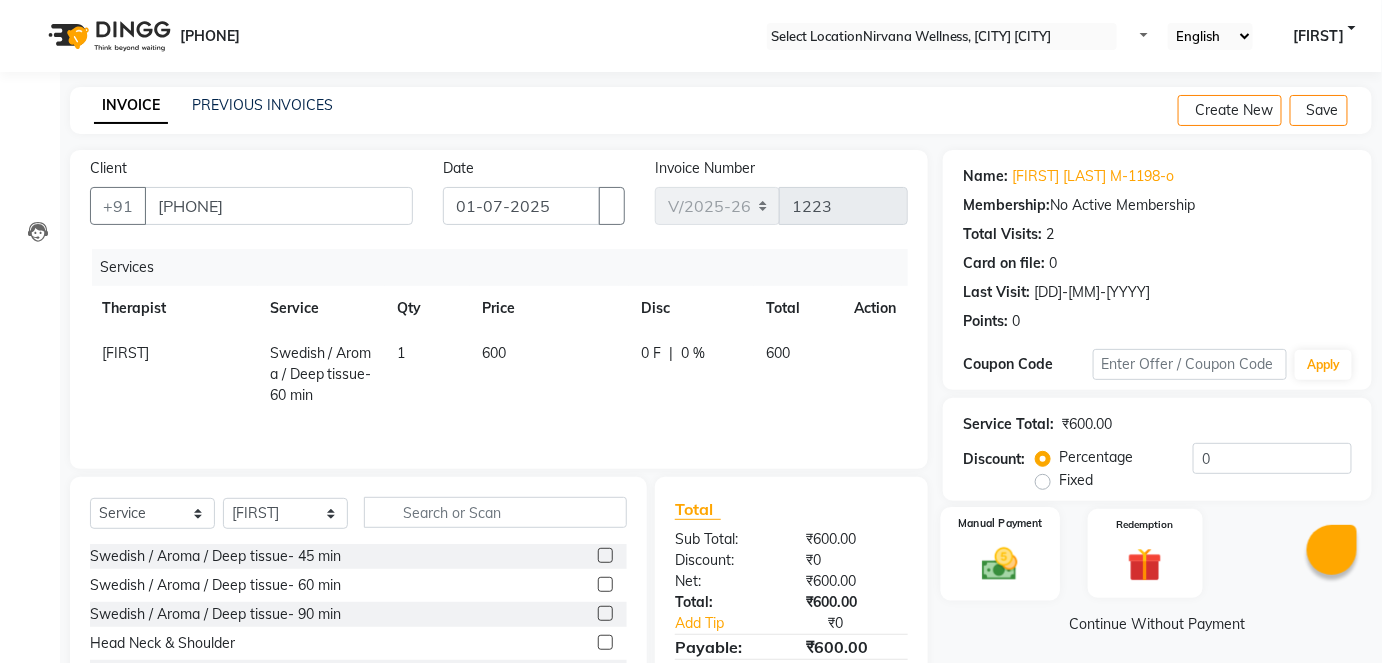 click at bounding box center [1000, 563] 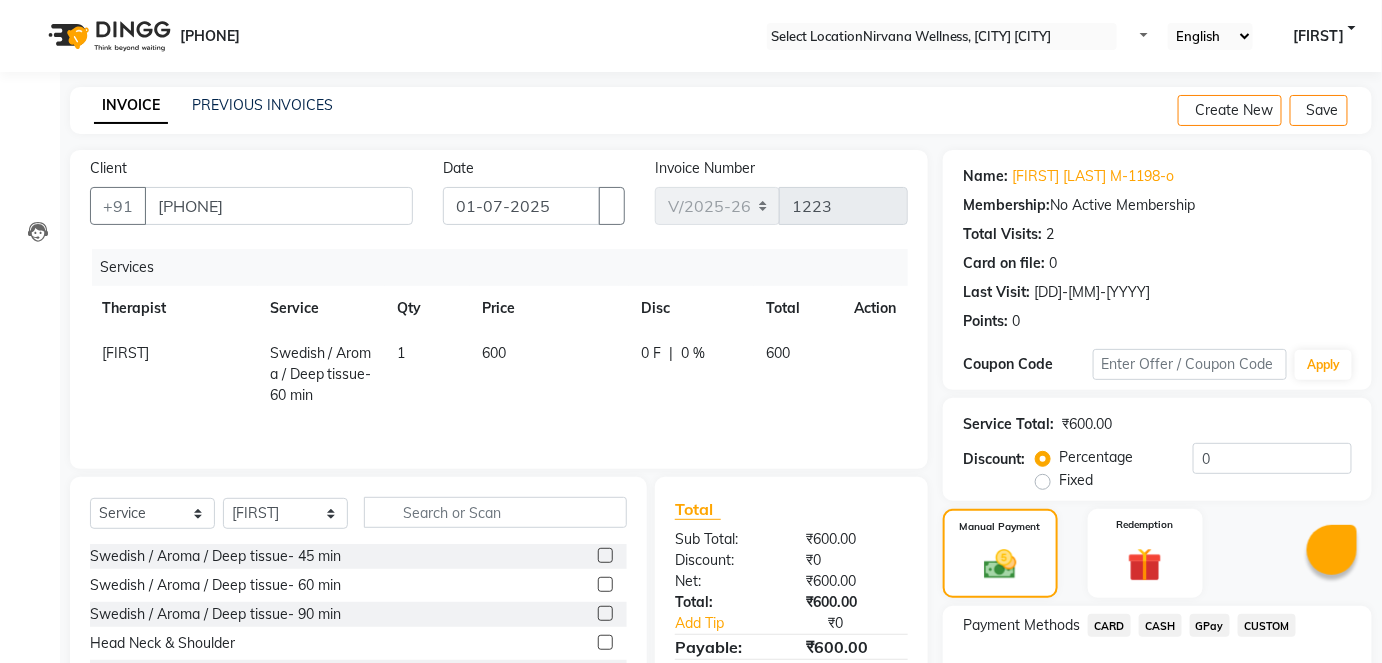 scroll, scrollTop: 140, scrollLeft: 0, axis: vertical 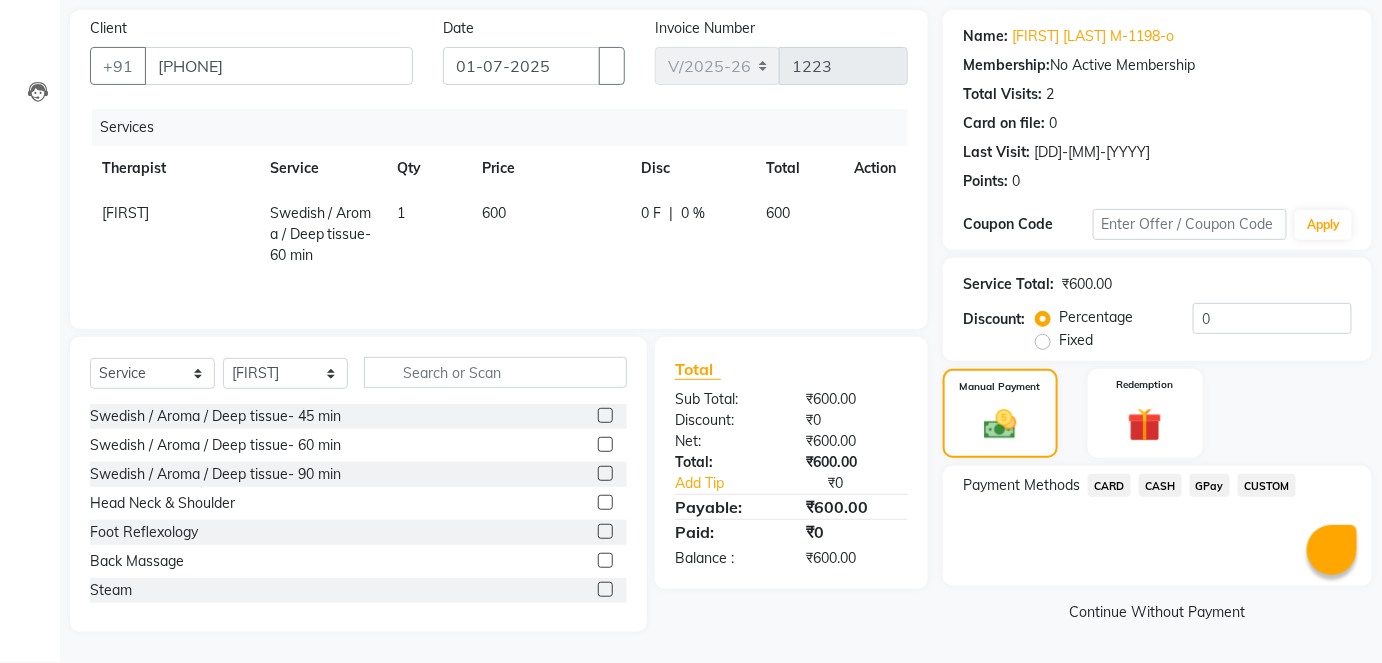 click on "CASH" at bounding box center [1109, 485] 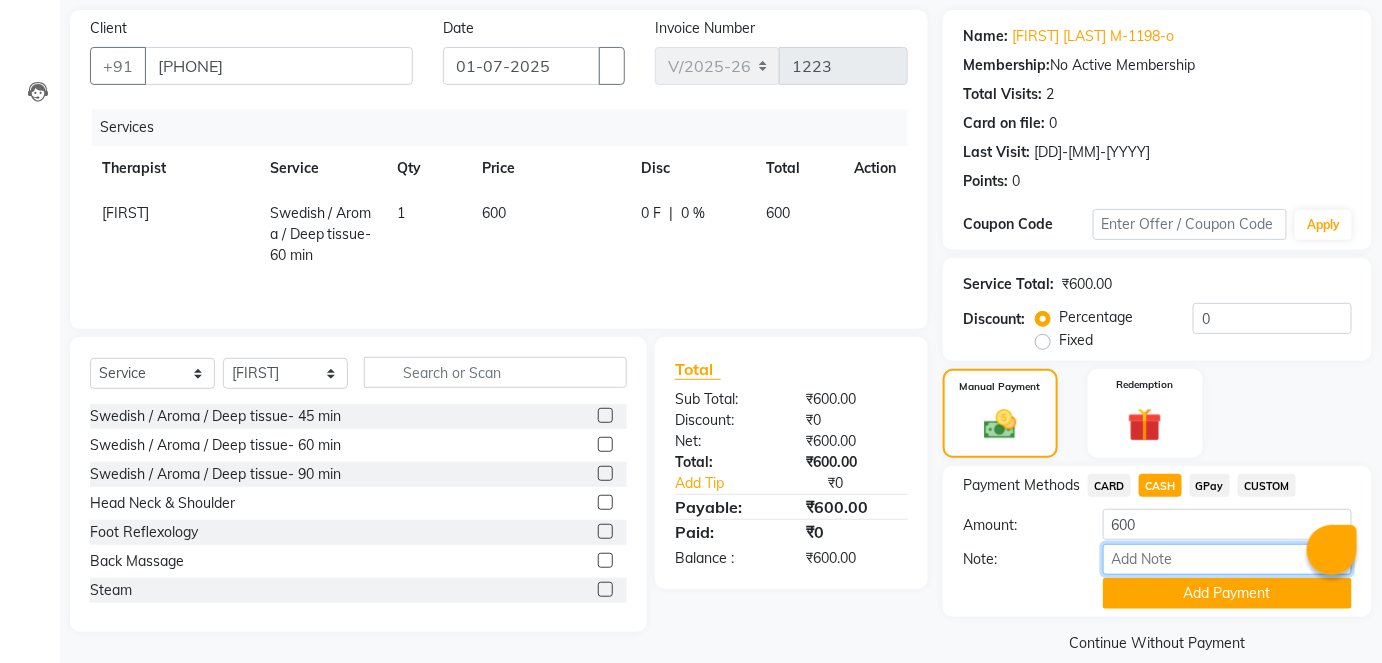 click on "Note:" at bounding box center (1227, 559) 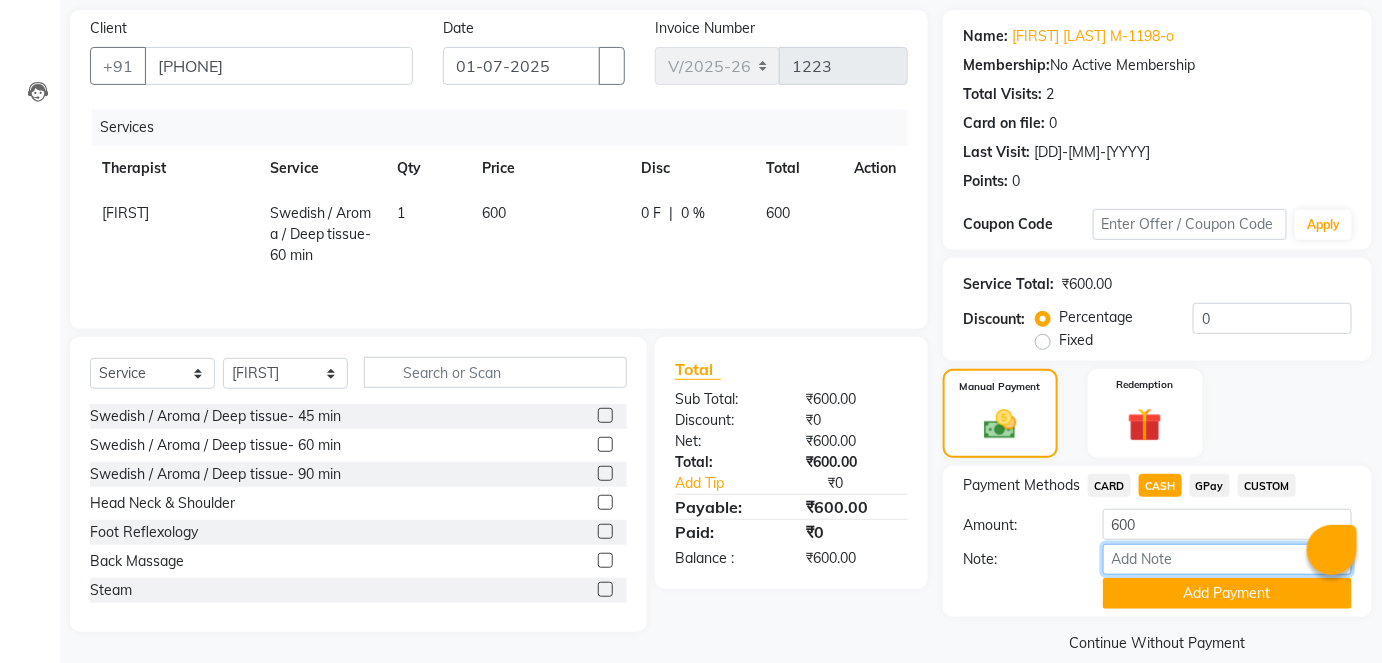 paste on "HL0001357" 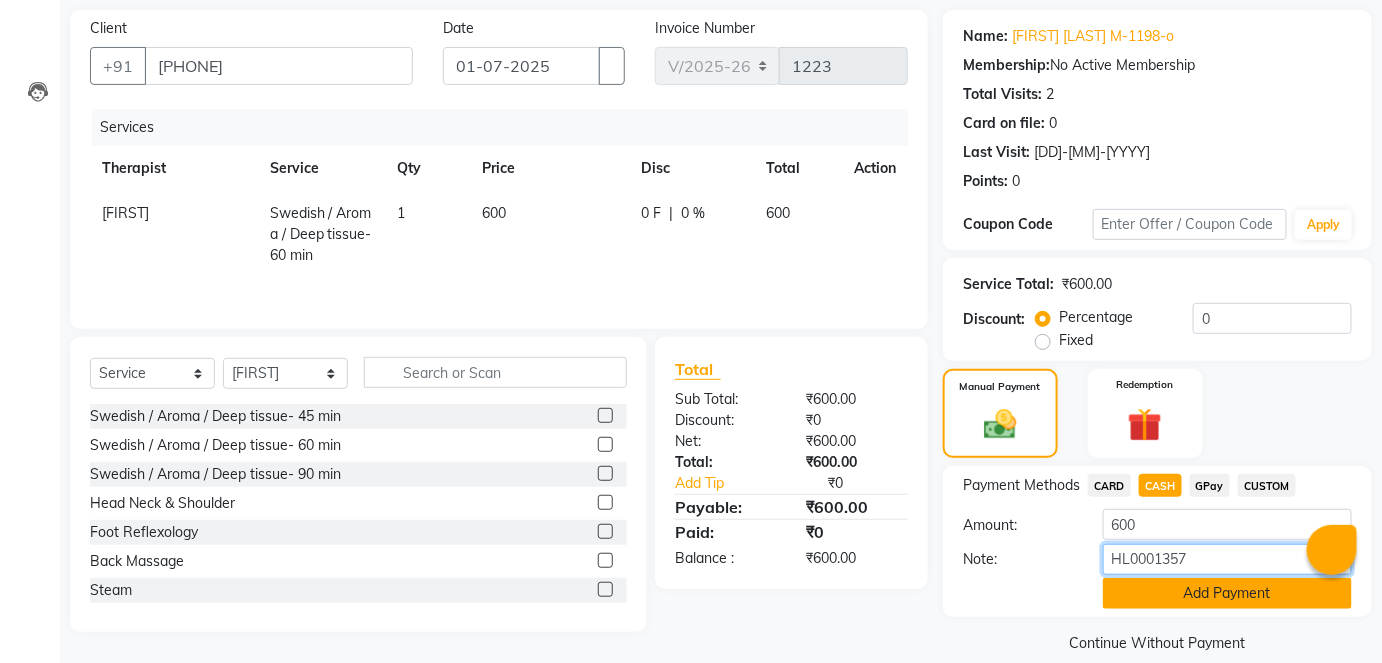 type on "HL0001357" 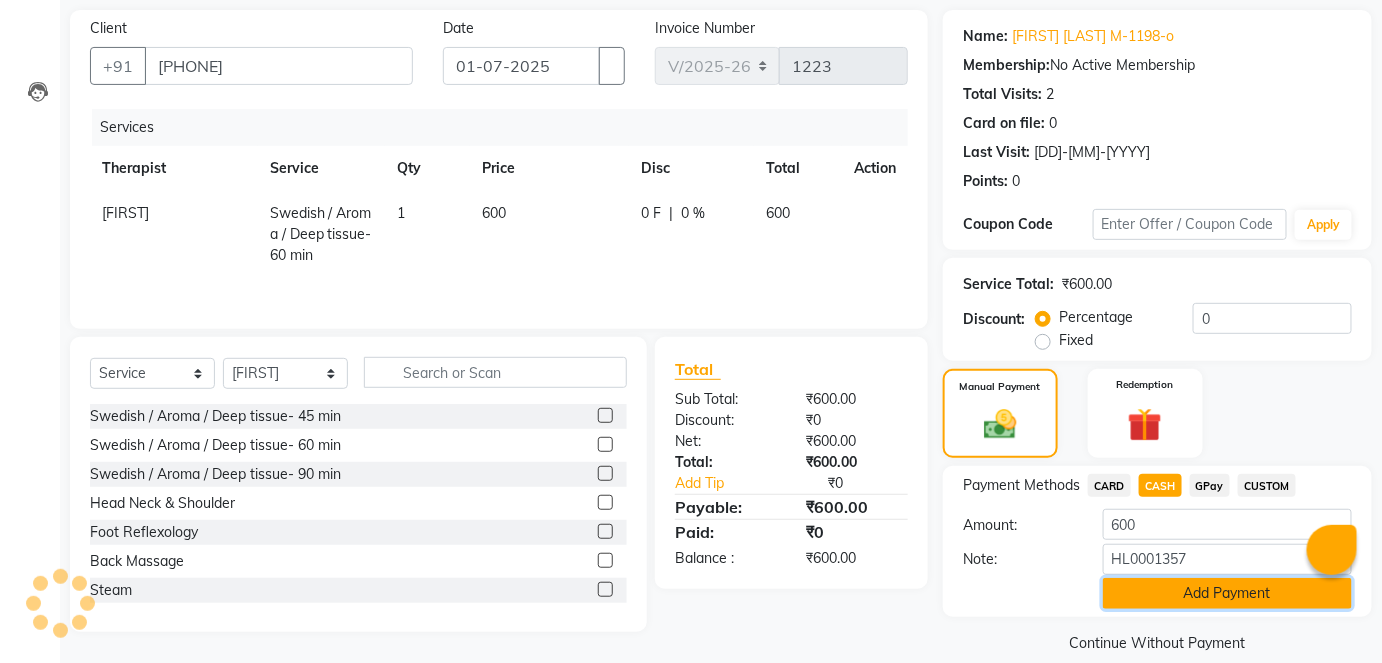 click on "Add Payment" at bounding box center [1227, 593] 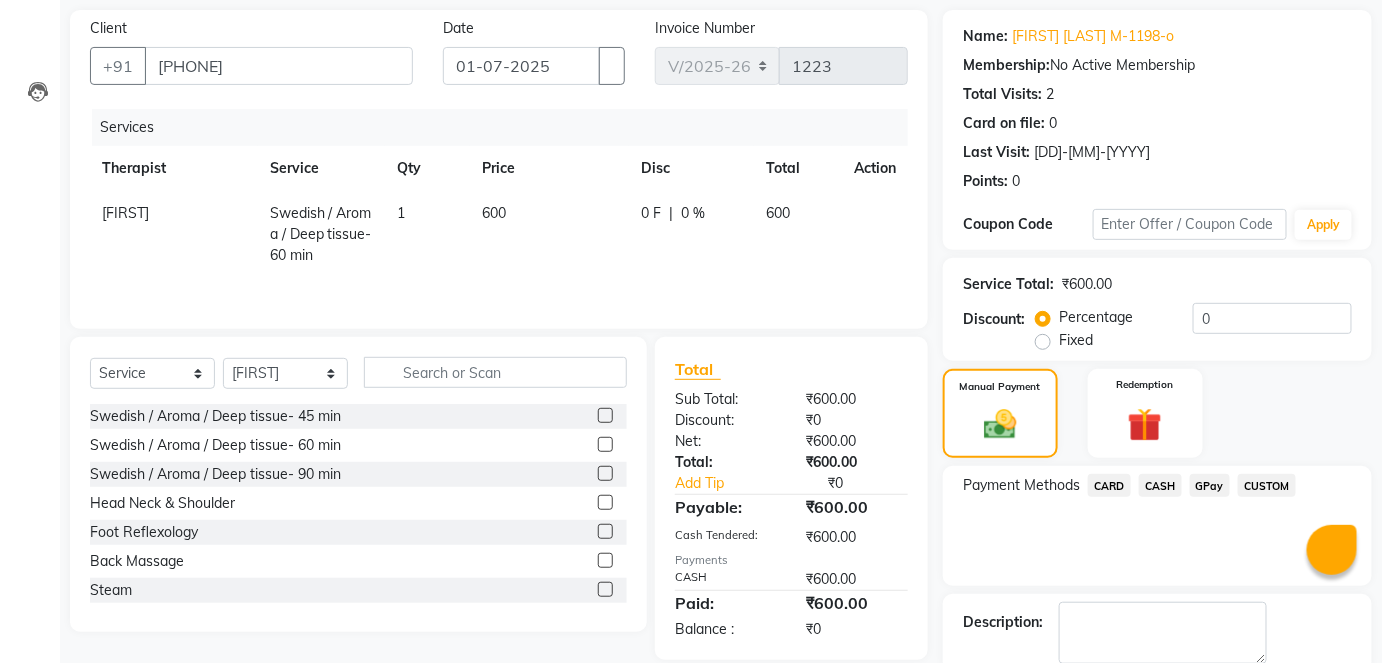 scroll, scrollTop: 252, scrollLeft: 0, axis: vertical 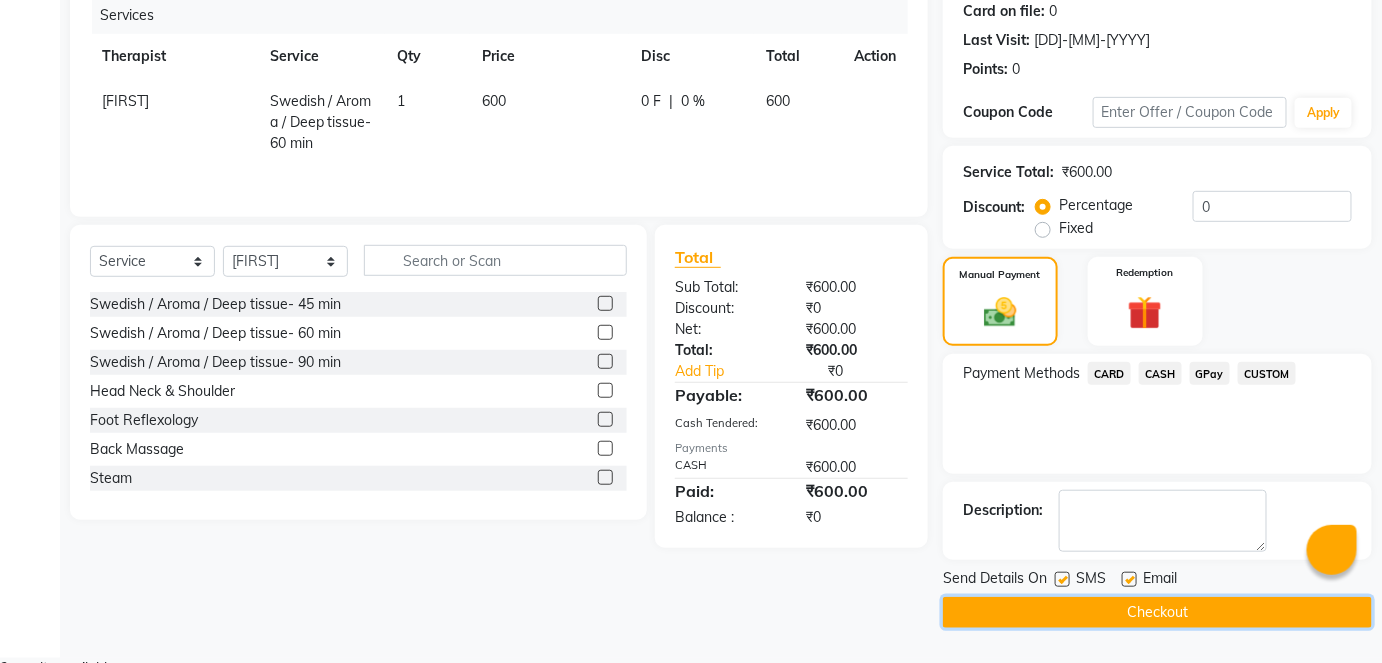 click on "Checkout" at bounding box center [1157, 612] 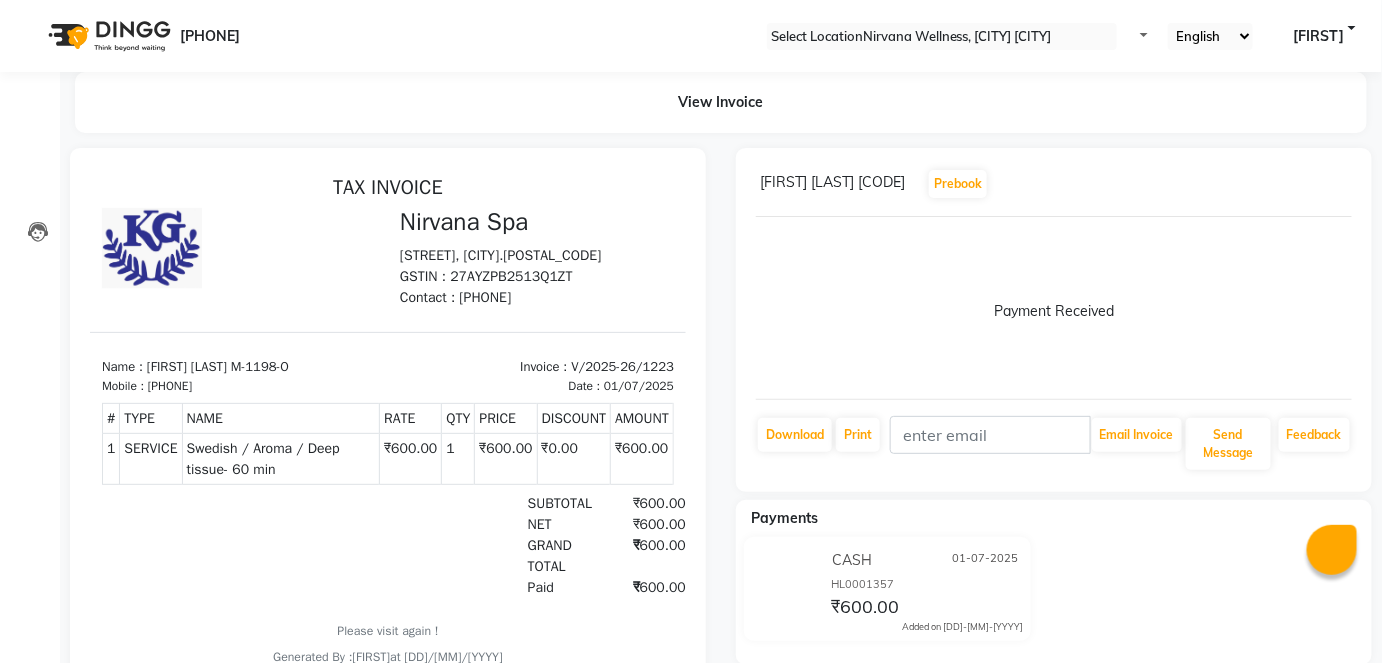 scroll, scrollTop: 0, scrollLeft: 0, axis: both 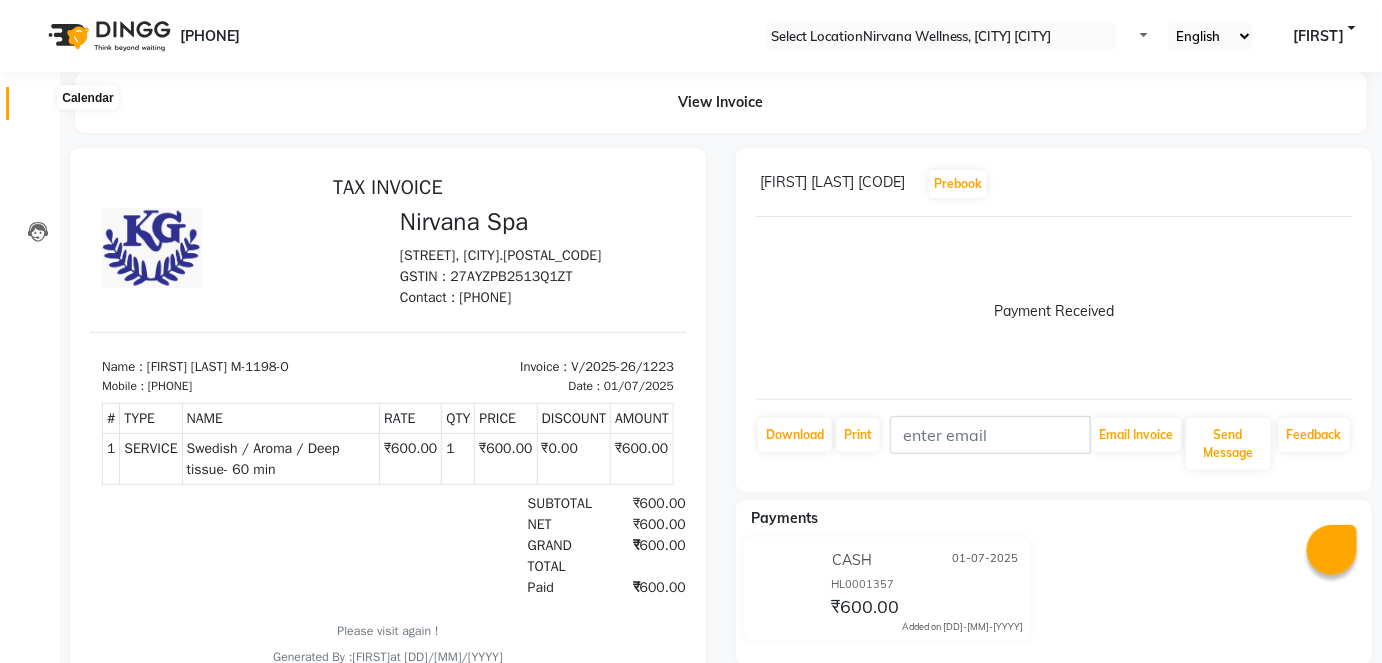click at bounding box center (37, 108) 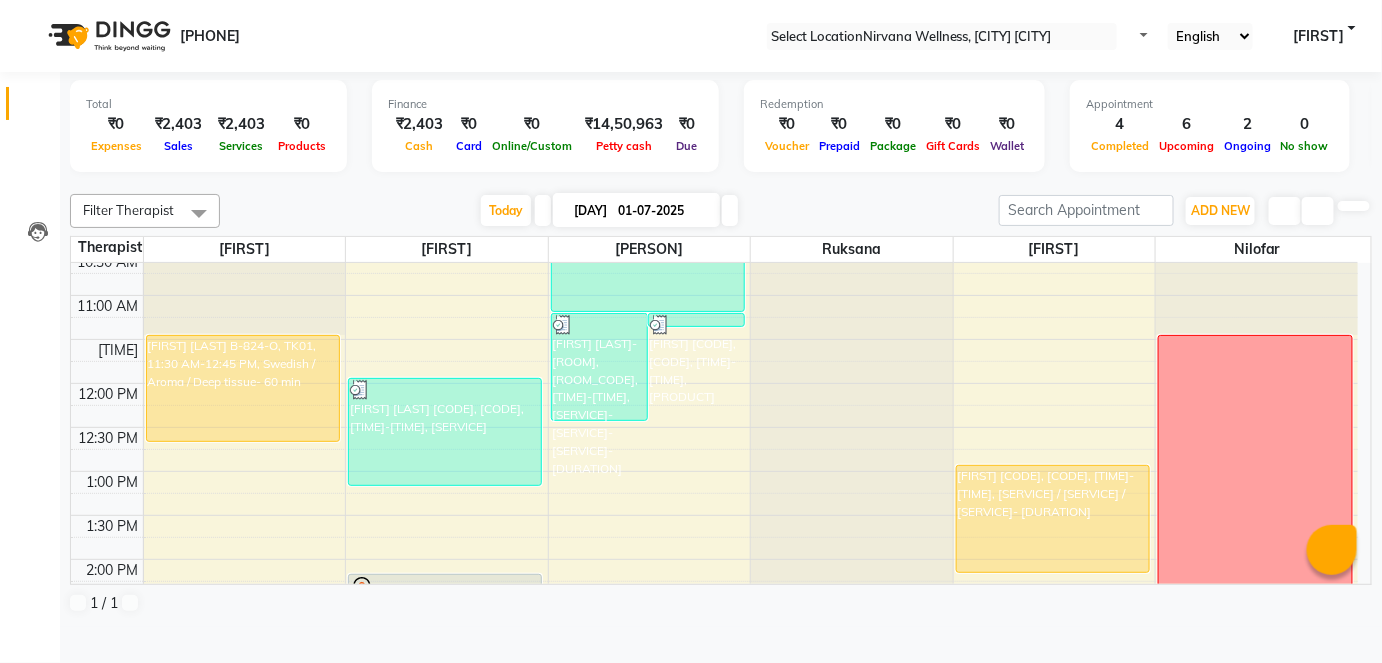 scroll, scrollTop: 363, scrollLeft: 0, axis: vertical 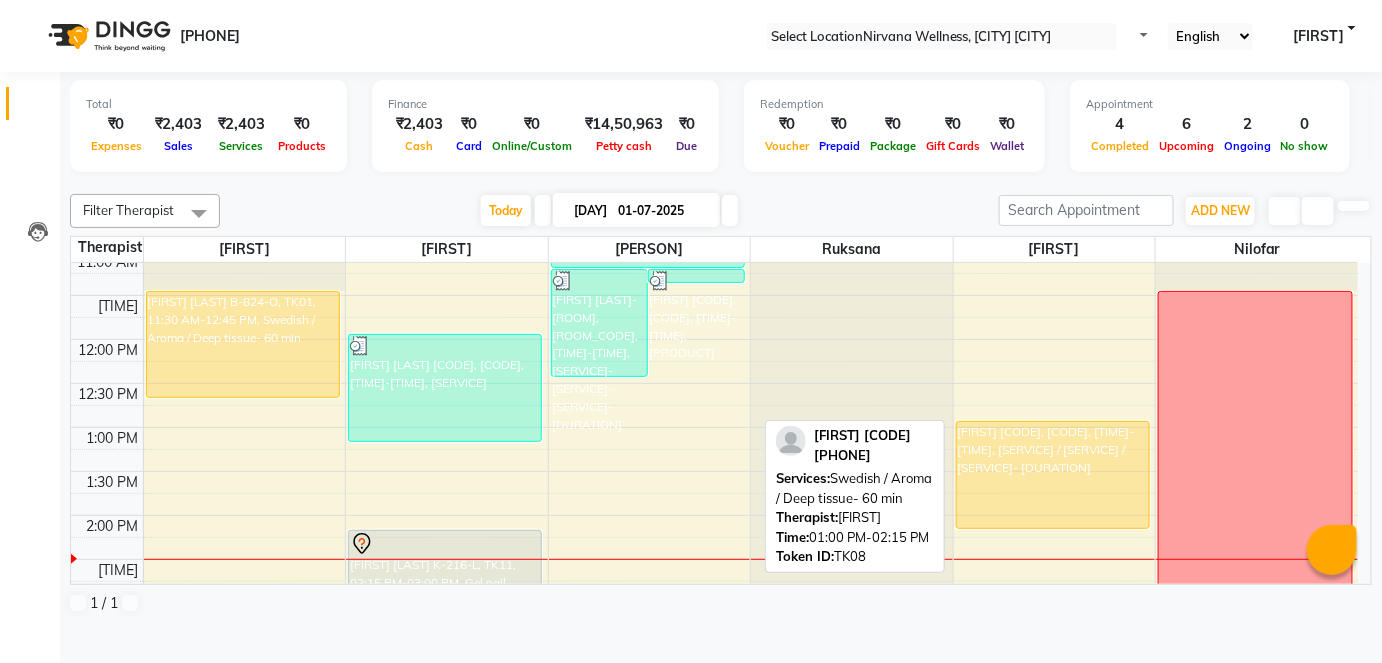 click on "[FIRST] T-279-O, TK08, [TIME] - [TIME], [SERVICE]" at bounding box center (243, 344) 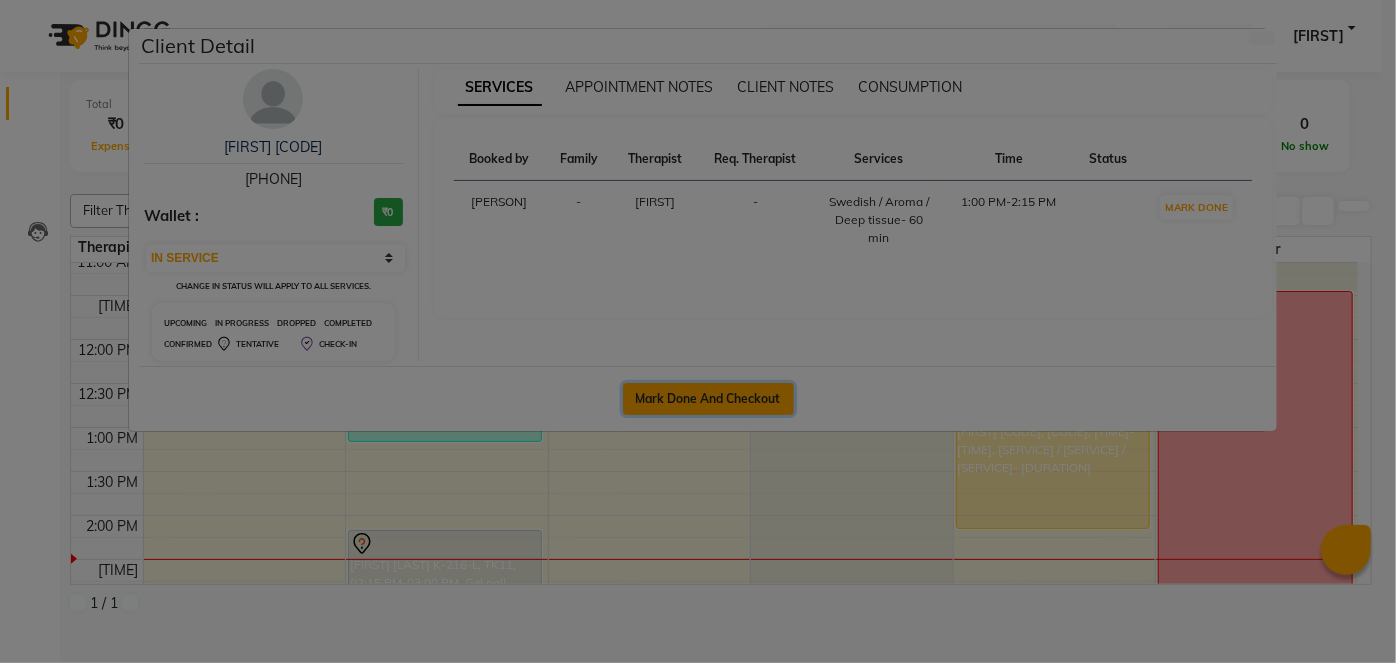 click on "Mark Done And Checkout" at bounding box center (708, 399) 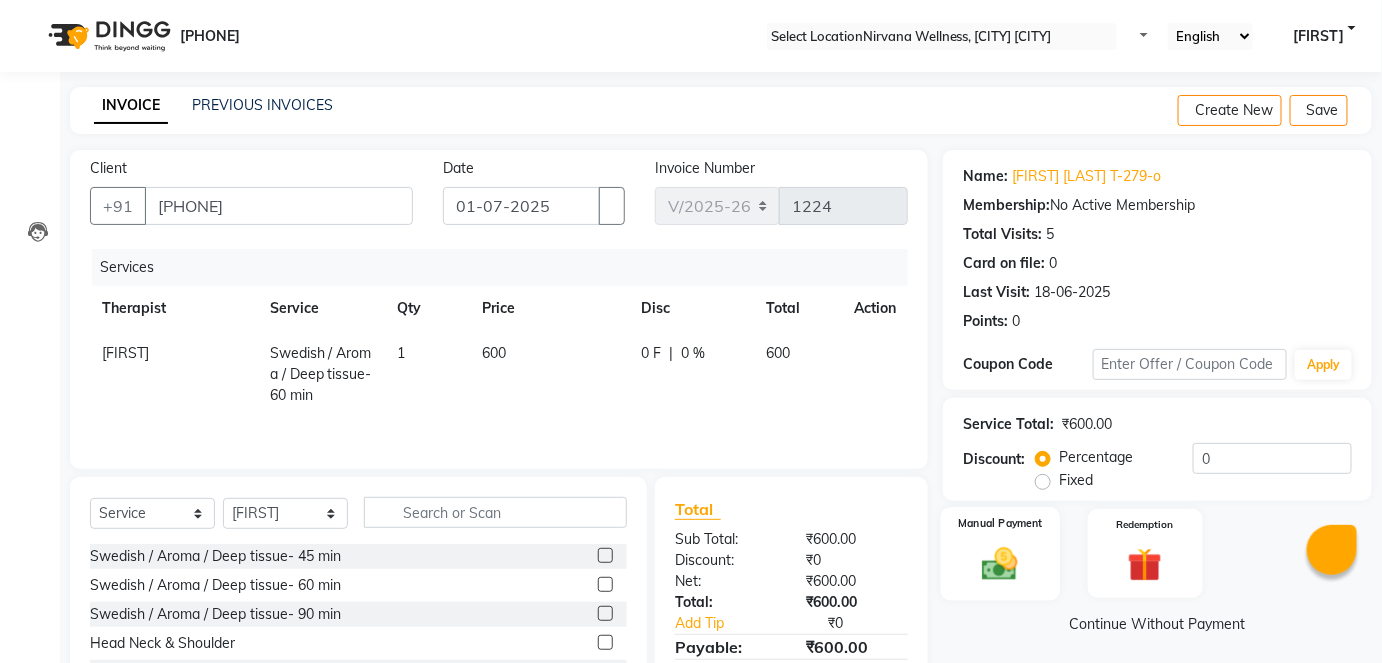 click at bounding box center [1000, 563] 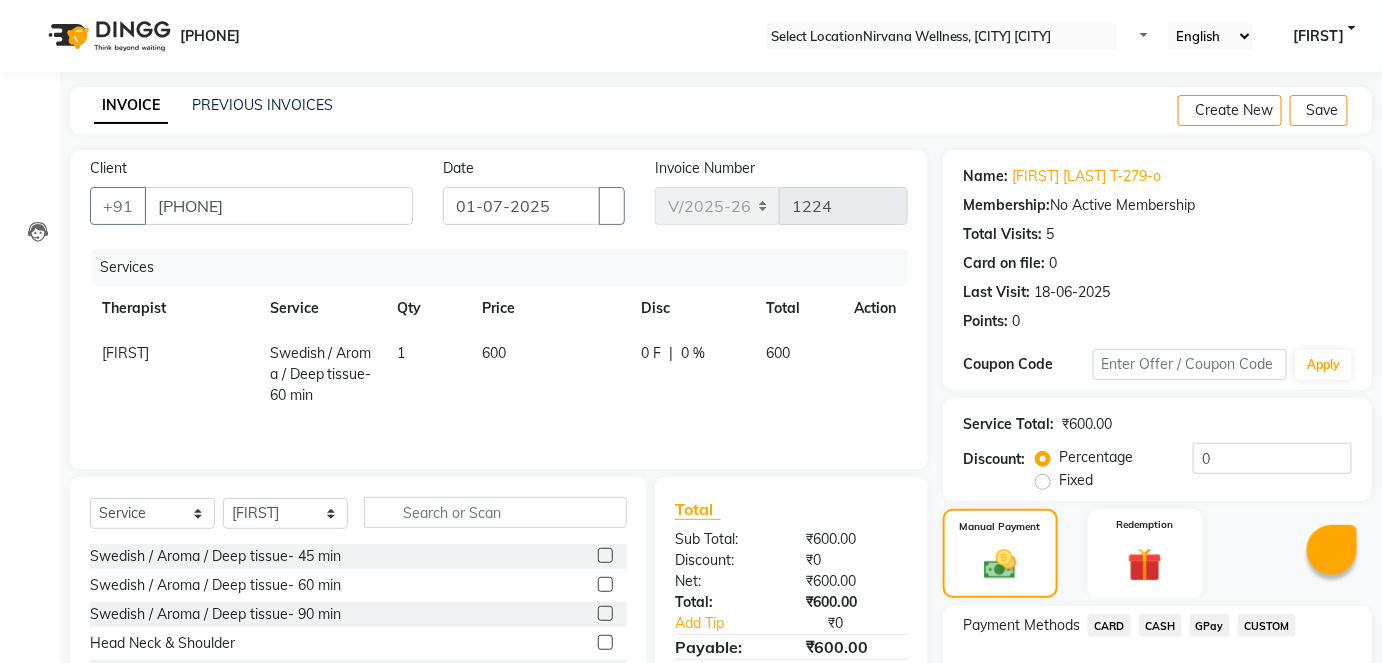 scroll, scrollTop: 140, scrollLeft: 0, axis: vertical 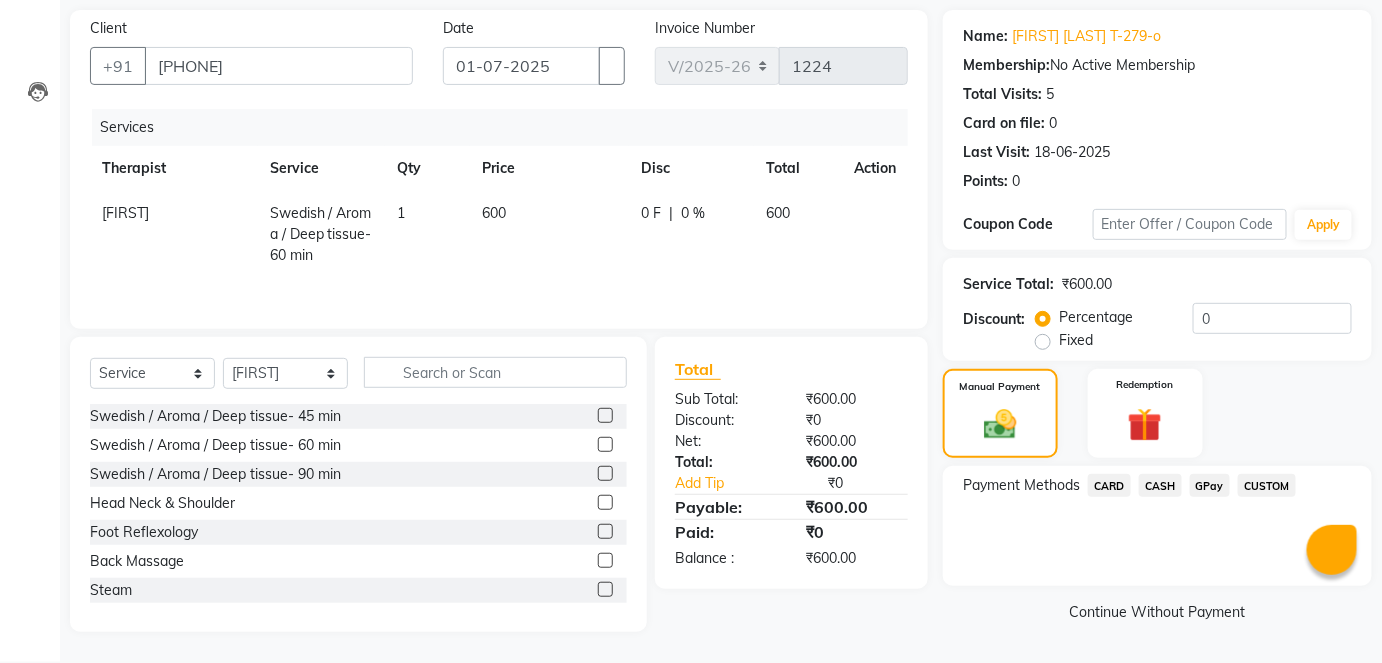 click on "CASH" at bounding box center [1109, 485] 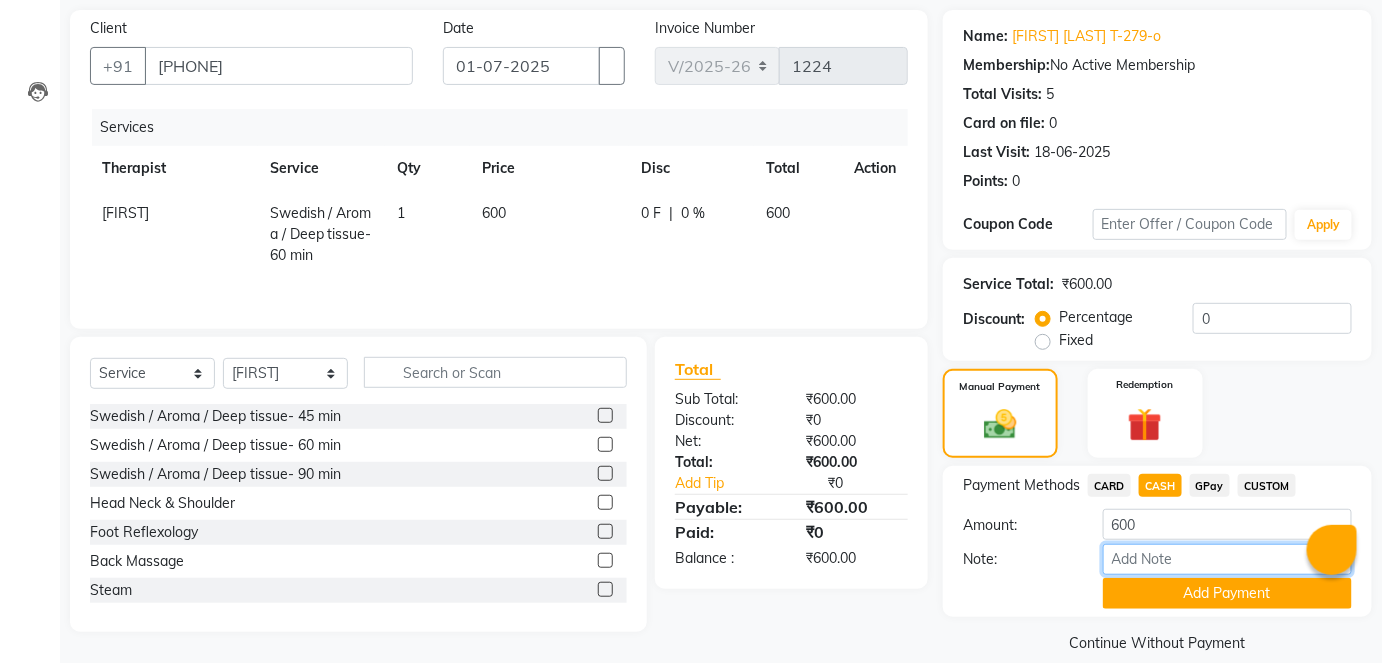 click on "Note:" at bounding box center [1227, 559] 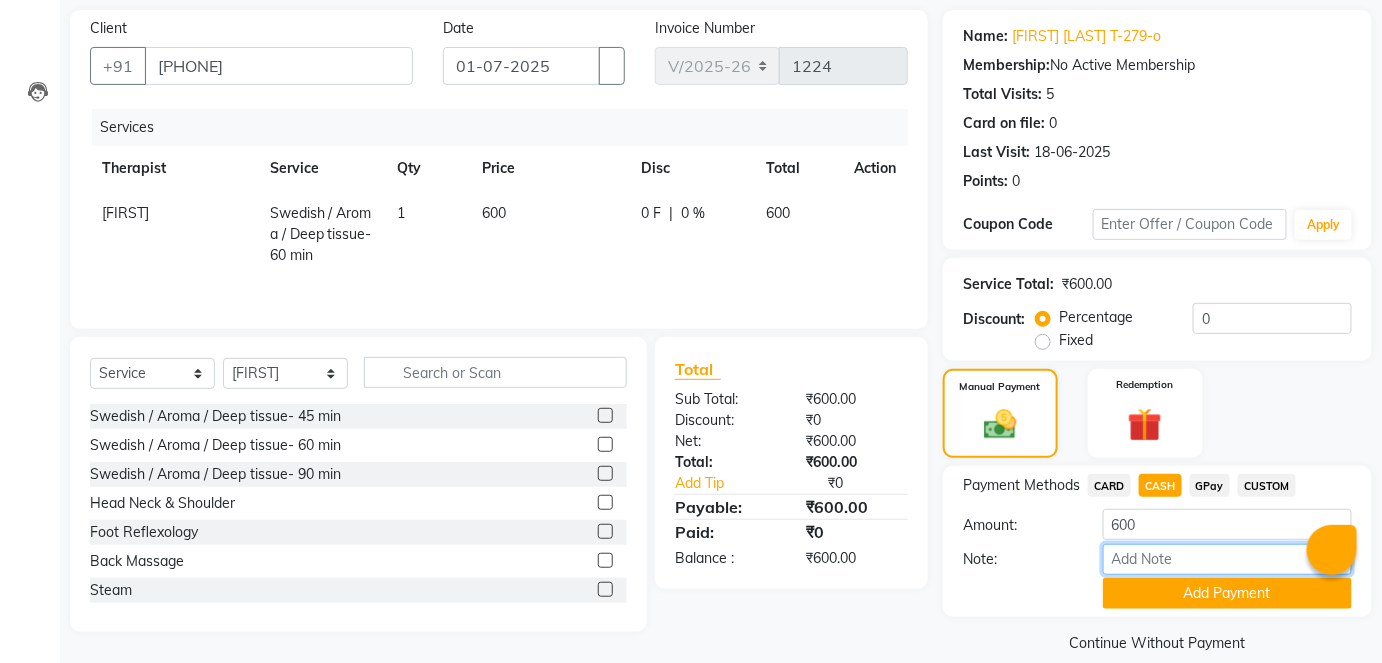 paste on "HL0001359" 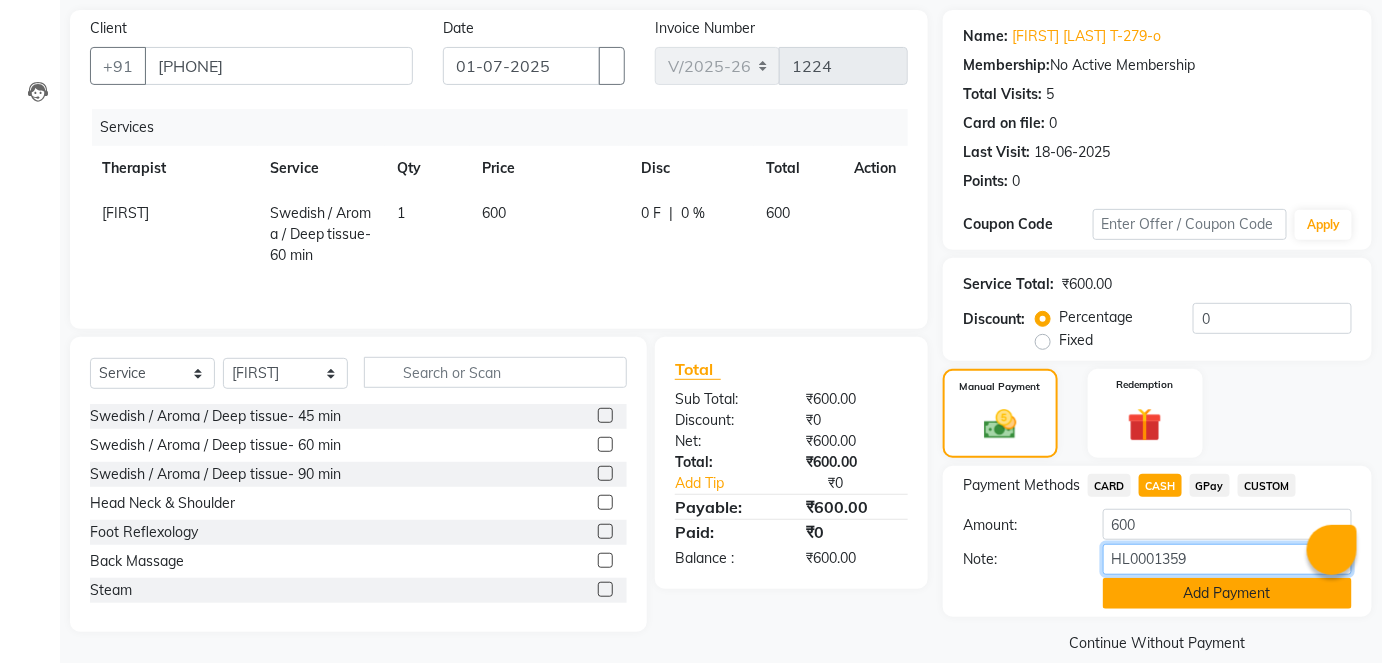 type on "HL0001359" 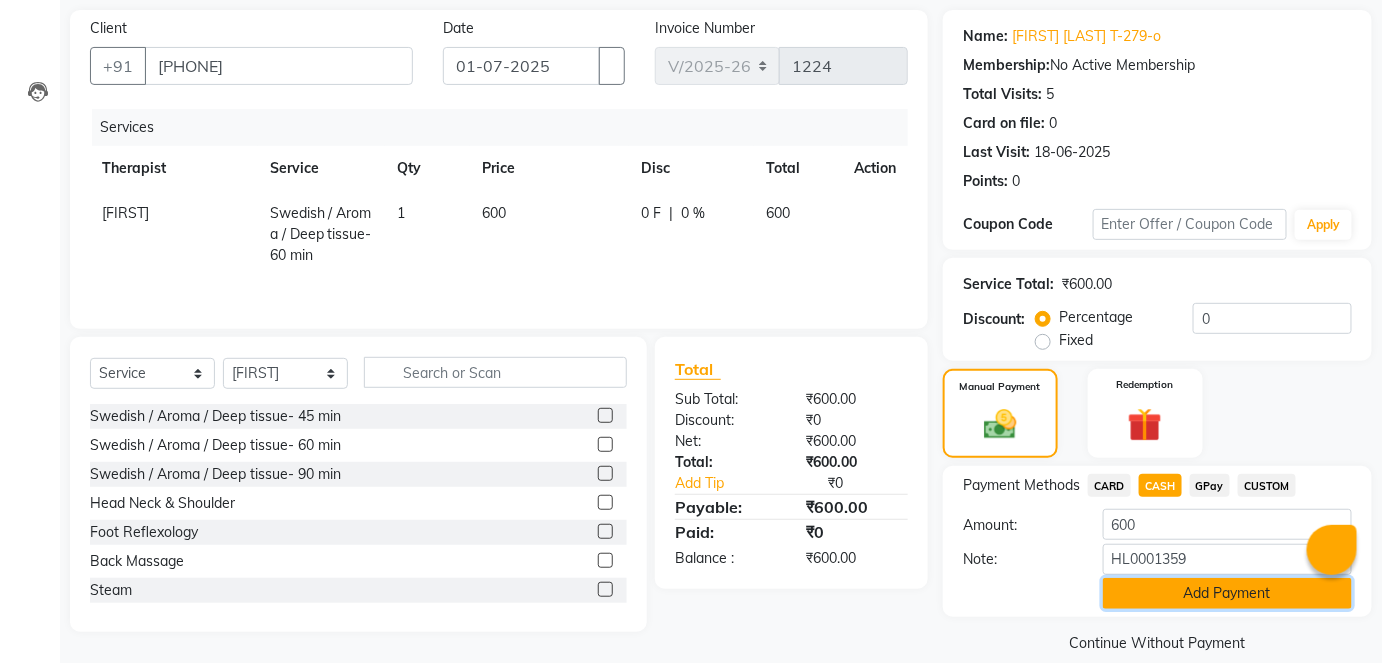 click on "Add Payment" at bounding box center [1227, 593] 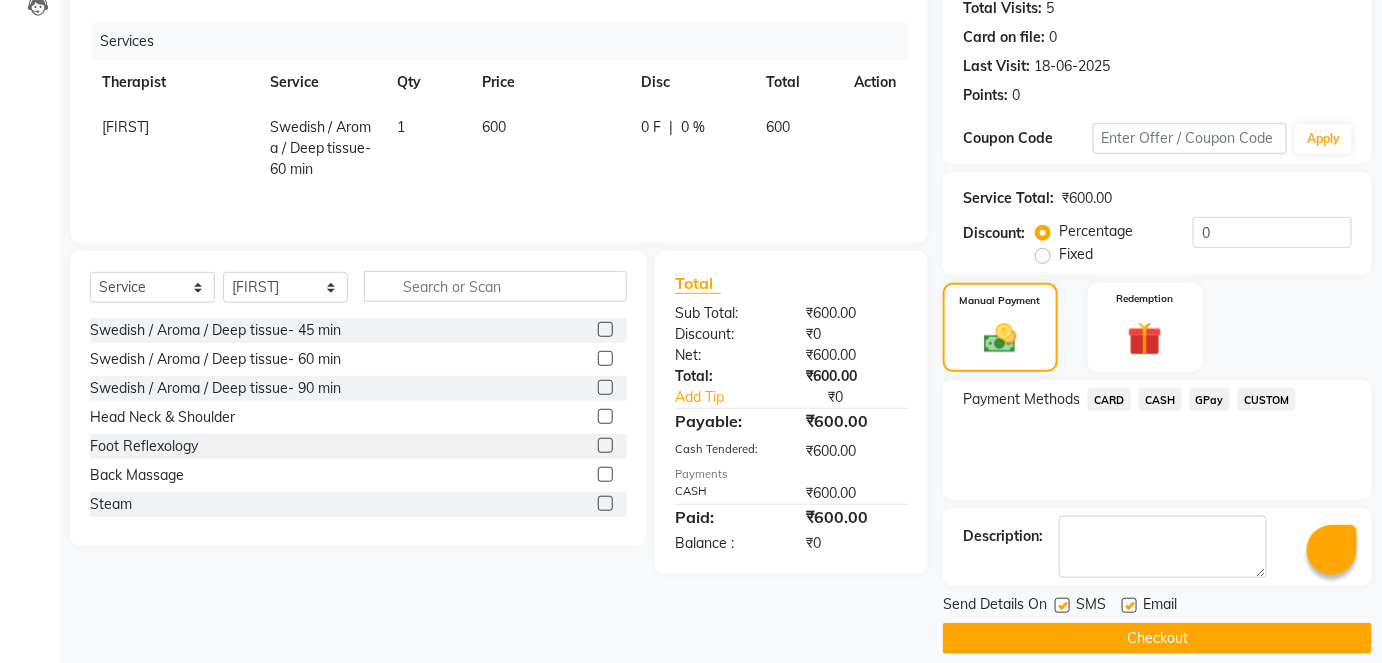 scroll, scrollTop: 252, scrollLeft: 0, axis: vertical 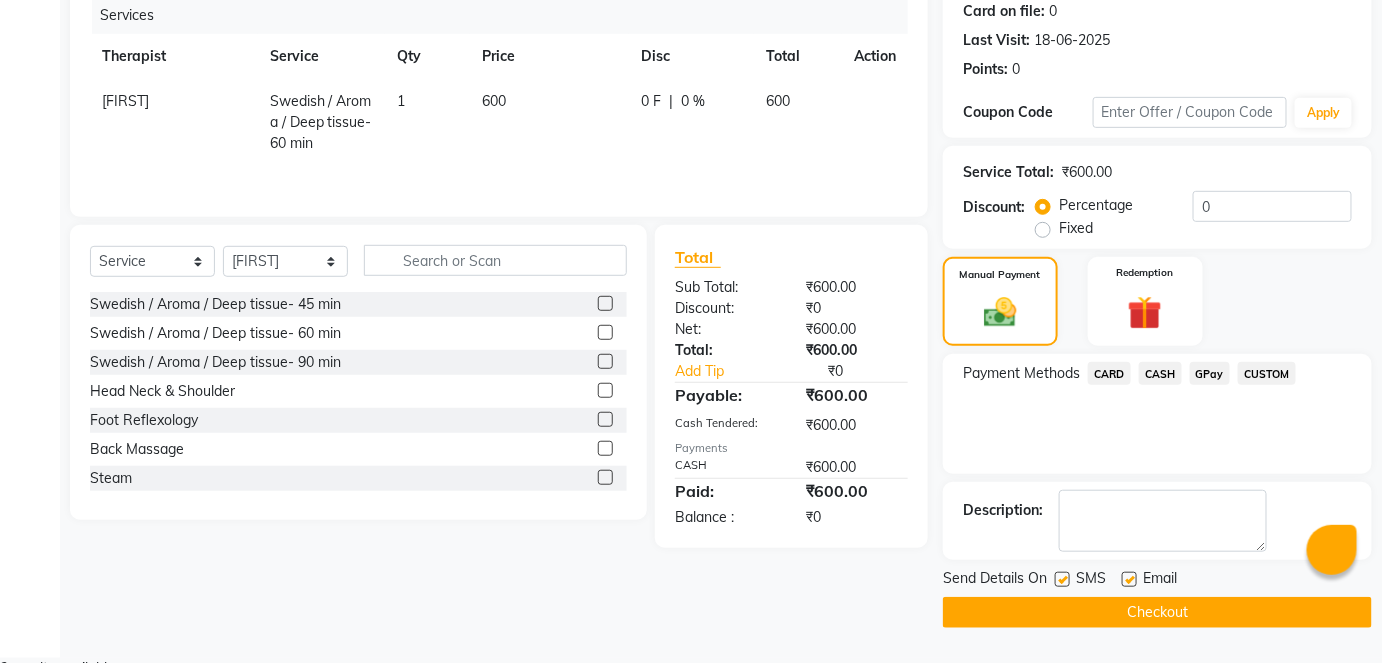 click on "Send Details On SMS Email  Checkout" at bounding box center (1157, 598) 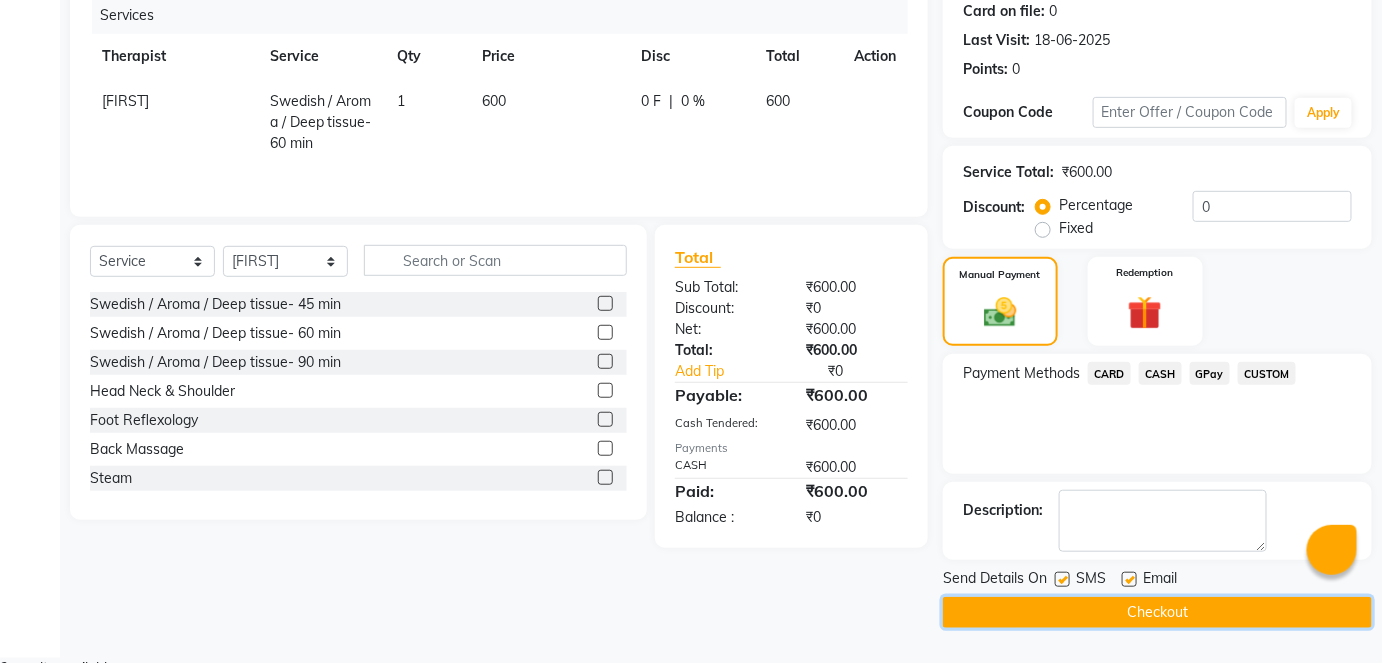click on "Checkout" at bounding box center [1157, 612] 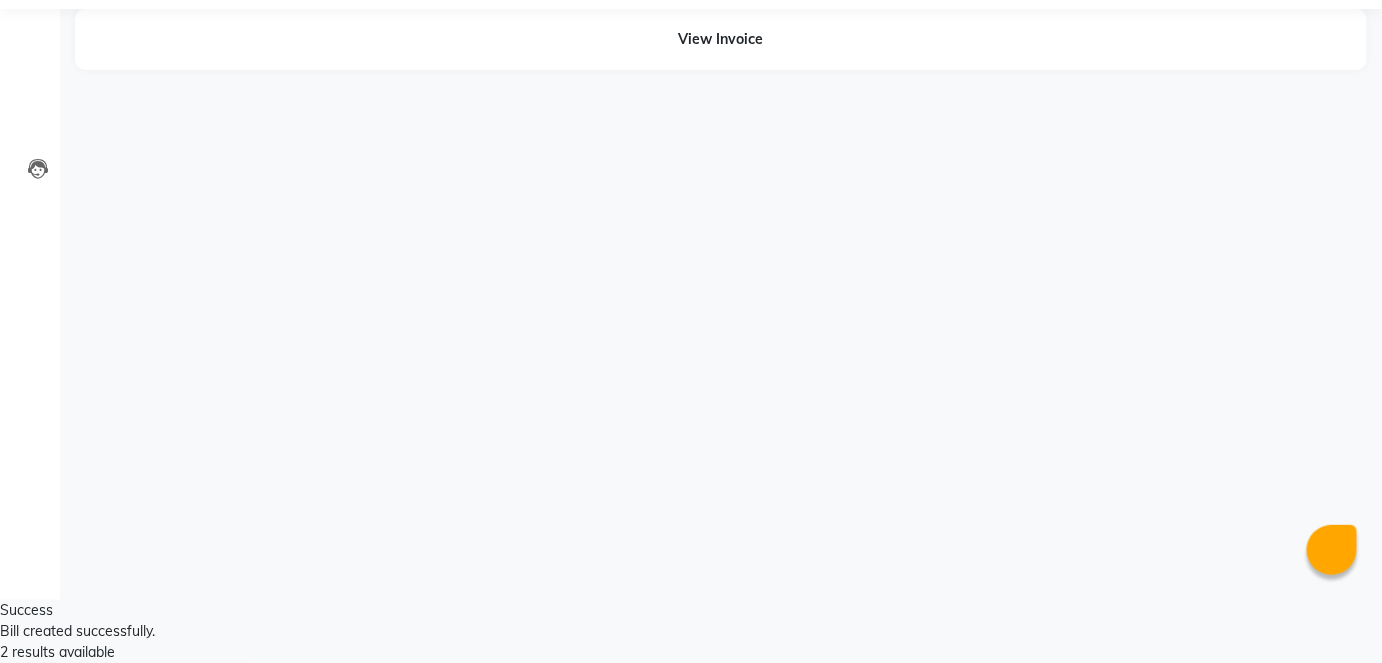 scroll, scrollTop: 0, scrollLeft: 0, axis: both 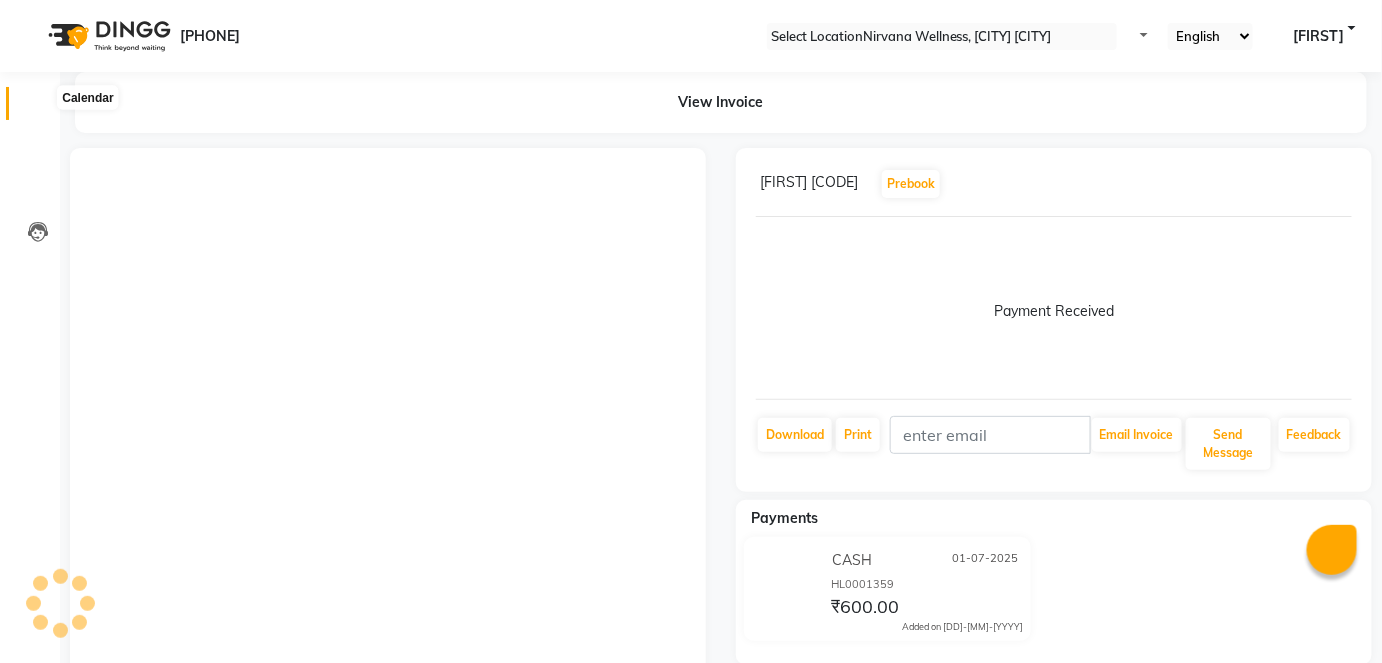 click at bounding box center (38, 108) 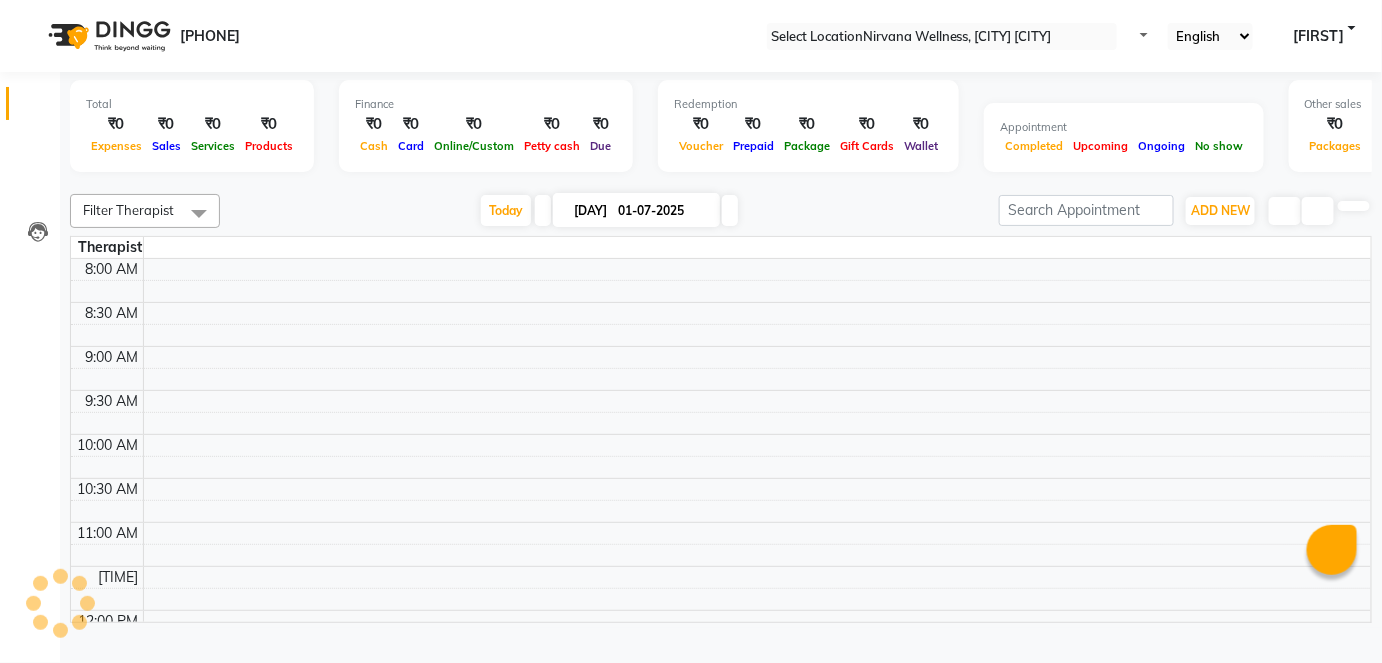 scroll, scrollTop: 0, scrollLeft: 0, axis: both 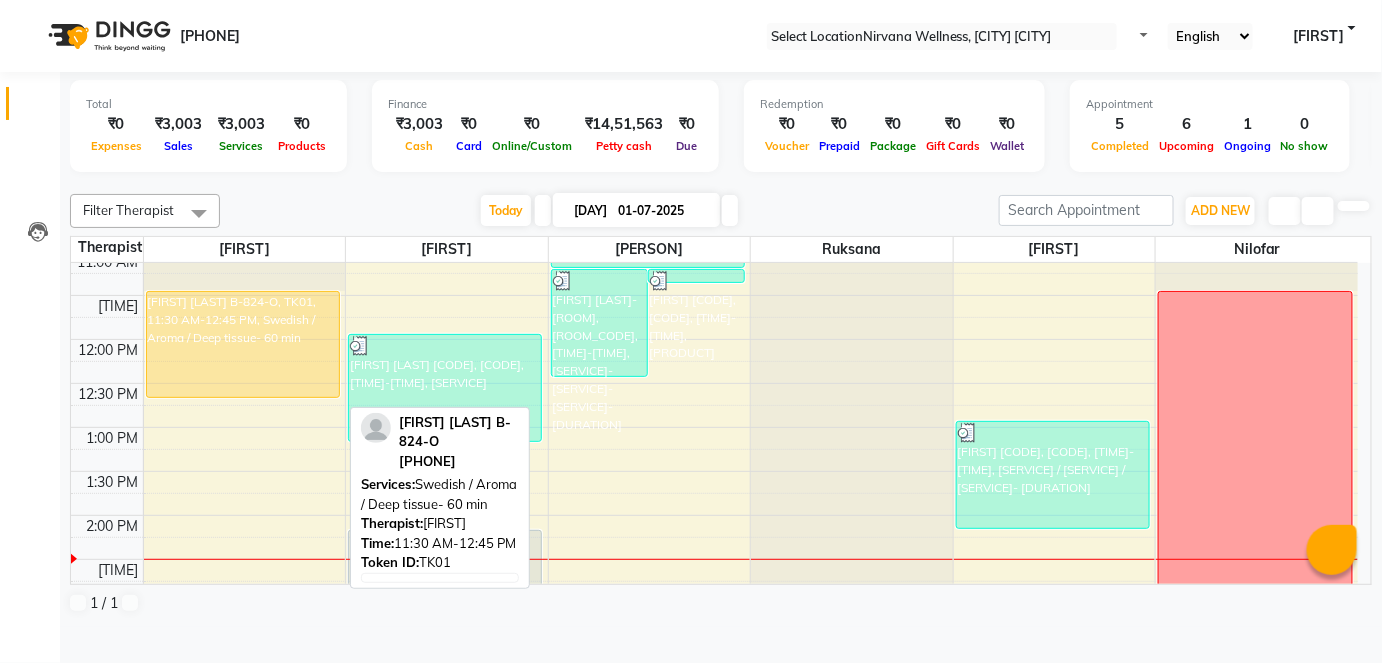 click on "[FIRST] B-824-O, TK01, [TIME] - [TIME], [SERVICE]" at bounding box center (243, 344) 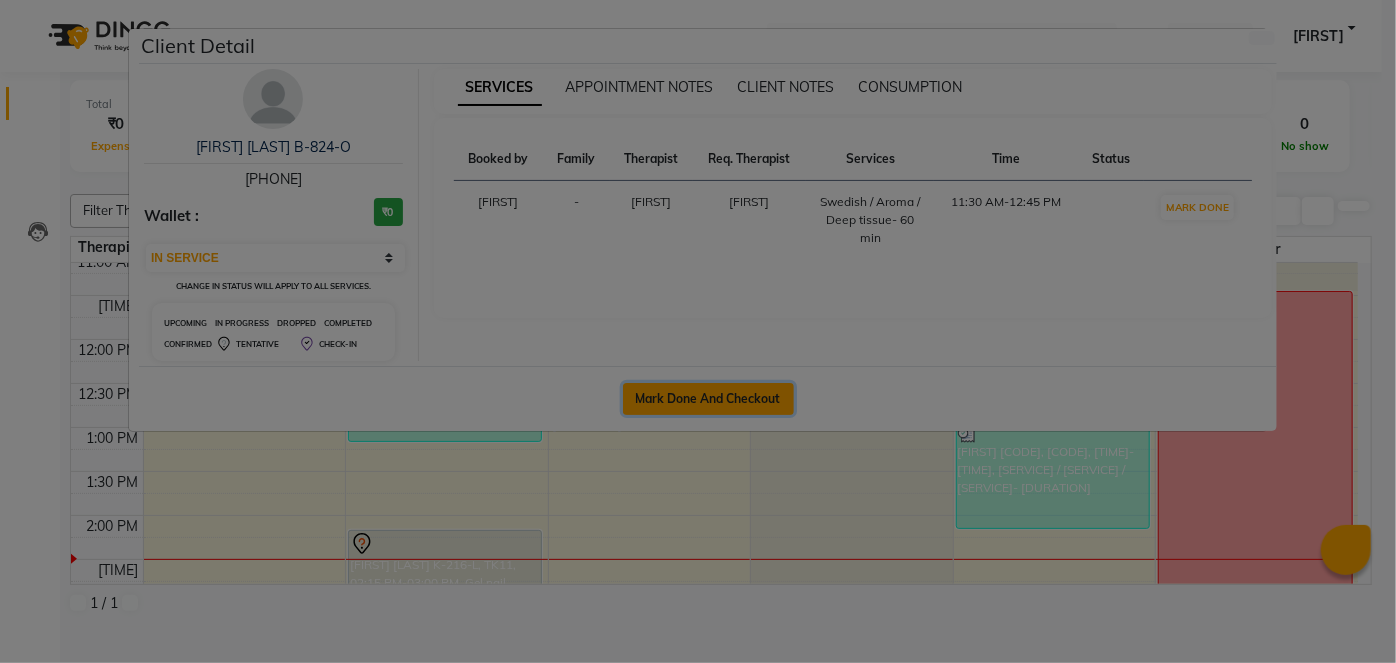click on "Mark Done And Checkout" at bounding box center [708, 399] 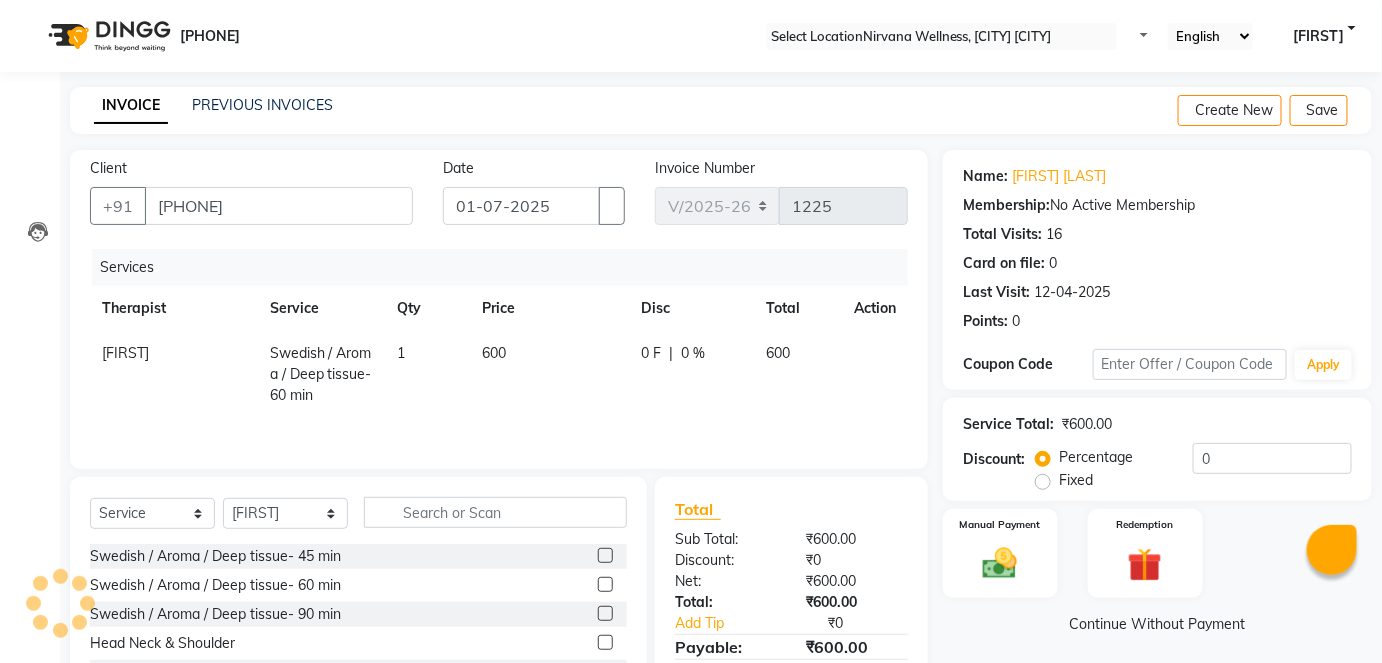 click on "Manual Payment" at bounding box center [1000, 554] 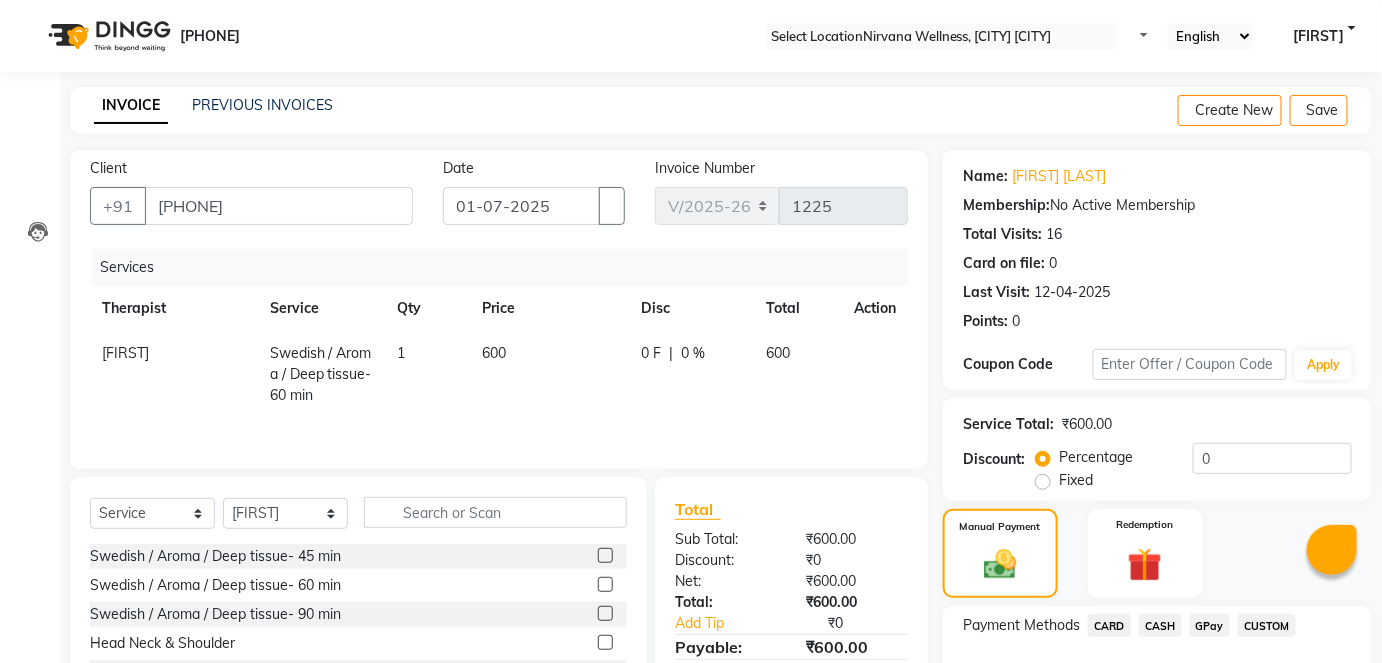scroll, scrollTop: 140, scrollLeft: 0, axis: vertical 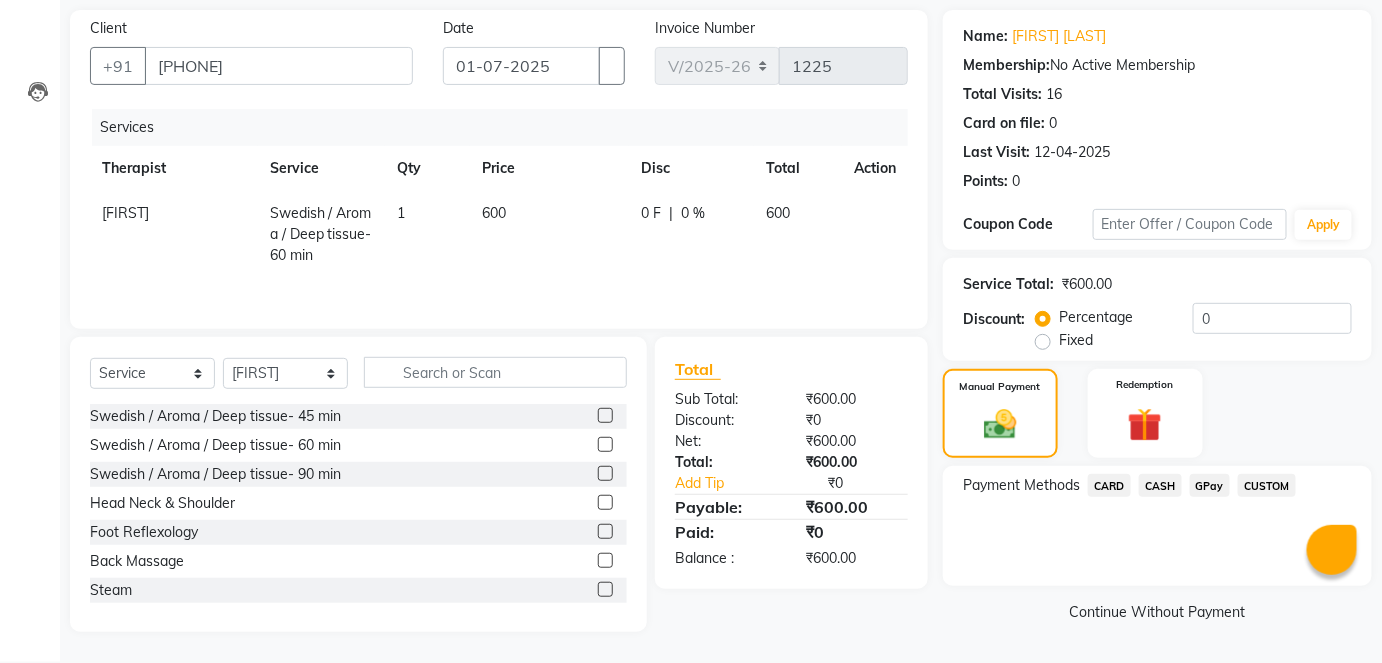 click on "CASH" at bounding box center [1109, 485] 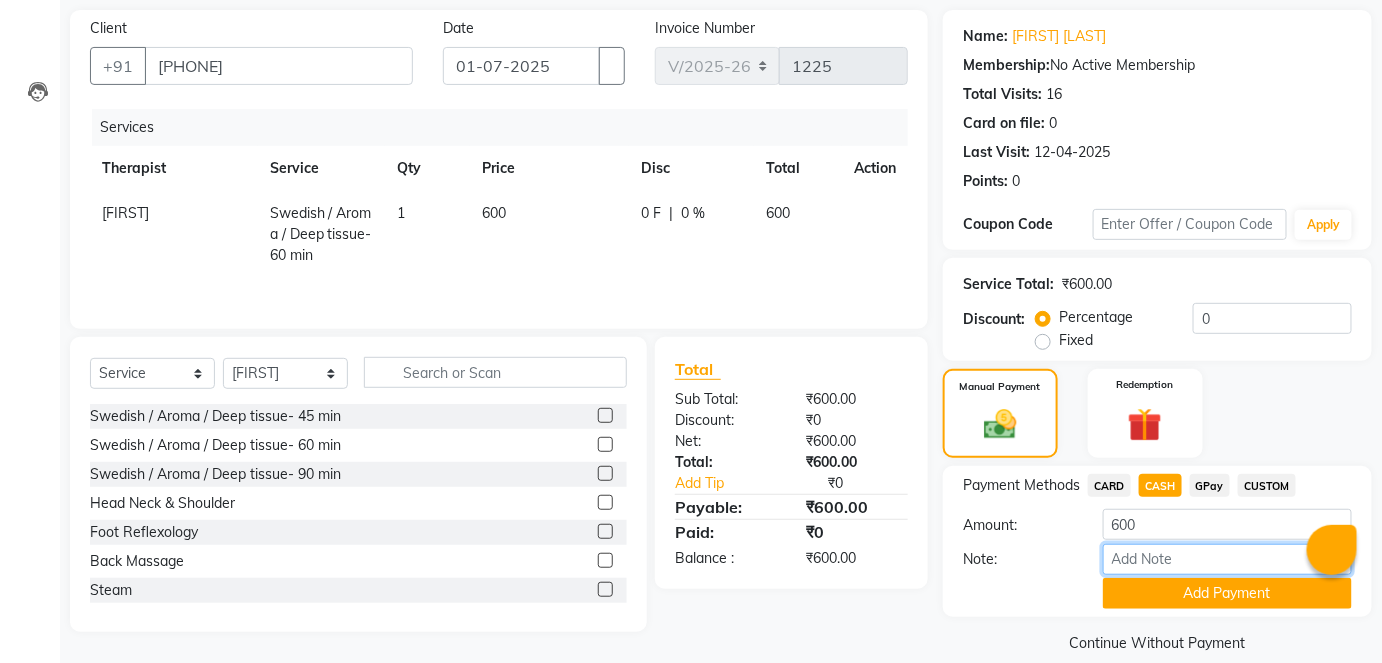 click on "Note:" at bounding box center (1227, 559) 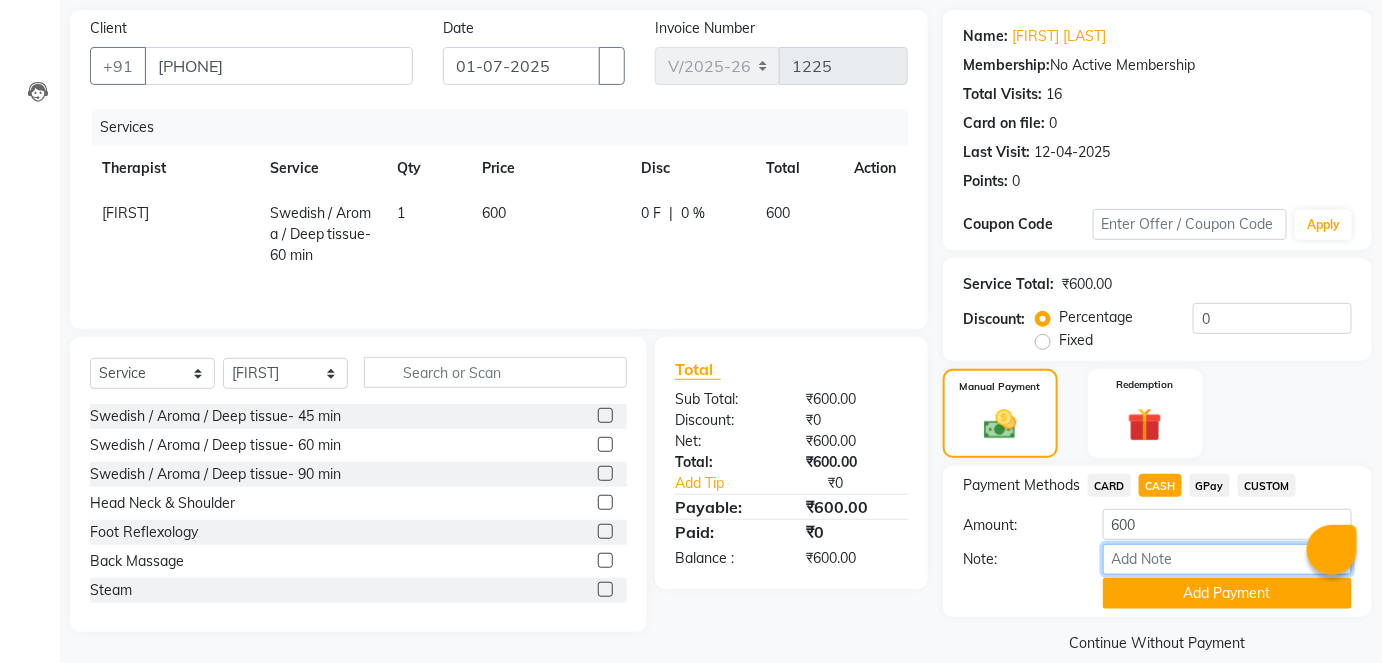 paste on "HL0001356" 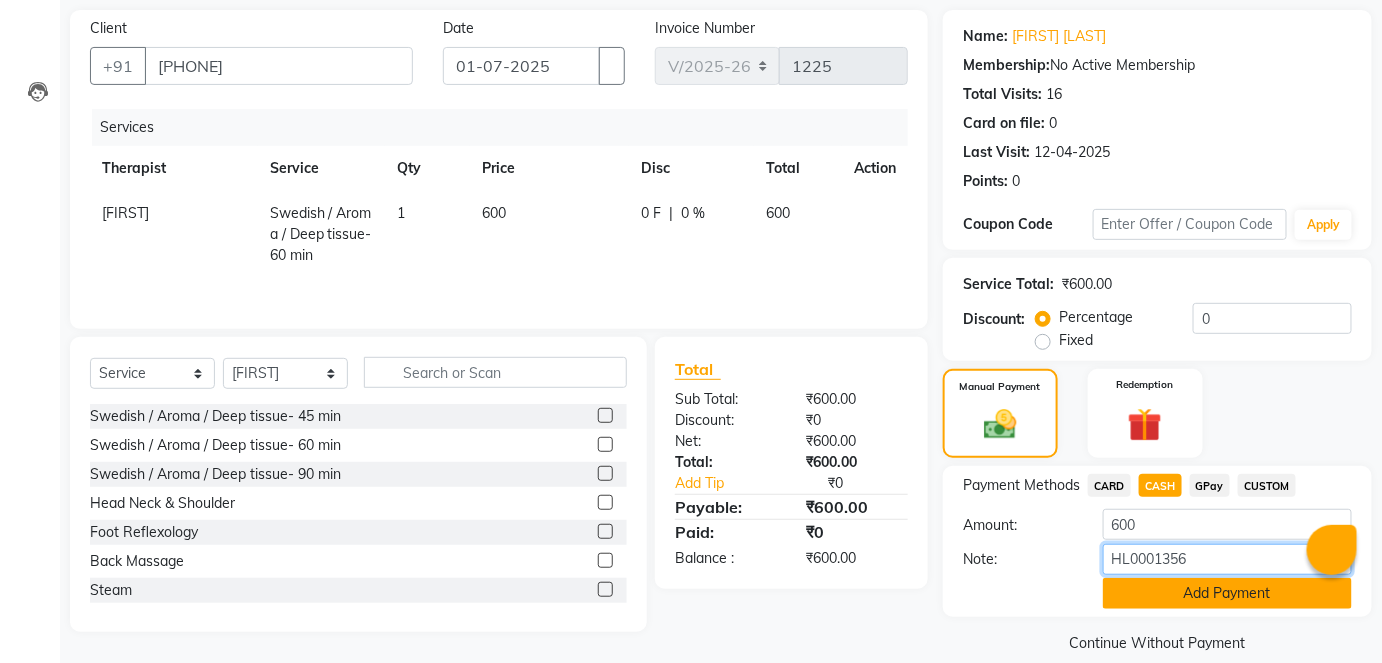 type on "HL0001356" 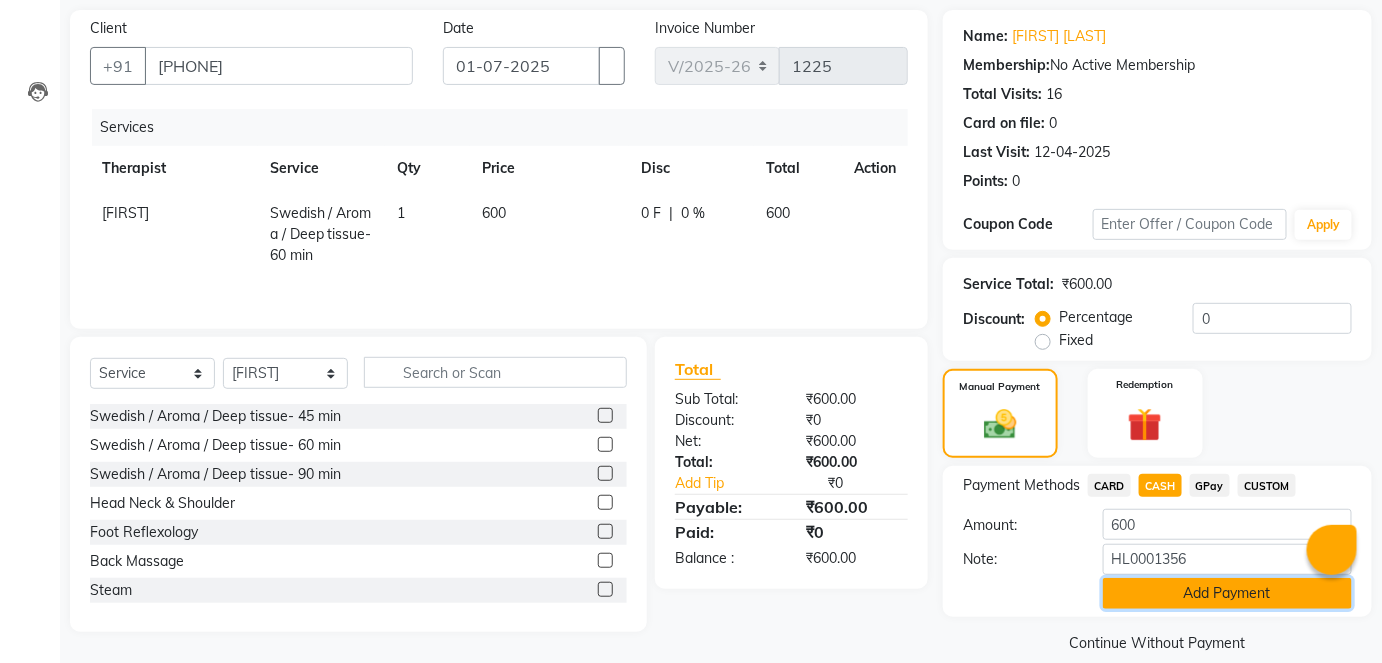 click on "Add Payment" at bounding box center (1227, 593) 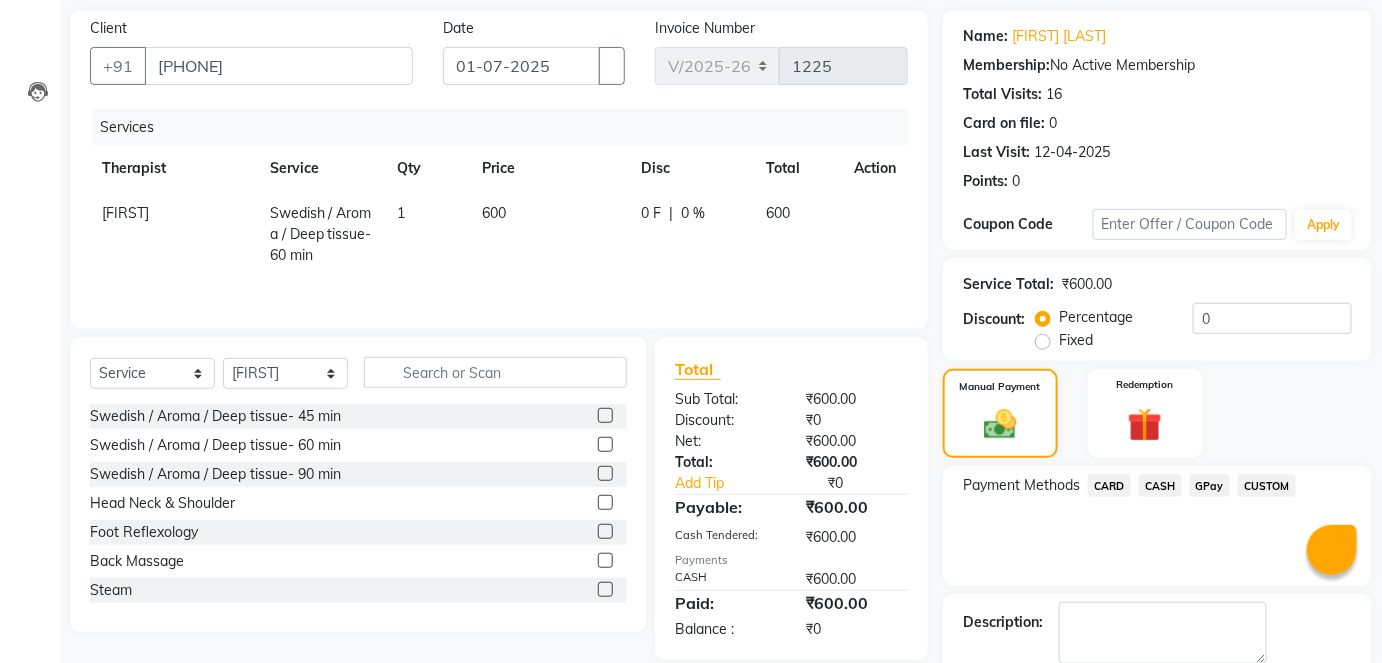 scroll, scrollTop: 252, scrollLeft: 0, axis: vertical 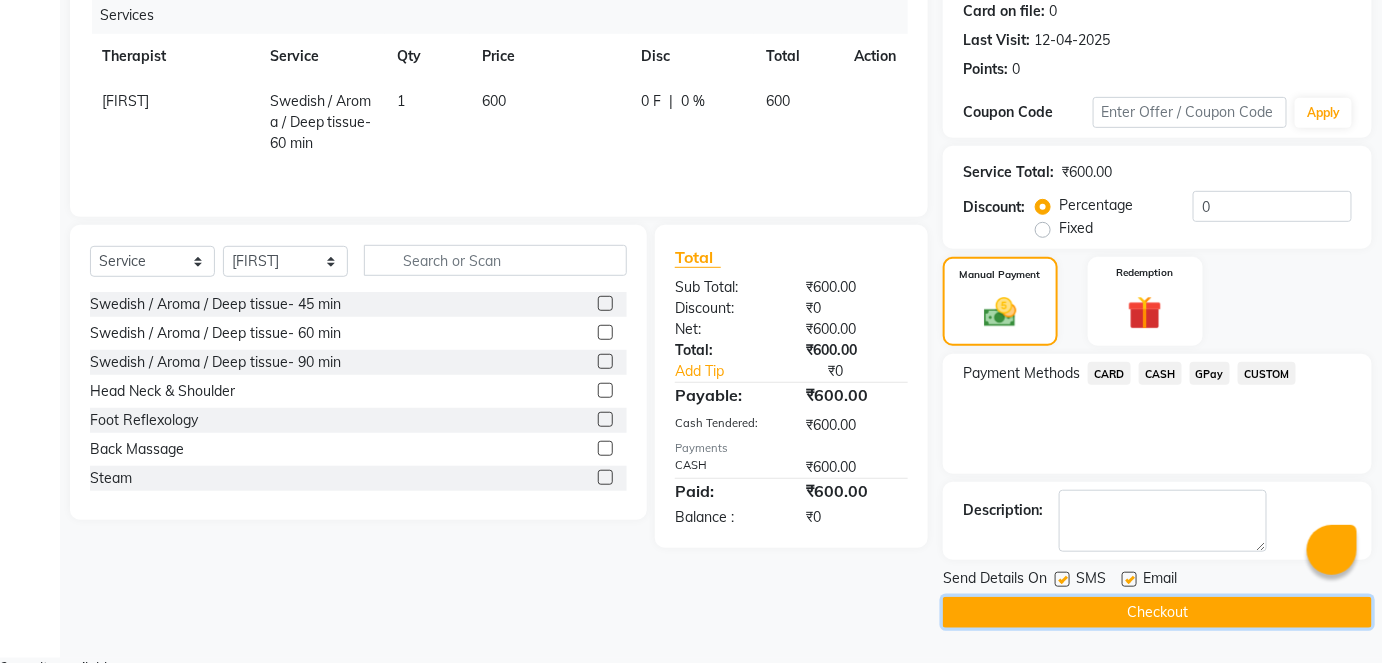 click on "Checkout" at bounding box center [1157, 612] 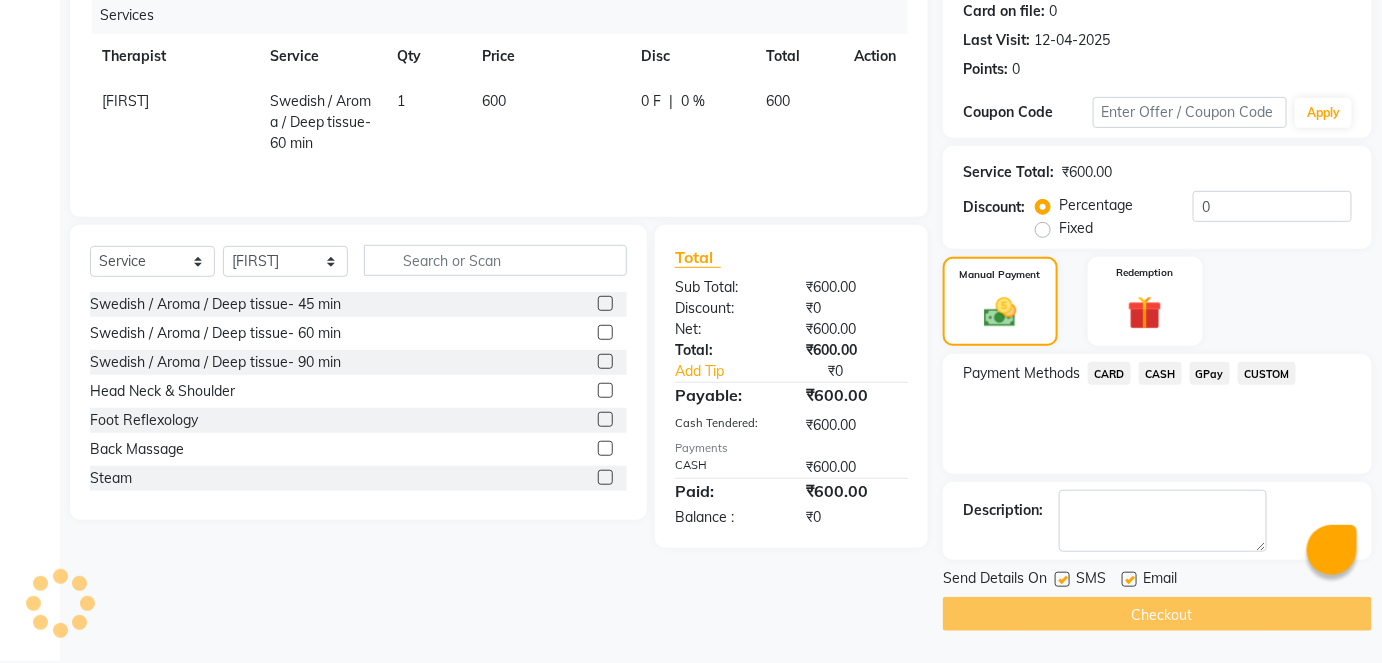 scroll, scrollTop: 0, scrollLeft: 0, axis: both 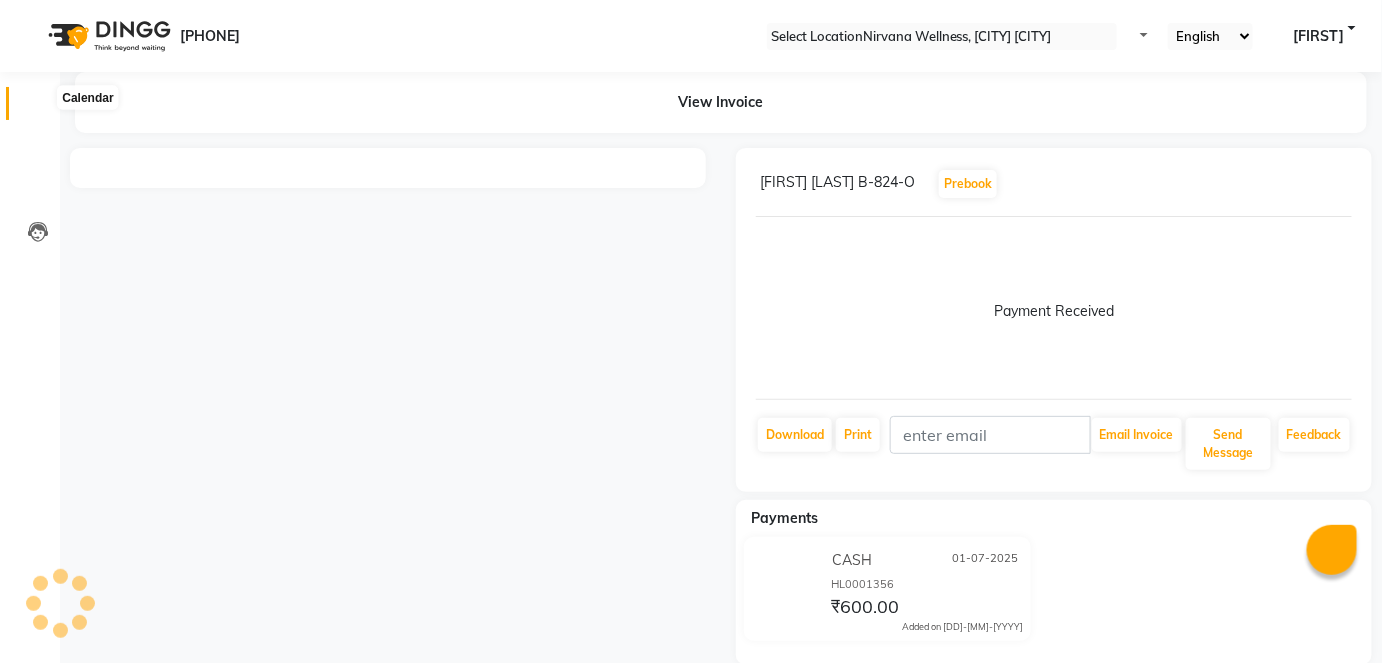 click at bounding box center (38, 108) 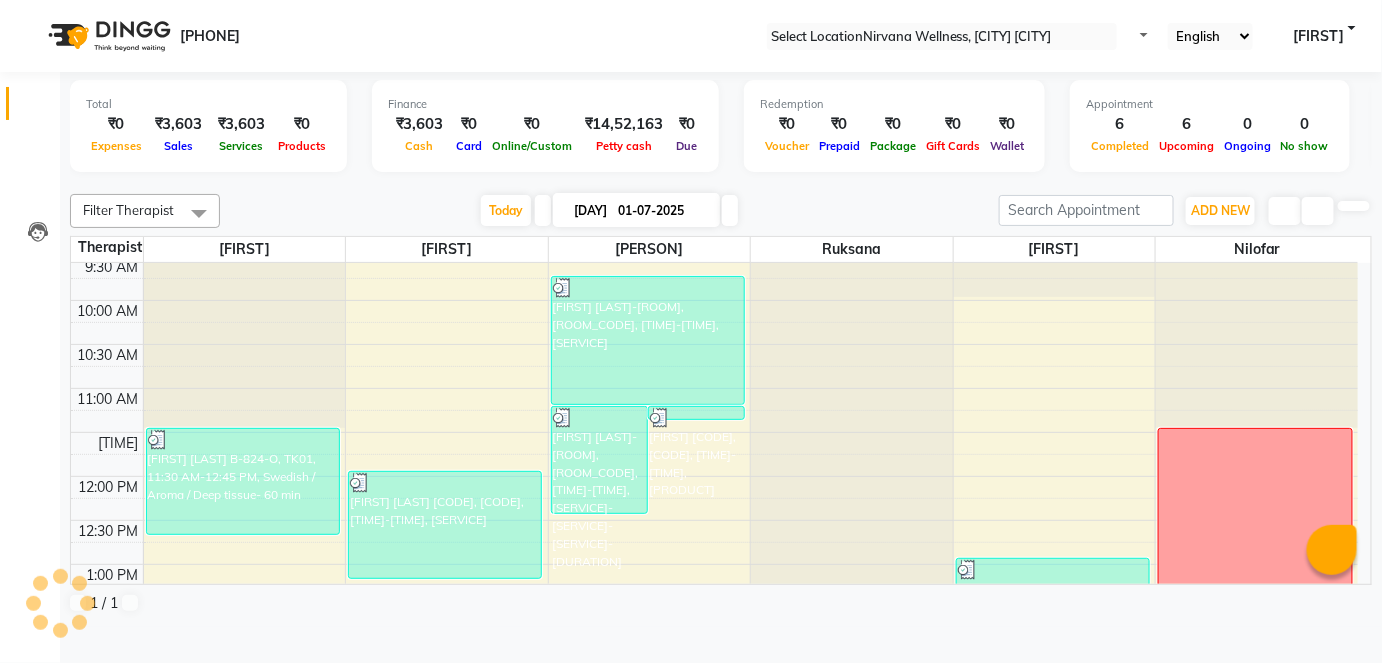 scroll, scrollTop: 272, scrollLeft: 0, axis: vertical 